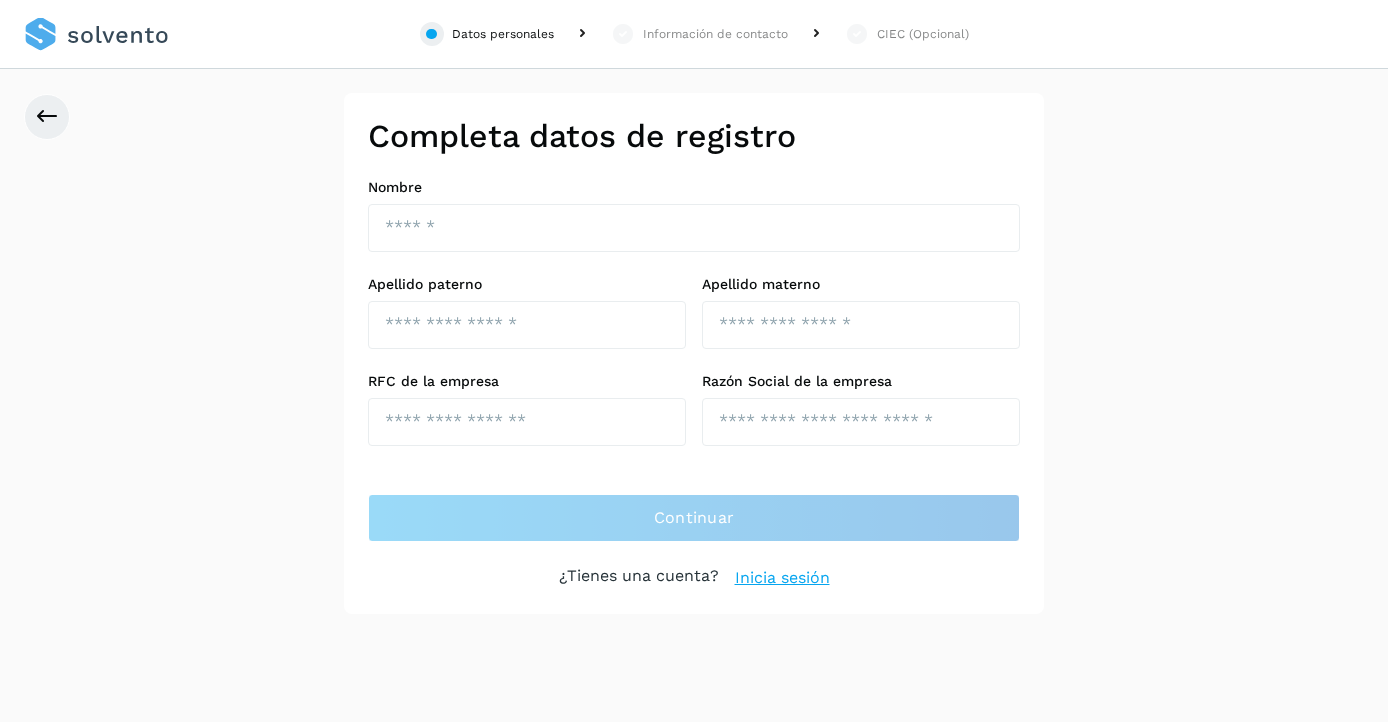 scroll, scrollTop: 0, scrollLeft: 0, axis: both 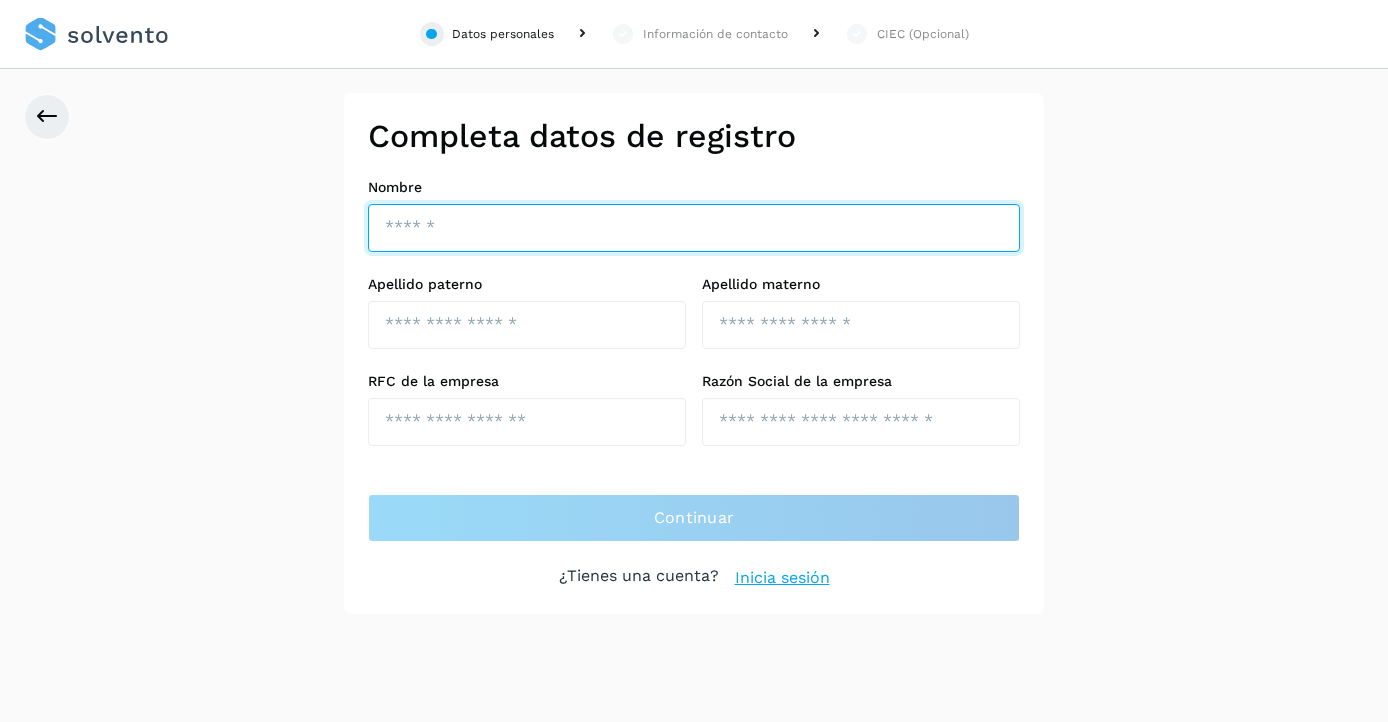 click at bounding box center (694, 228) 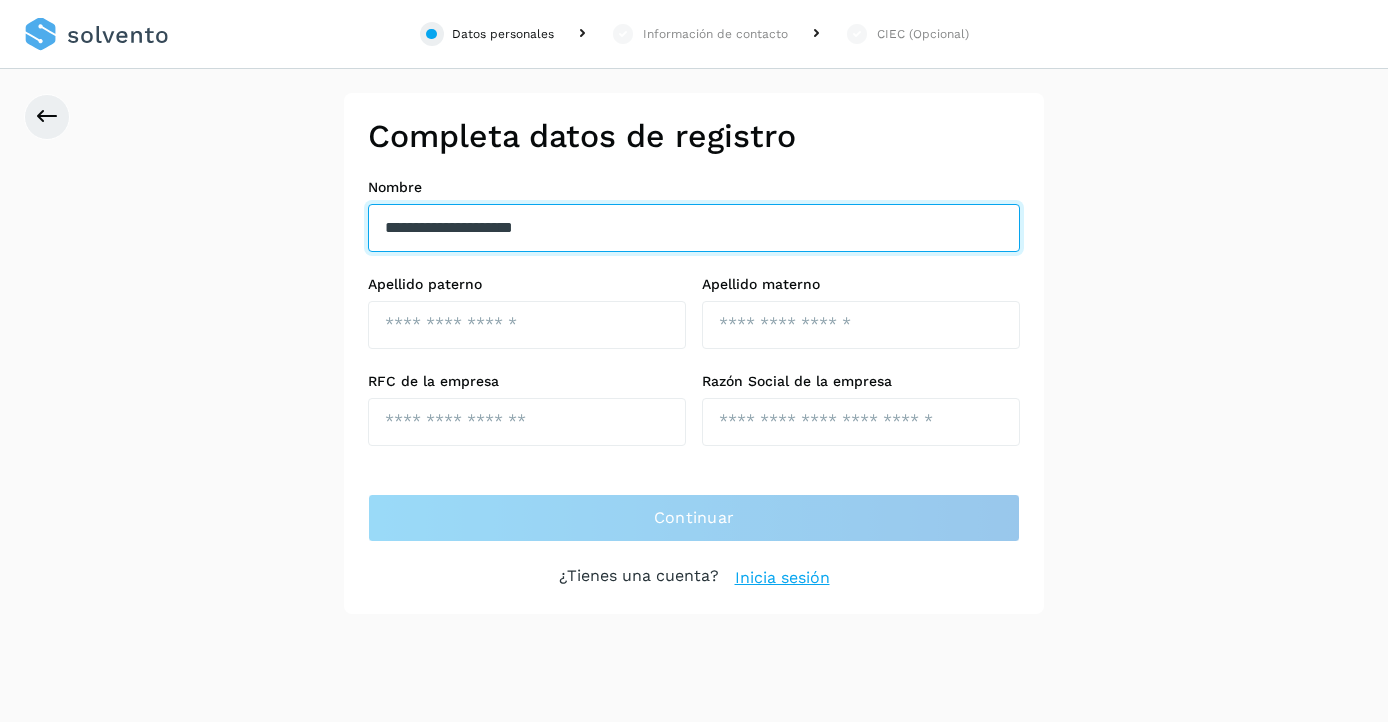 drag, startPoint x: 601, startPoint y: 231, endPoint x: 440, endPoint y: 231, distance: 161 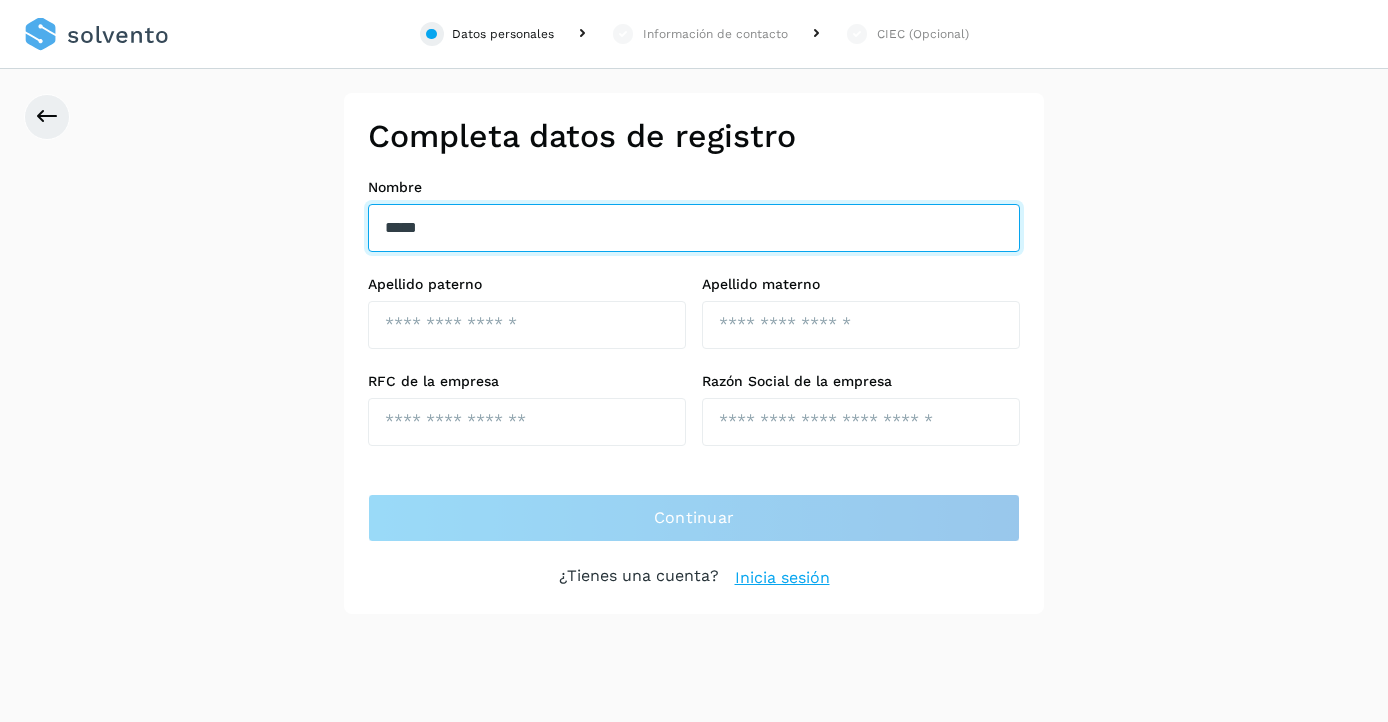 type on "*****" 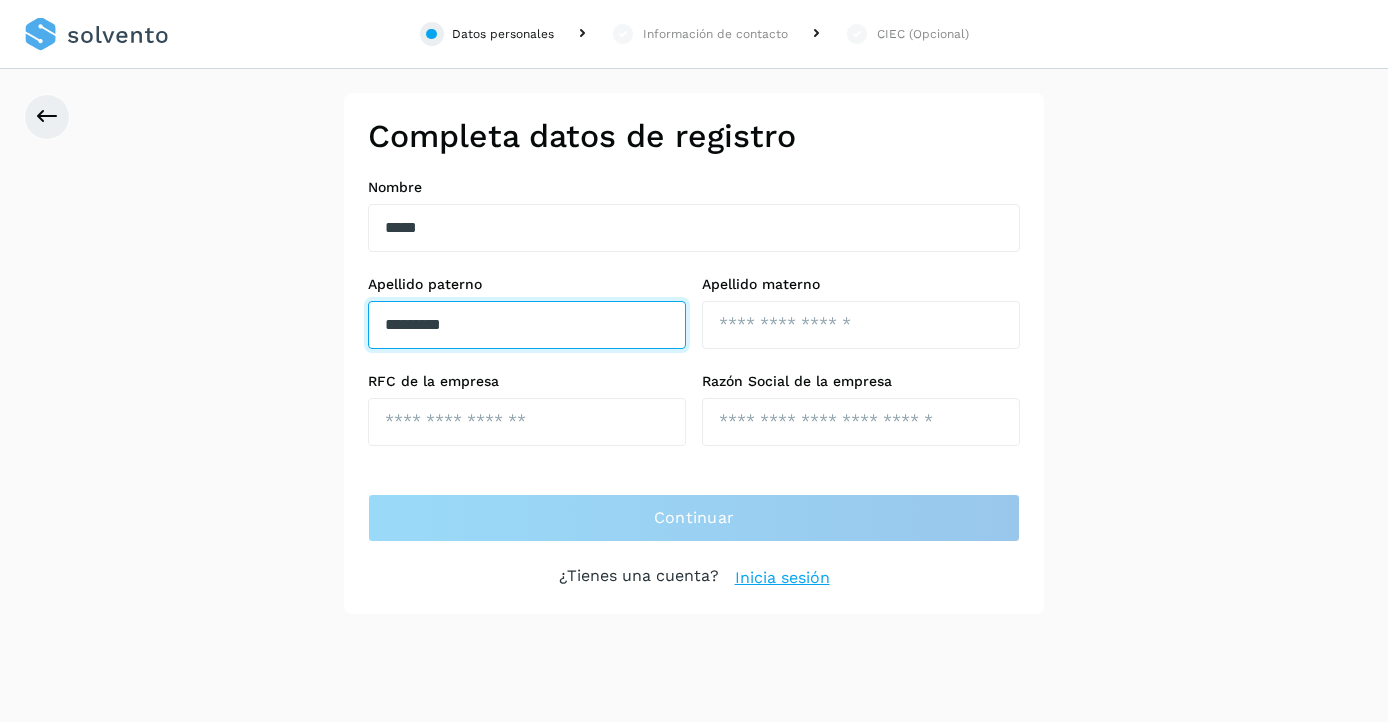 type on "*********" 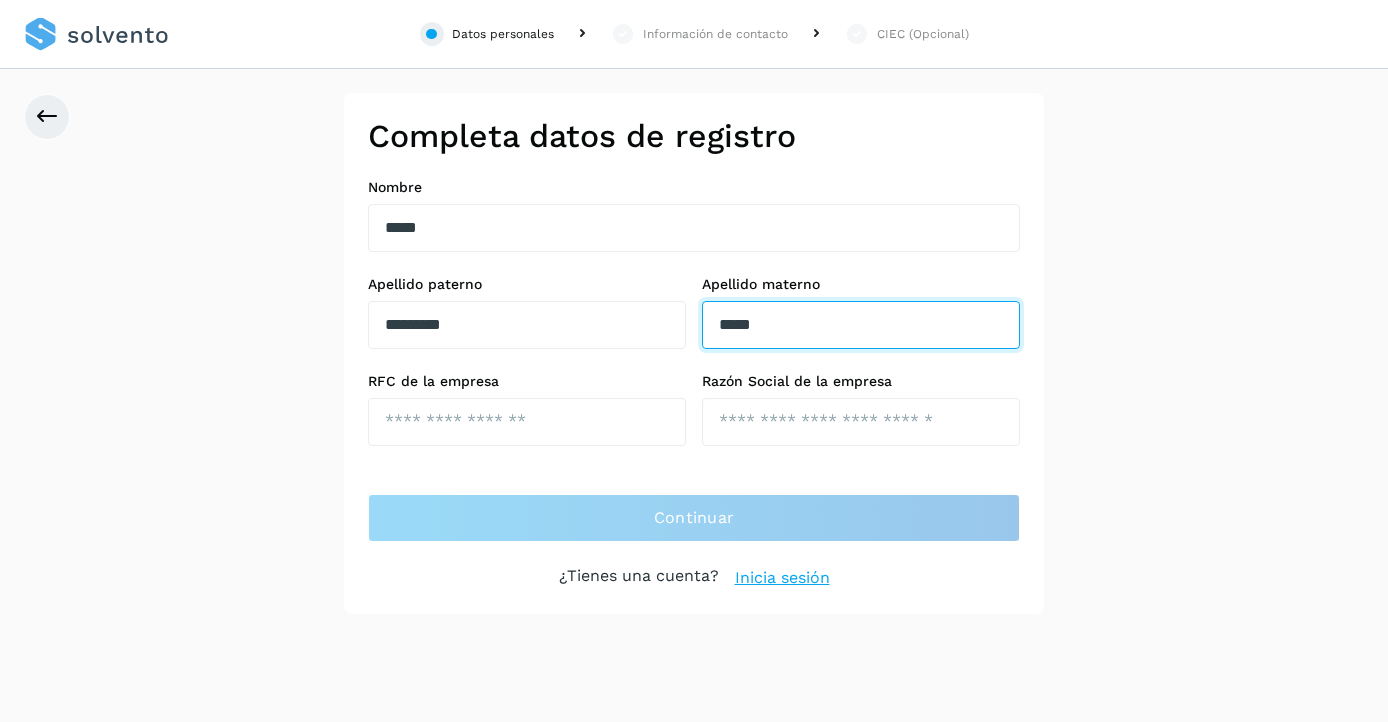 type on "*****" 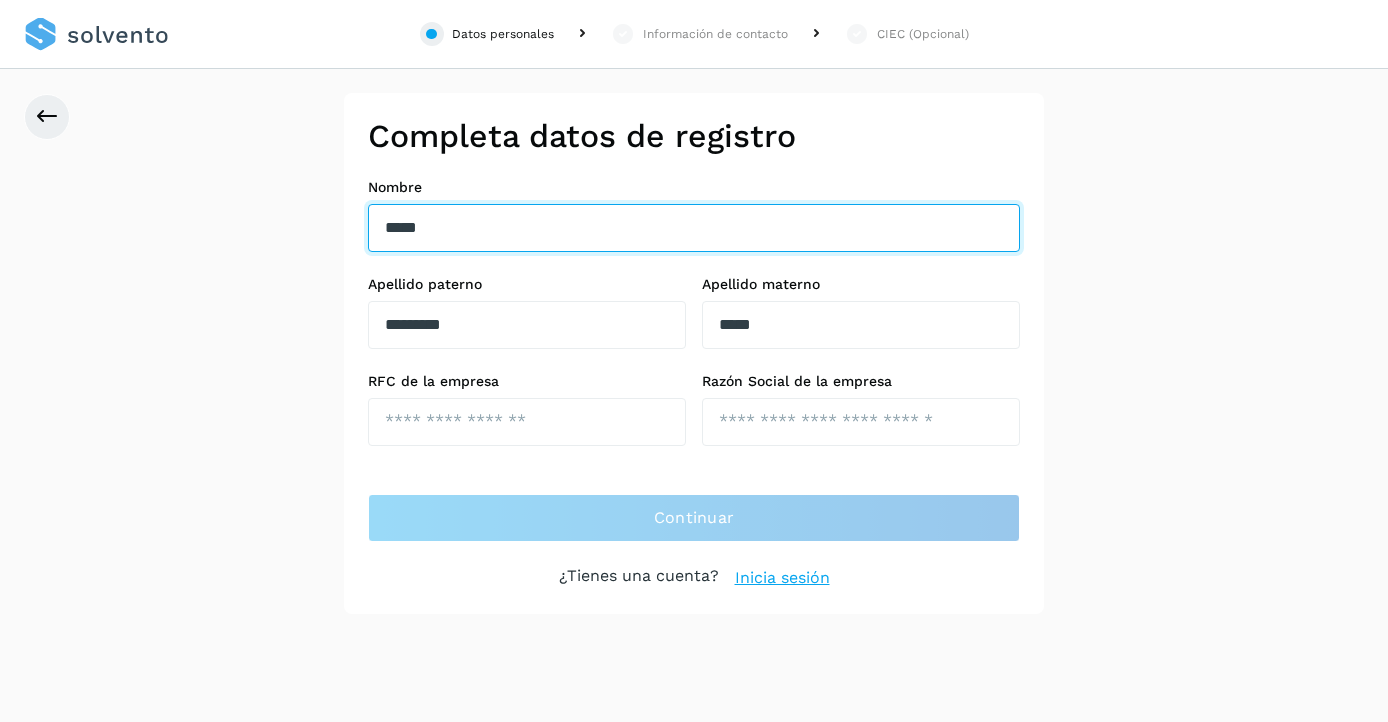 drag, startPoint x: 469, startPoint y: 235, endPoint x: 378, endPoint y: 227, distance: 91.350975 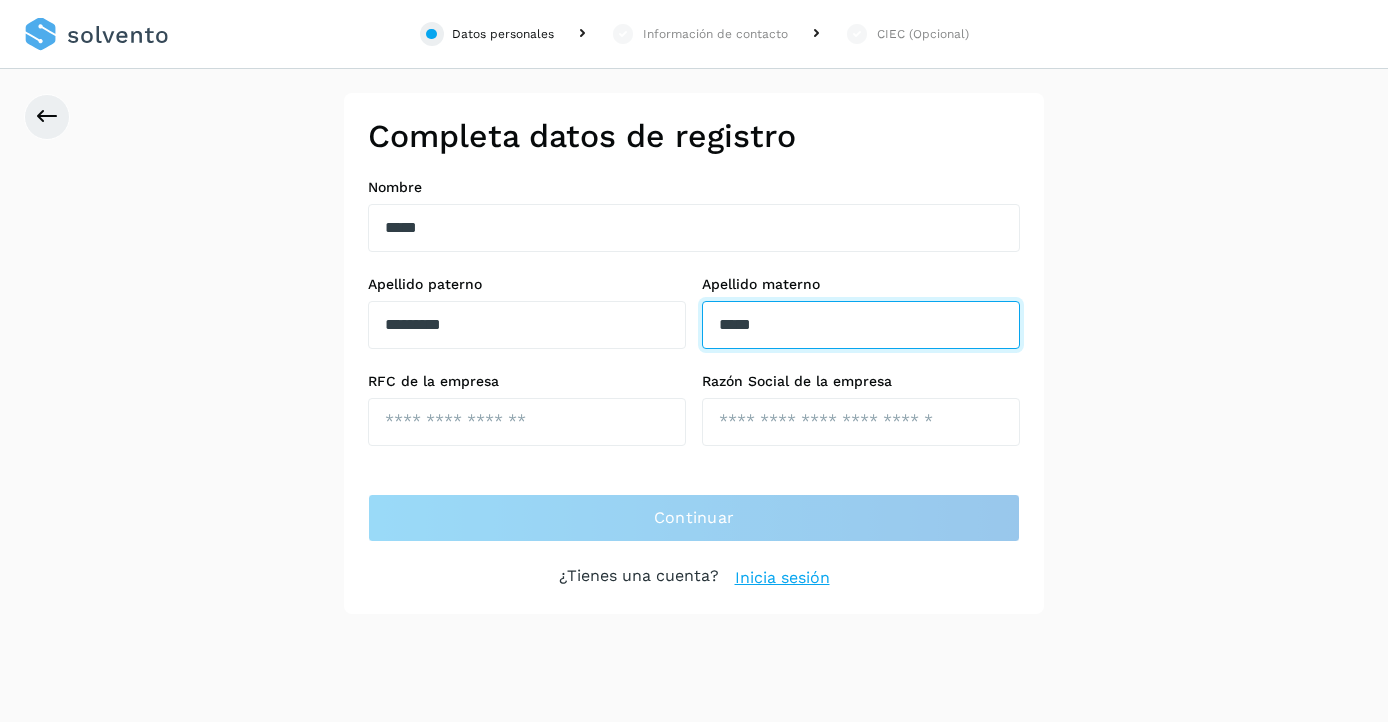 click on "*****" at bounding box center [861, 325] 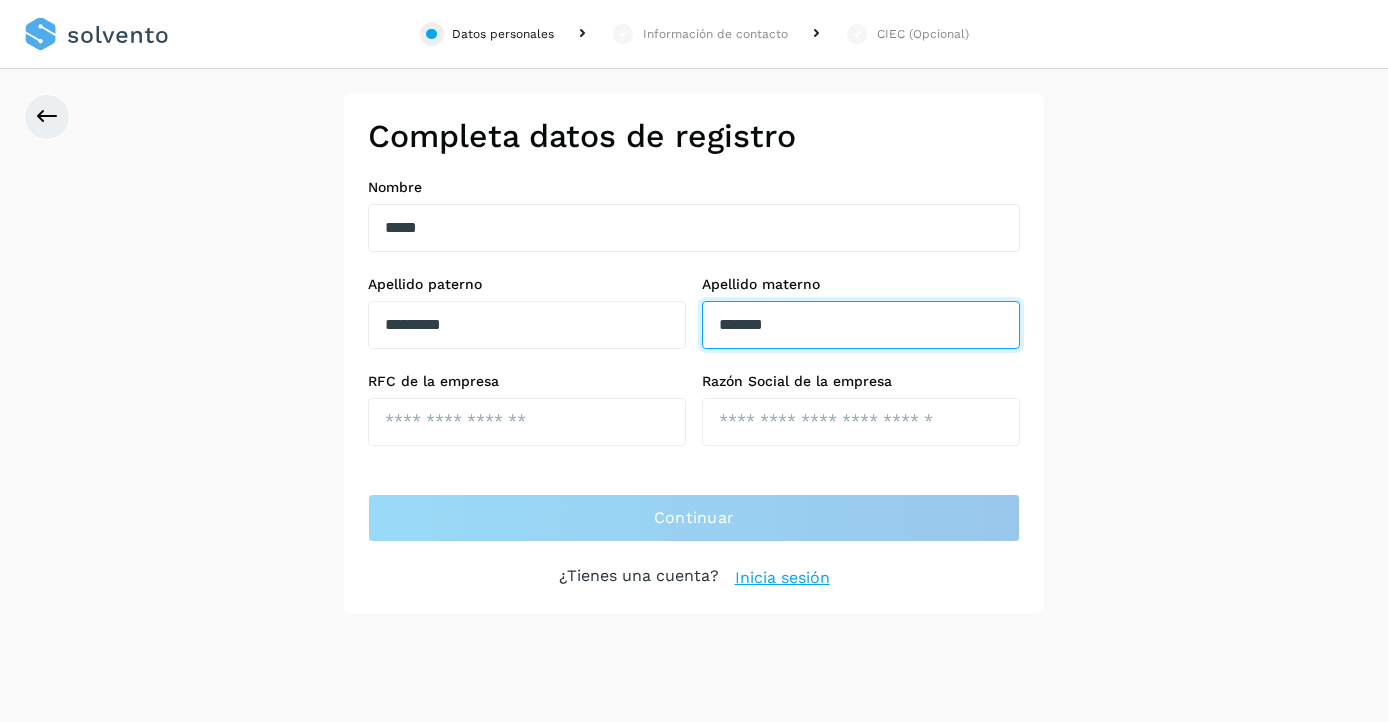 type on "*******" 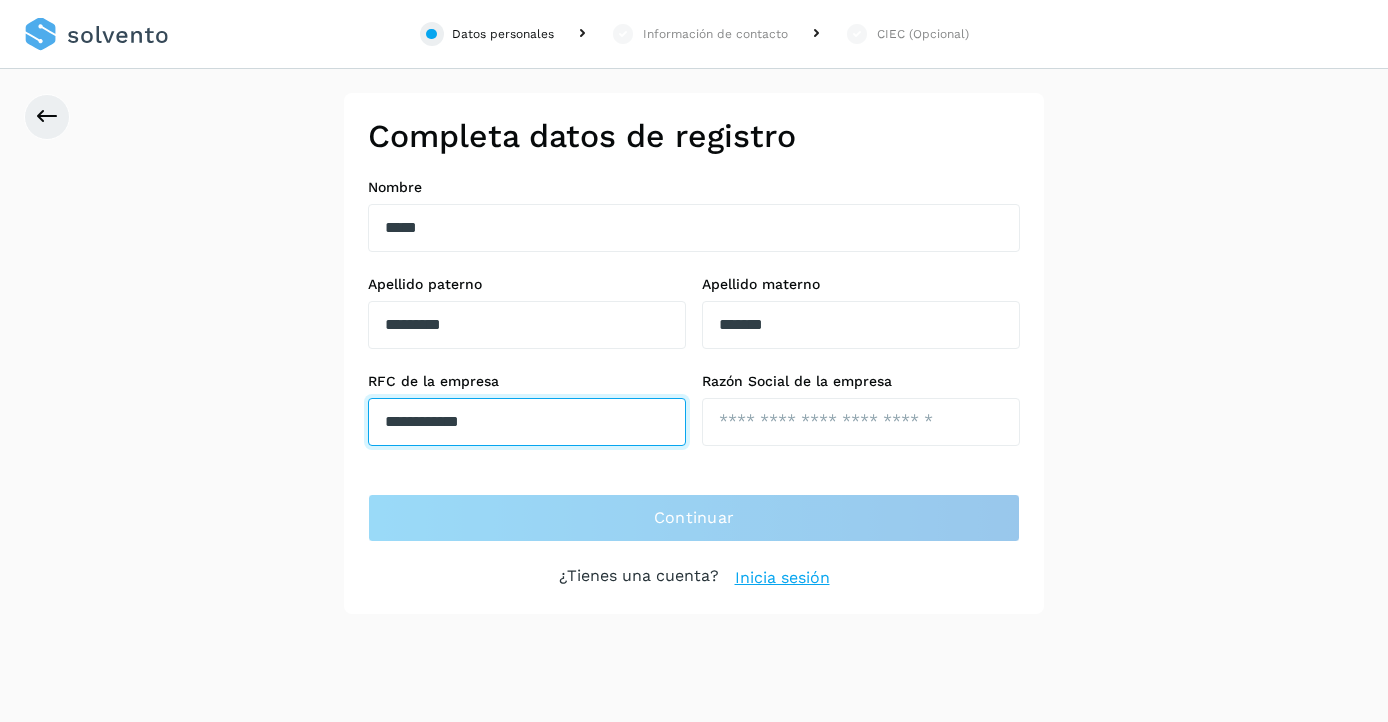 type on "**********" 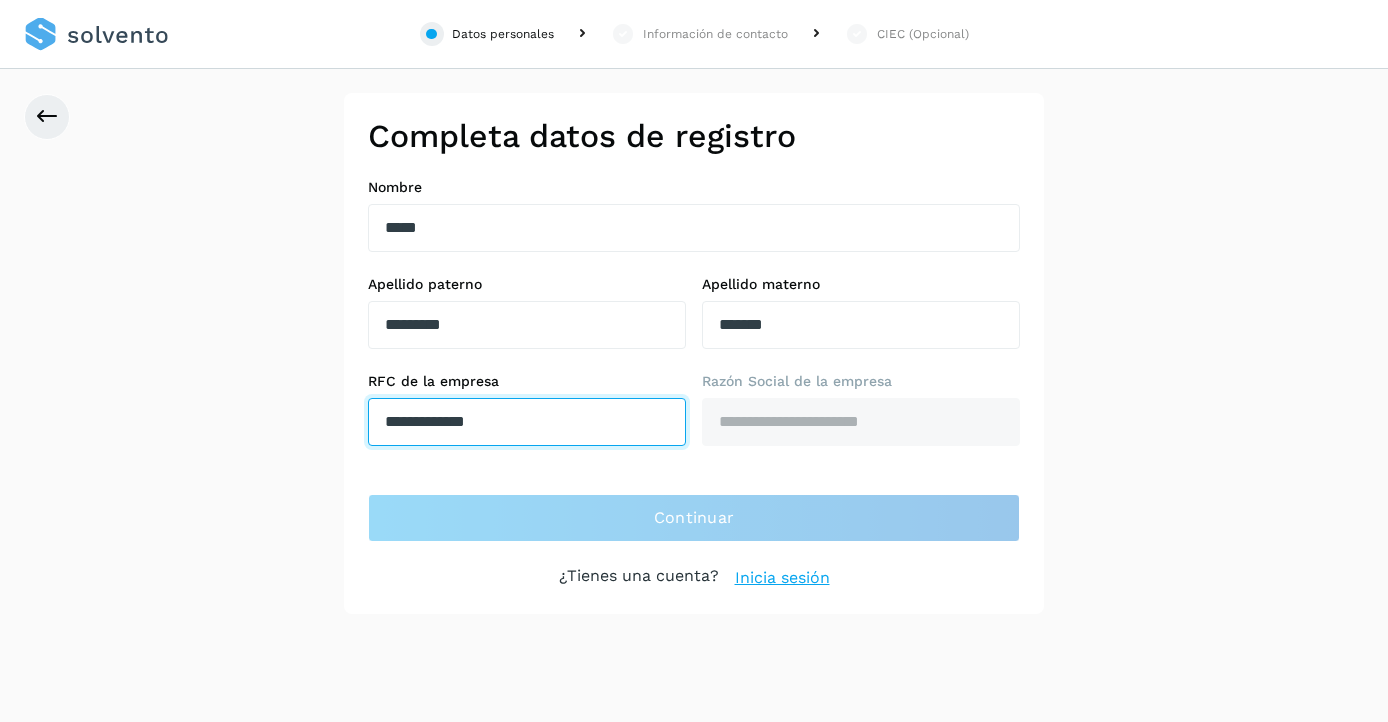type on "**********" 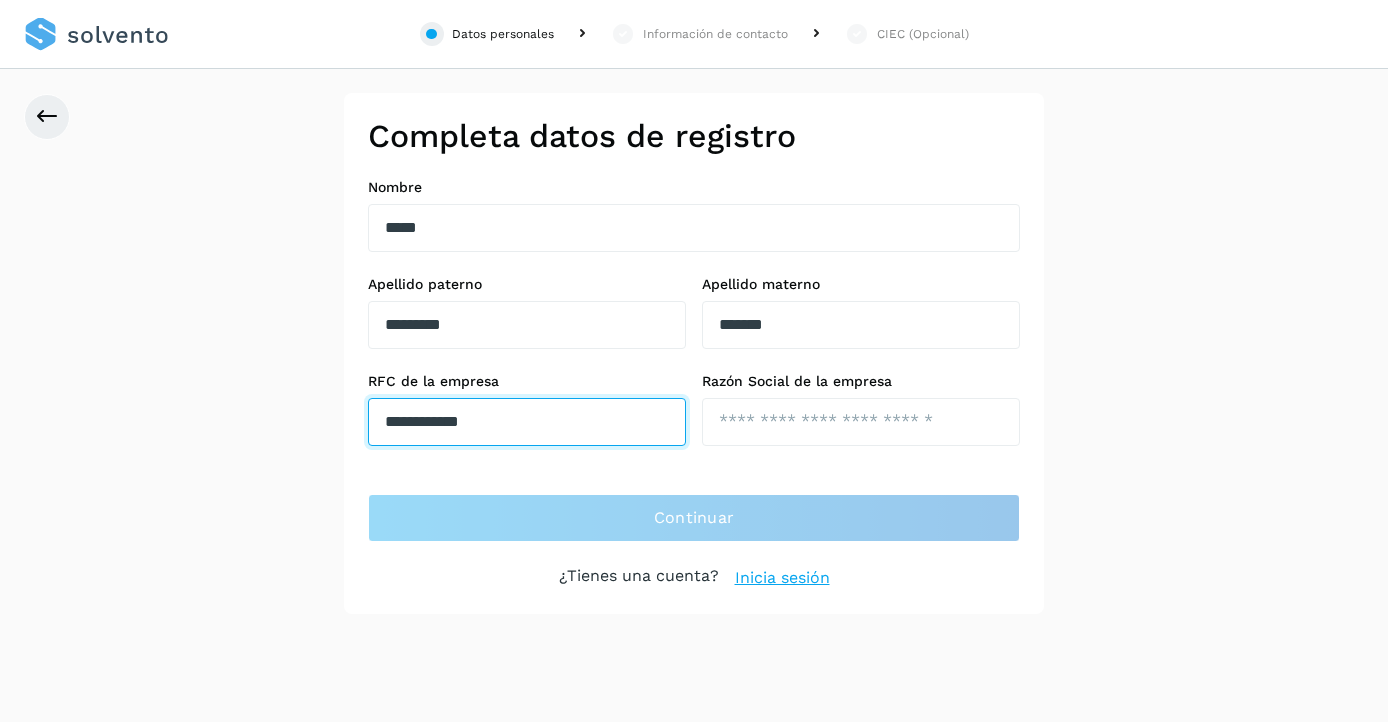 type on "**********" 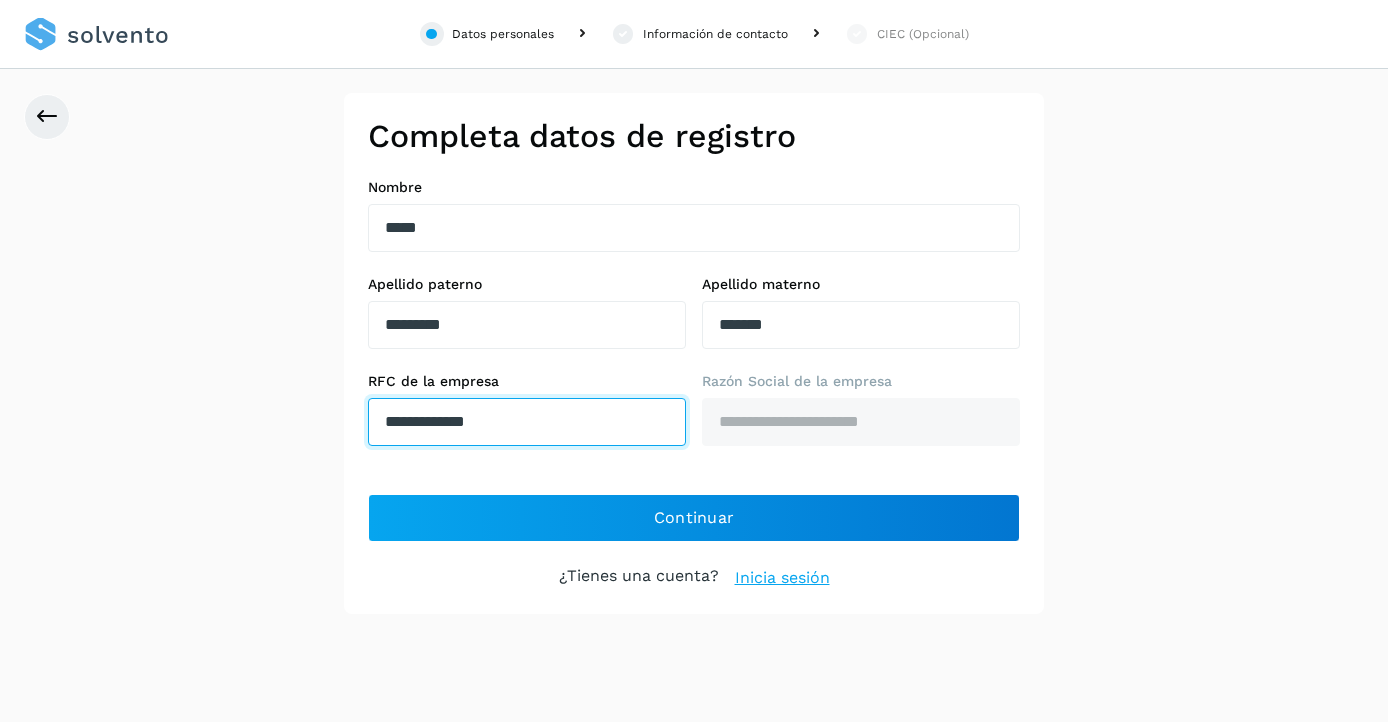type on "**********" 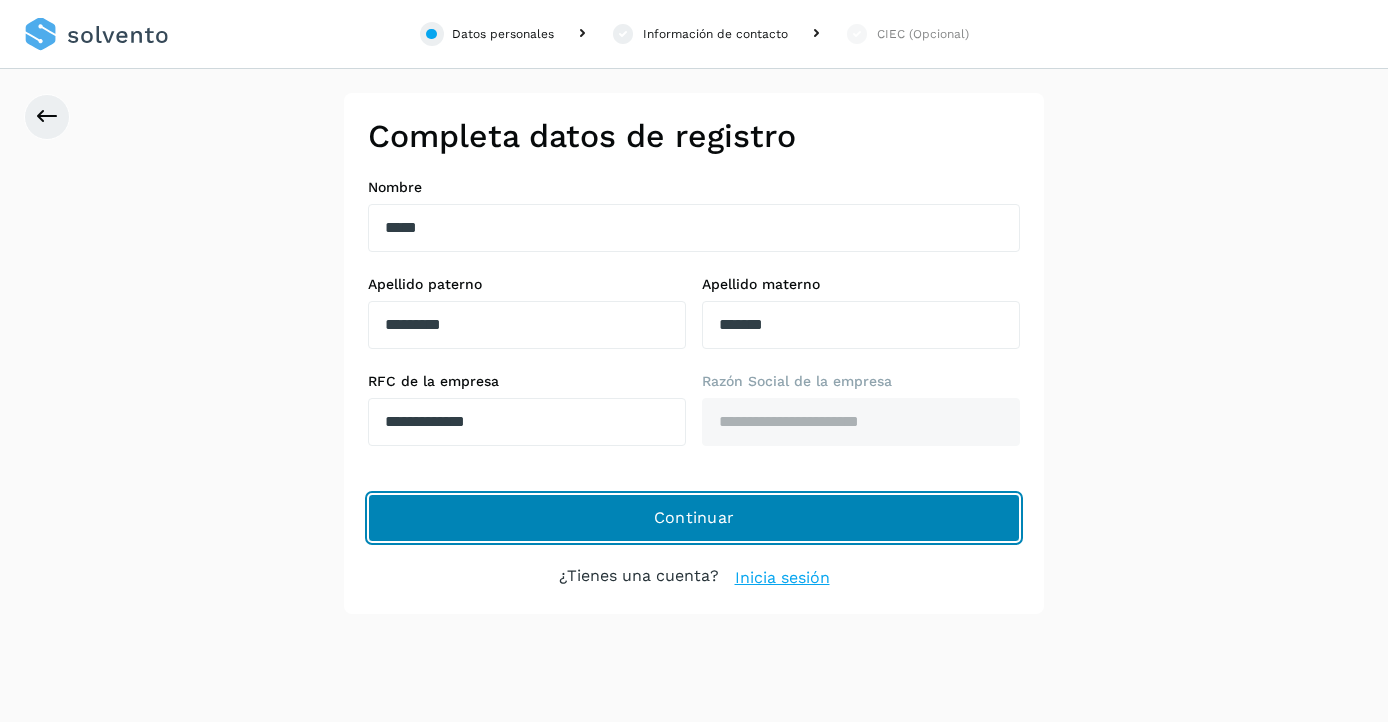 type 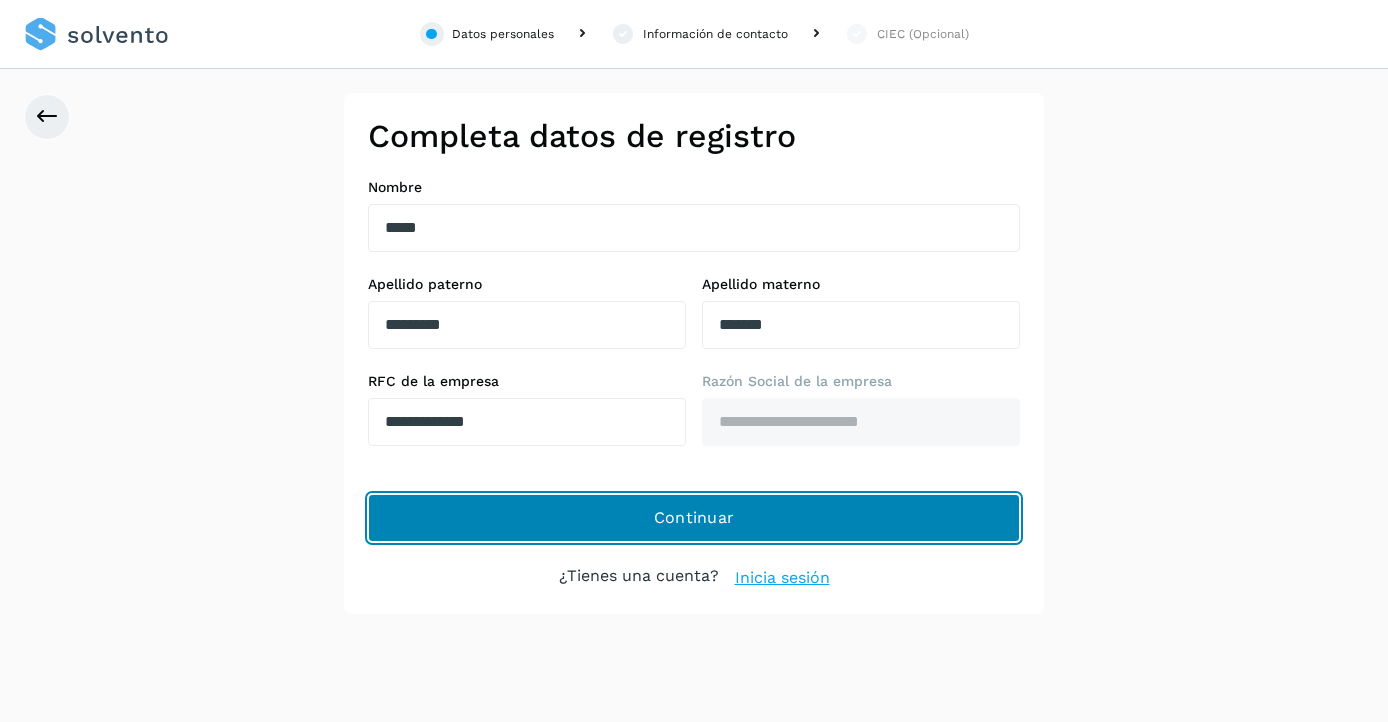 click on "Continuar" at bounding box center [694, 518] 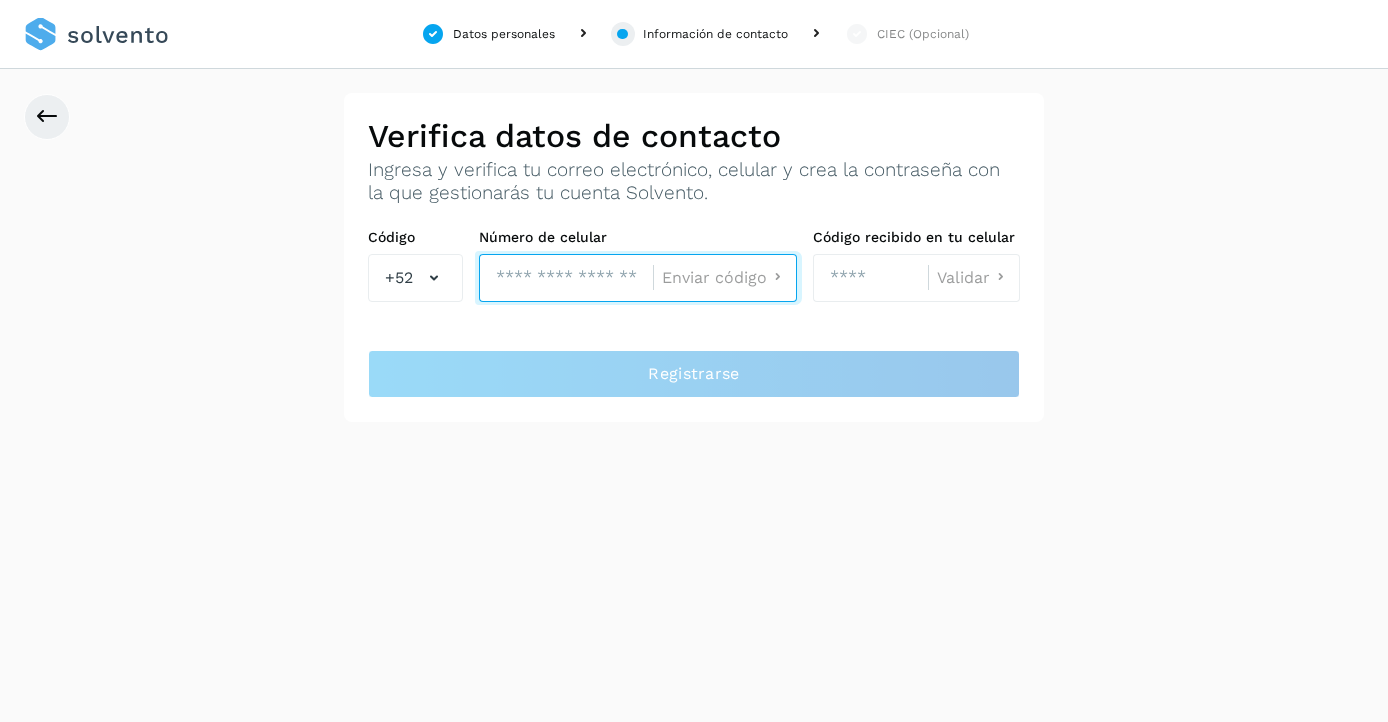 click at bounding box center [566, 278] 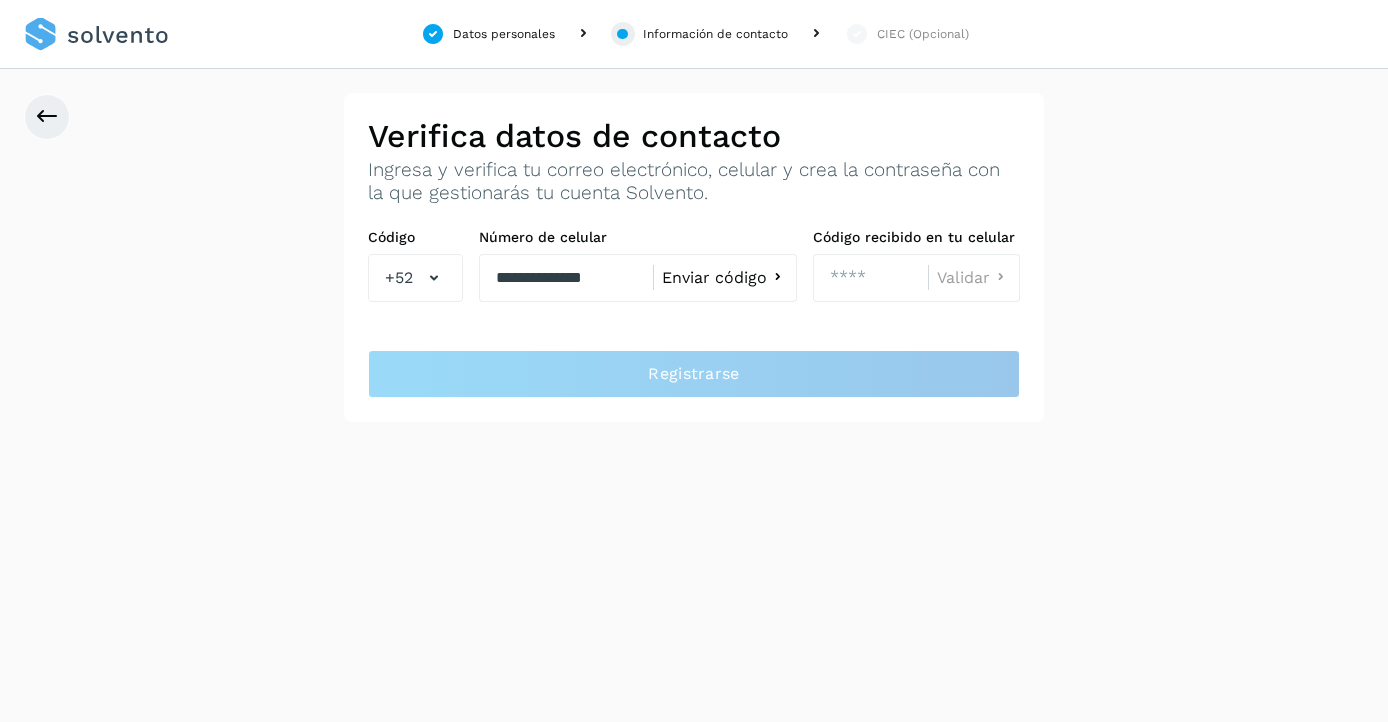 click on "Enviar código" 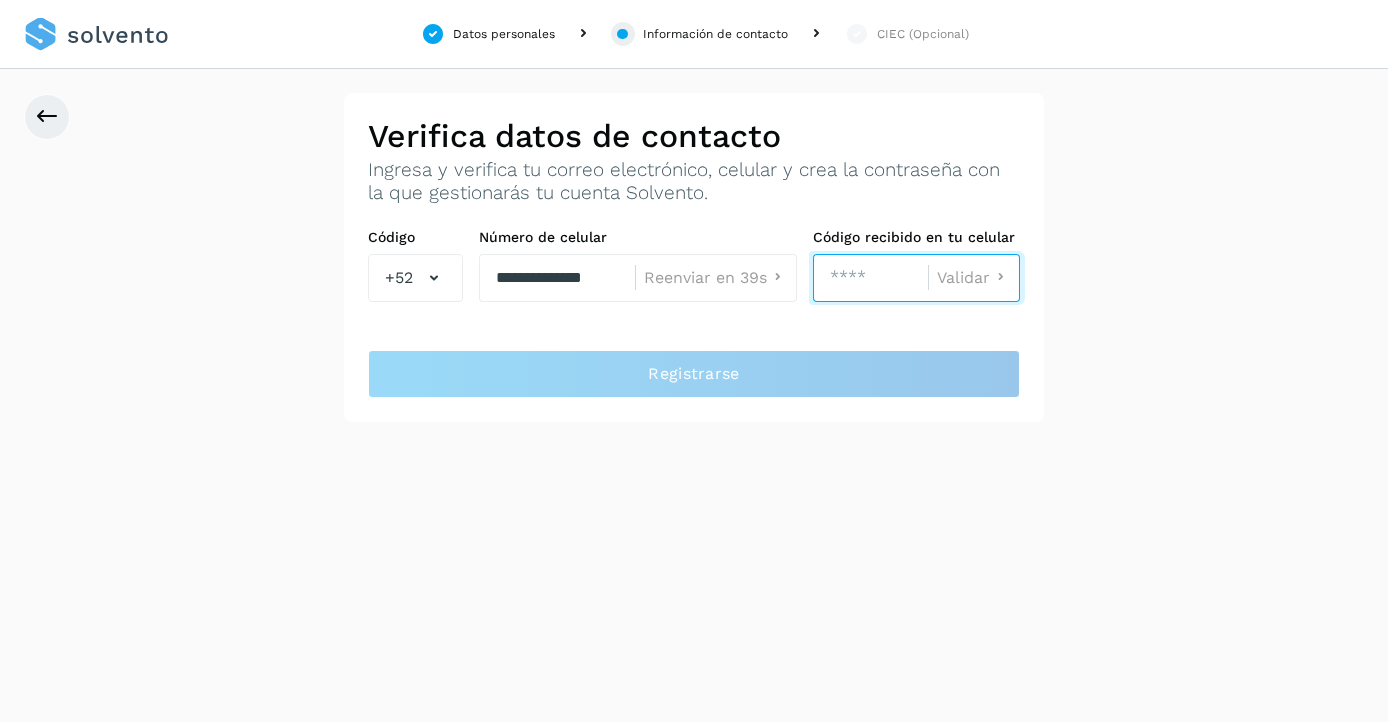 click at bounding box center [870, 278] 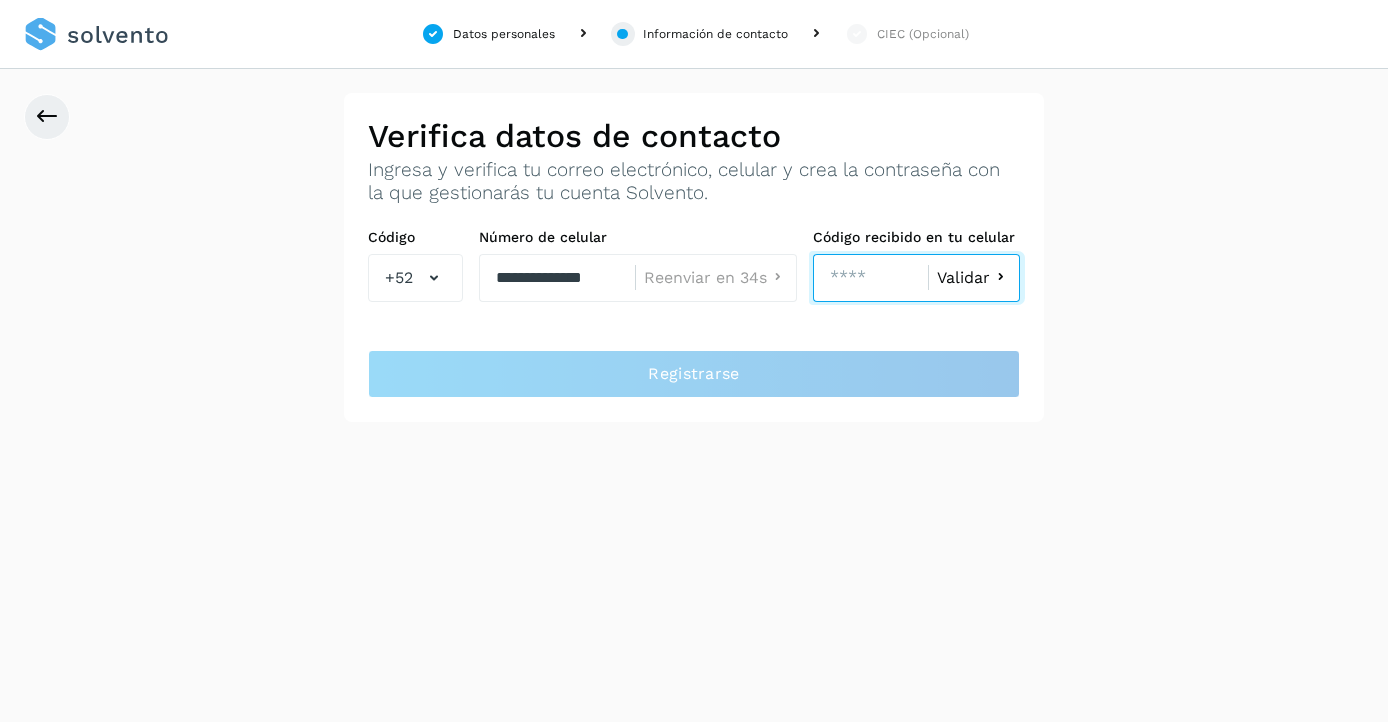 type on "****" 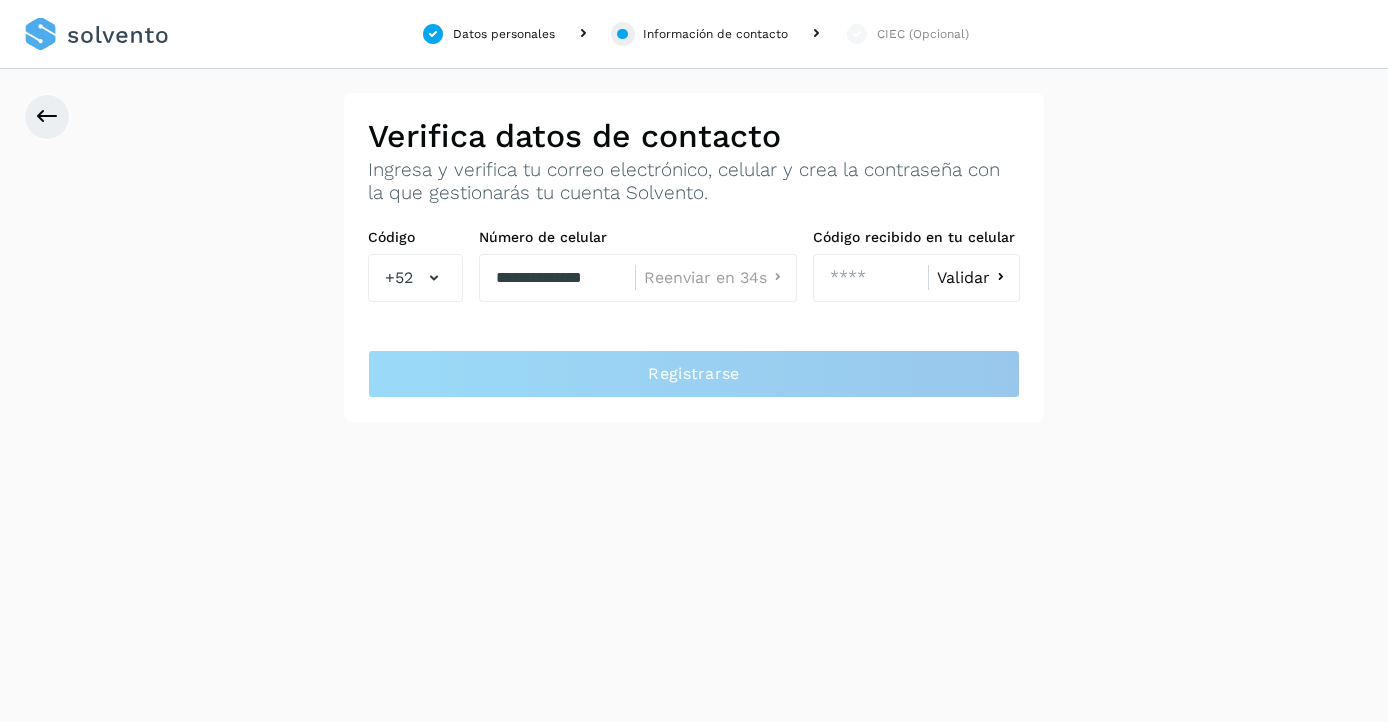 click on "Validar" 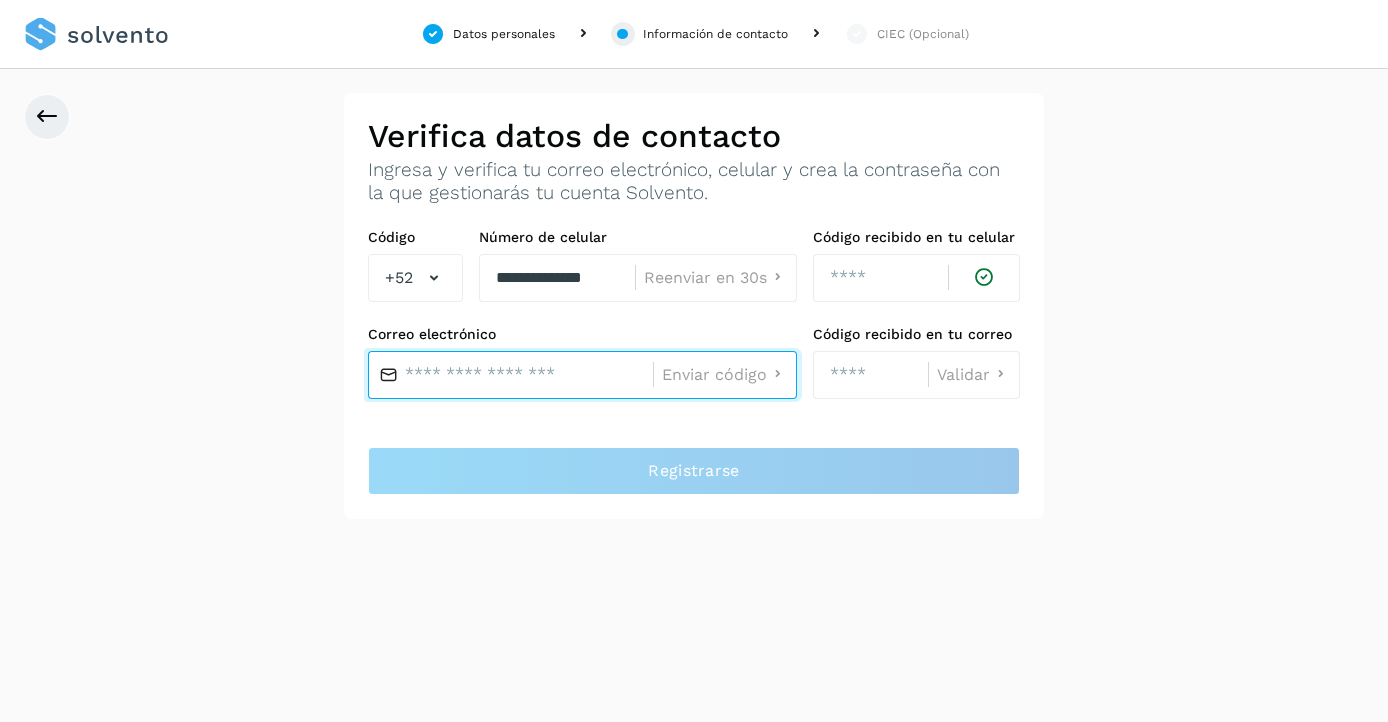 click at bounding box center (510, 375) 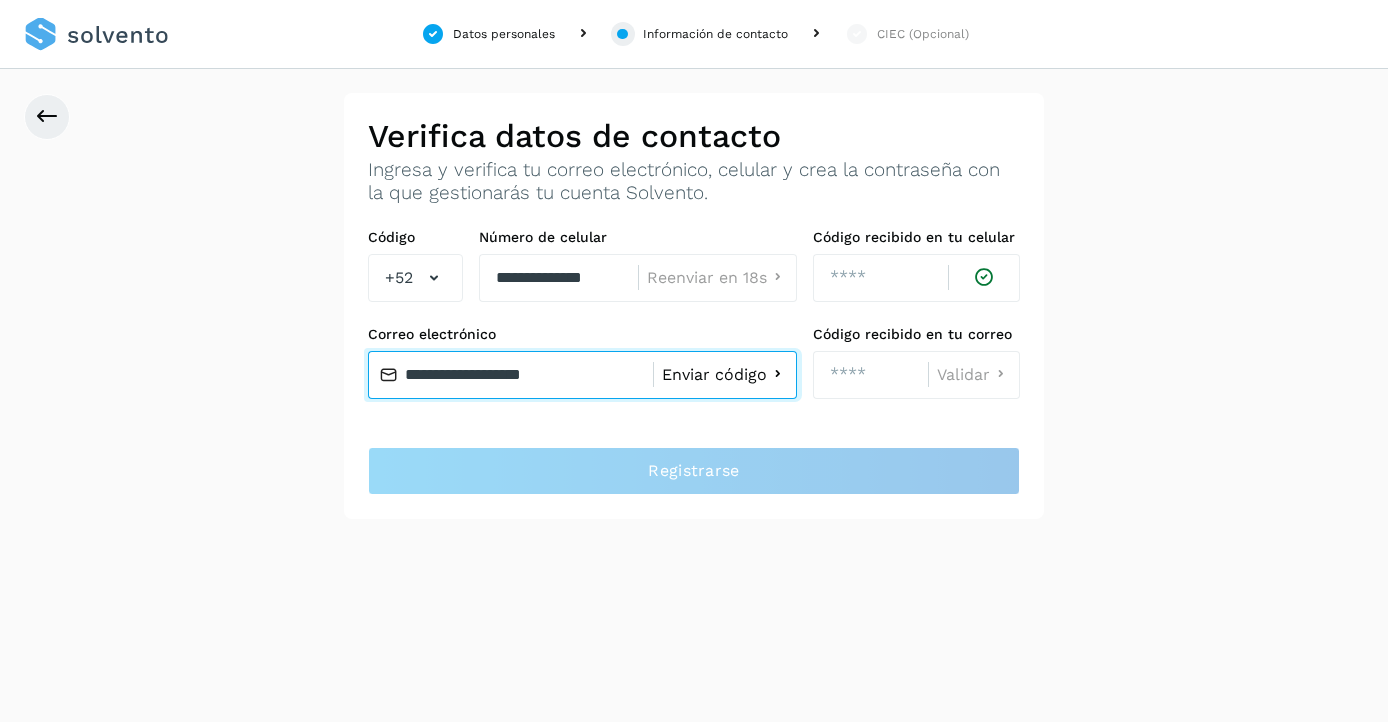 type on "**********" 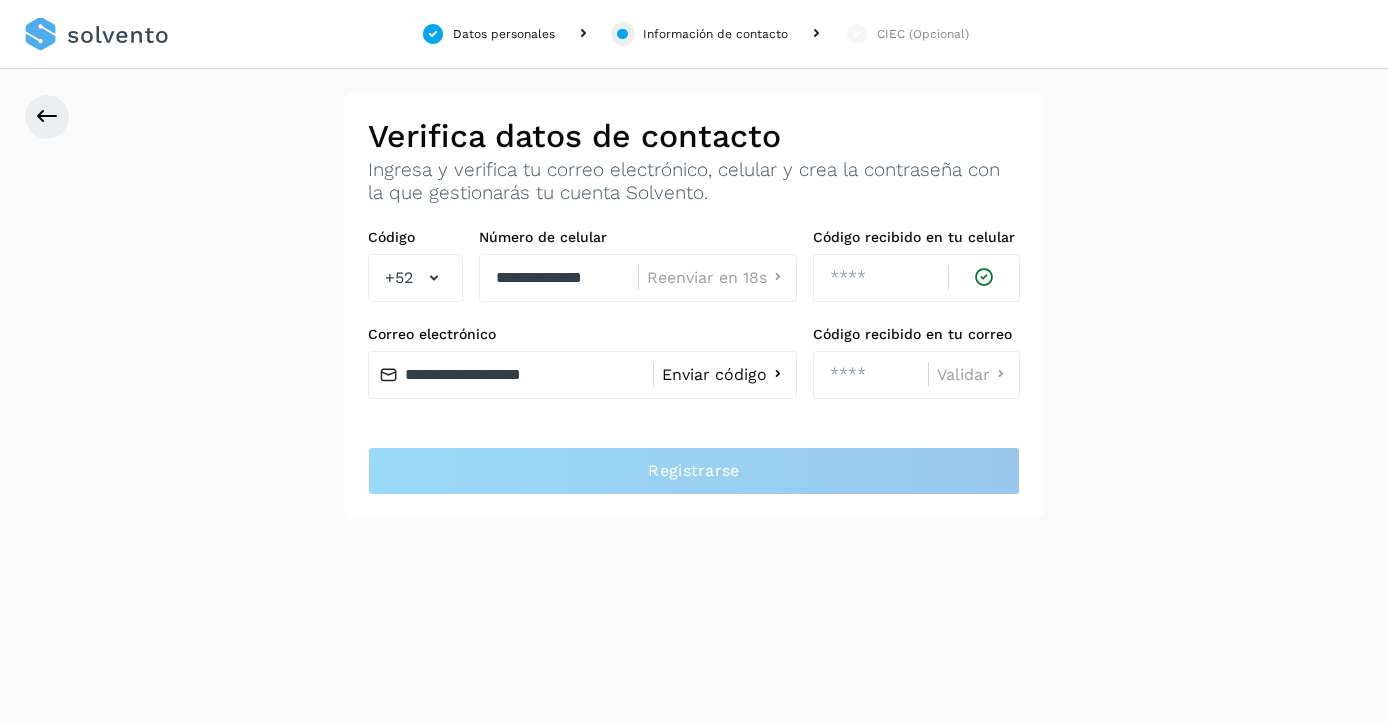 click on "Enviar código" 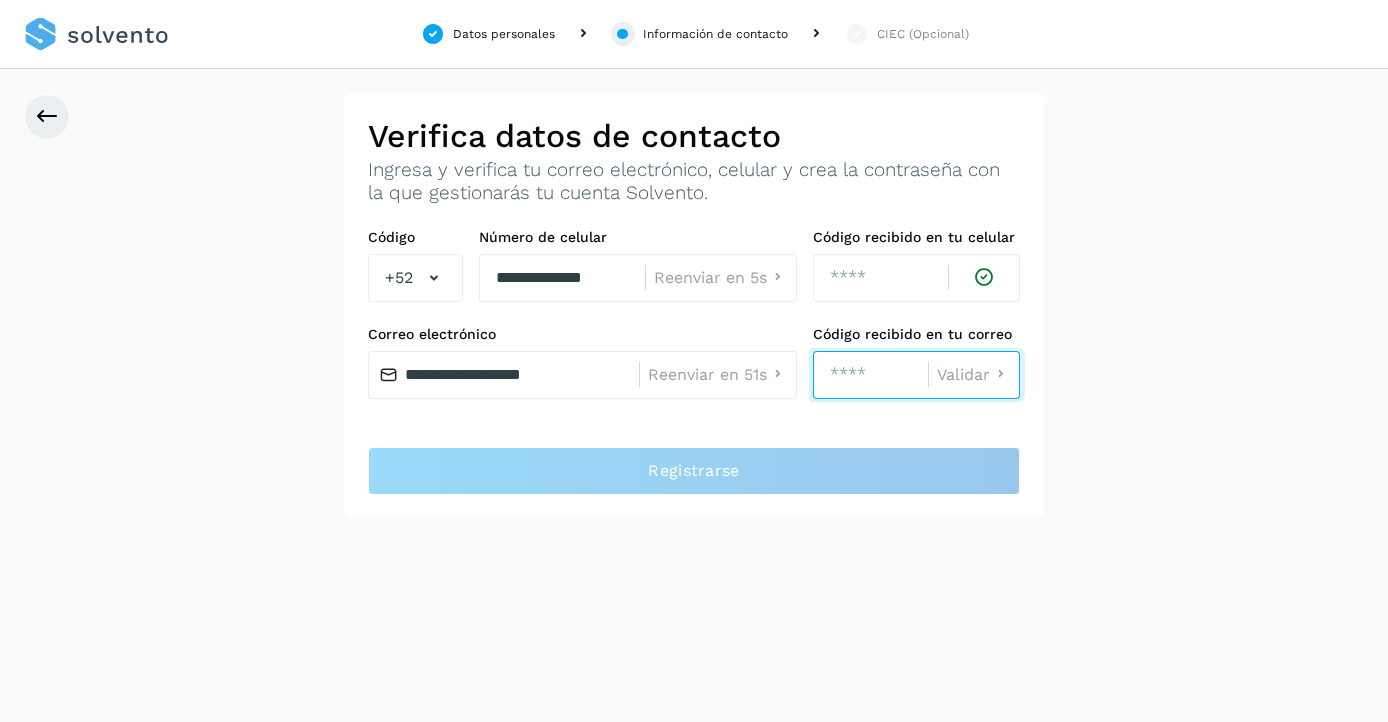 click at bounding box center [870, 375] 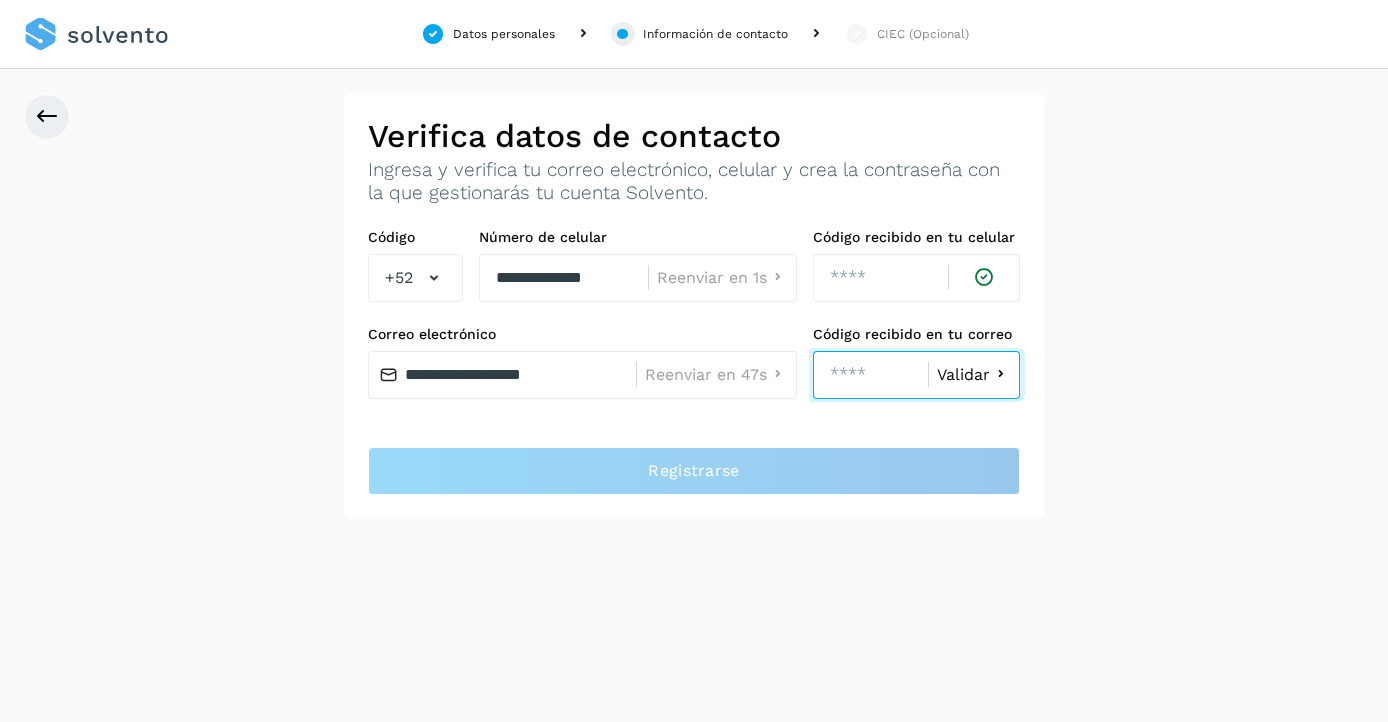 type on "****" 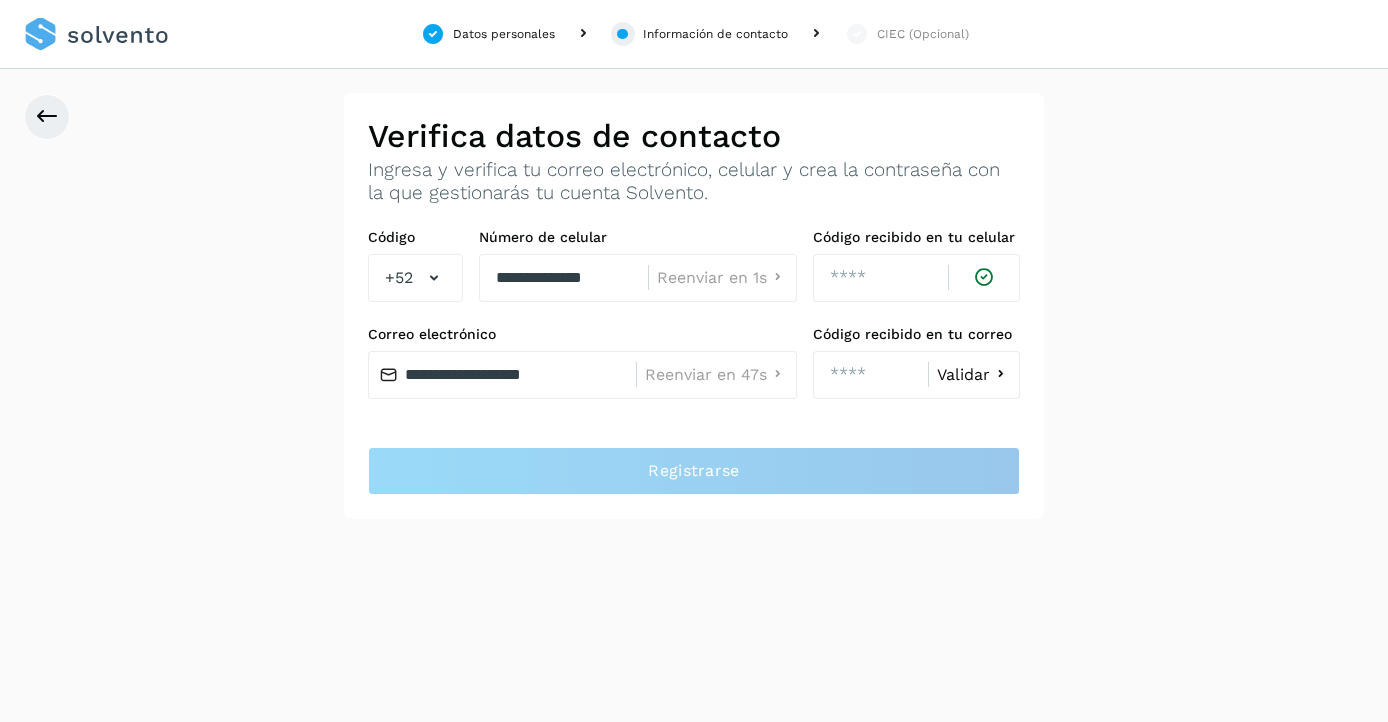 click on "Validar" 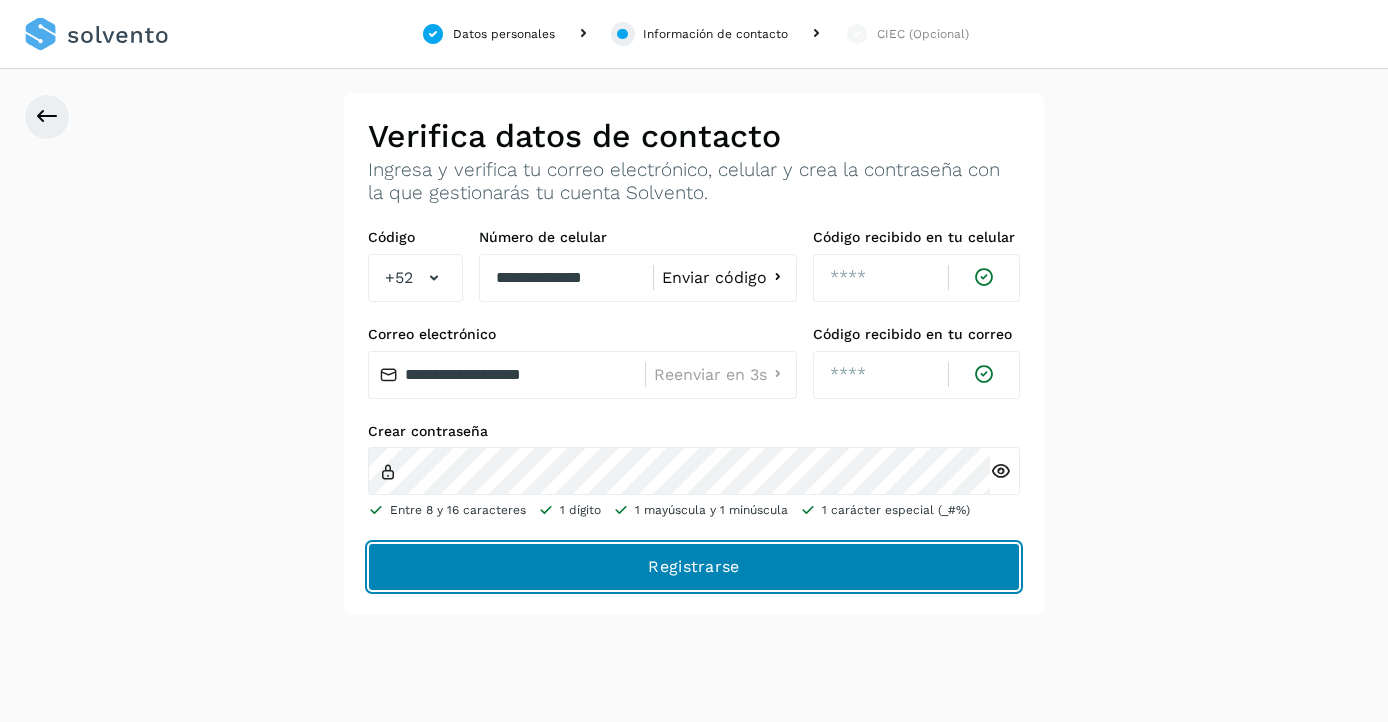 click on "Registrarse" 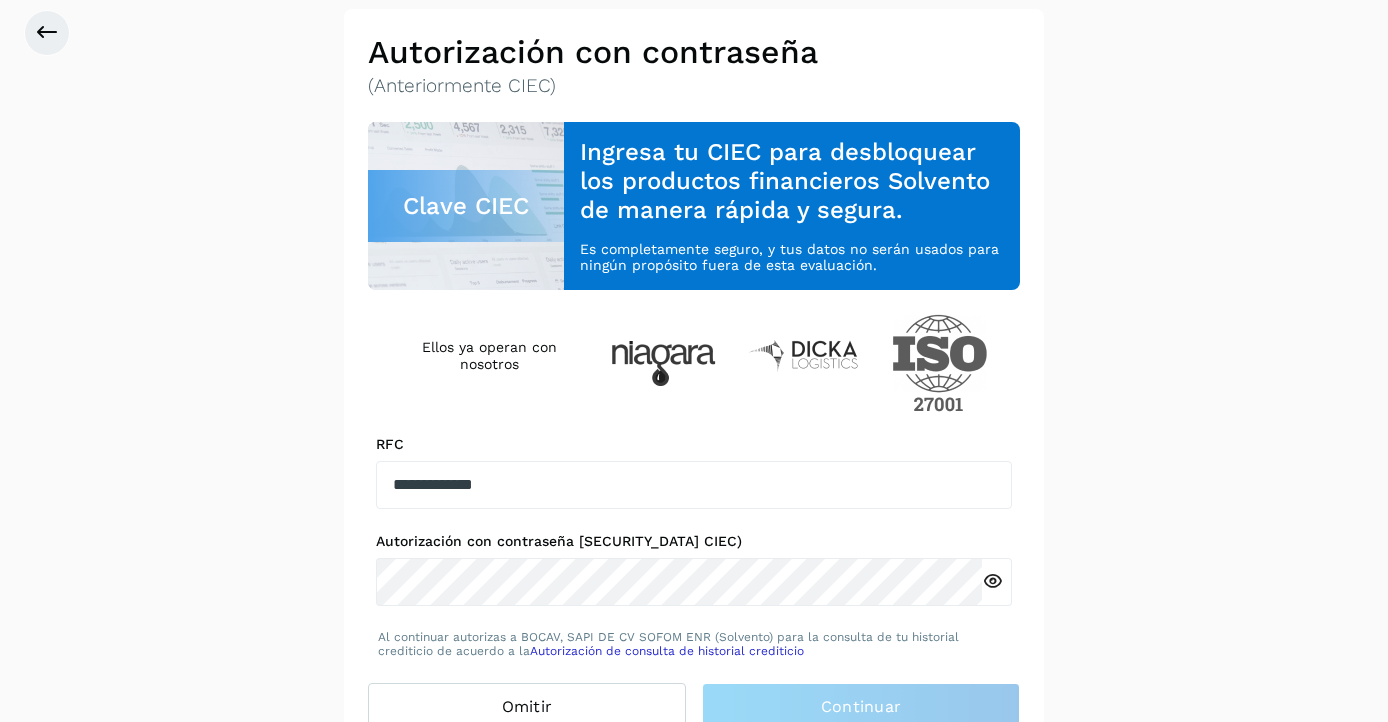scroll, scrollTop: 116, scrollLeft: 0, axis: vertical 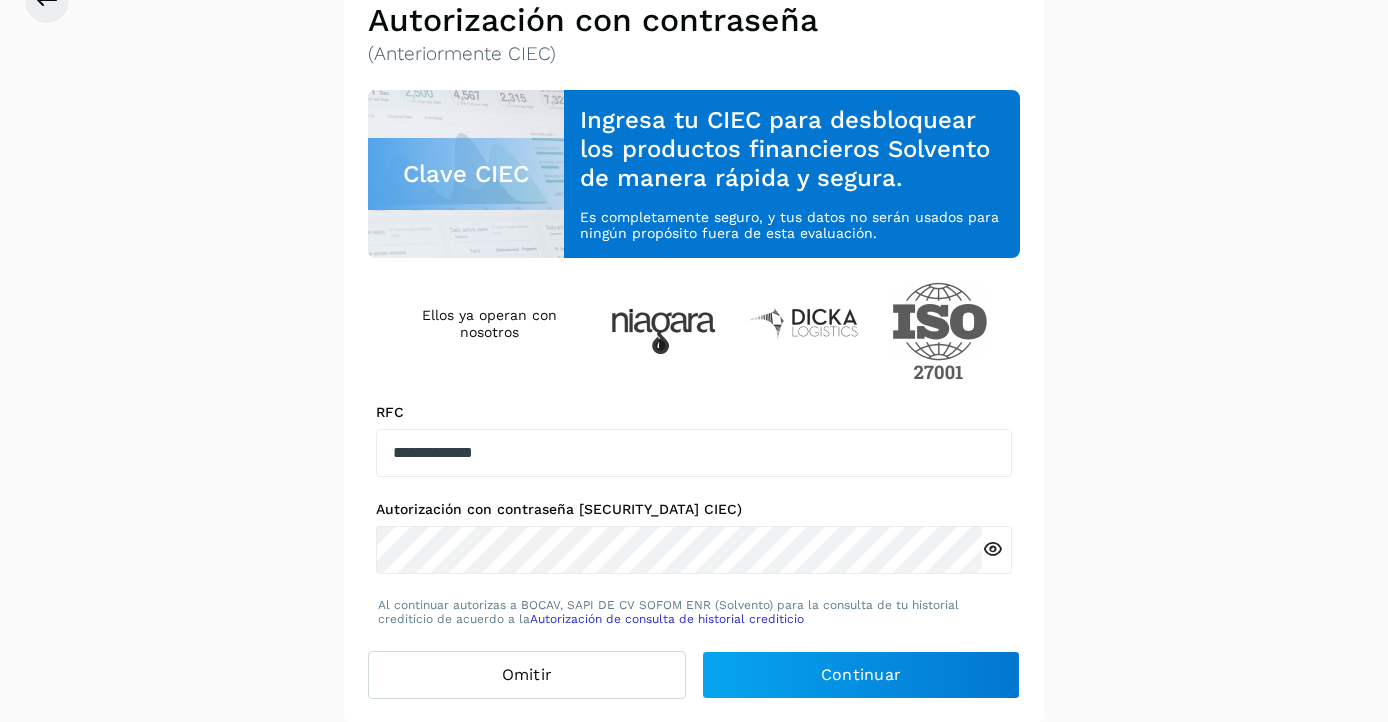 click at bounding box center (992, 549) 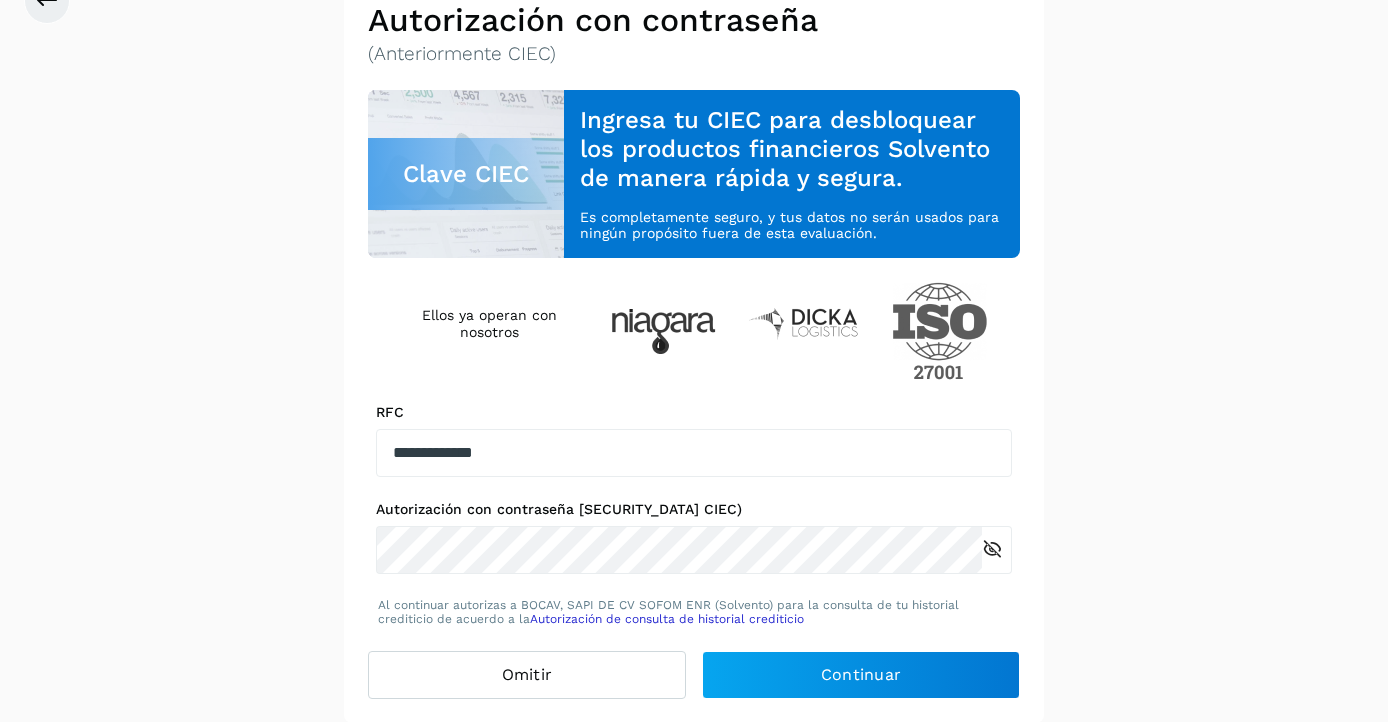 click on "**********" at bounding box center [694, 350] 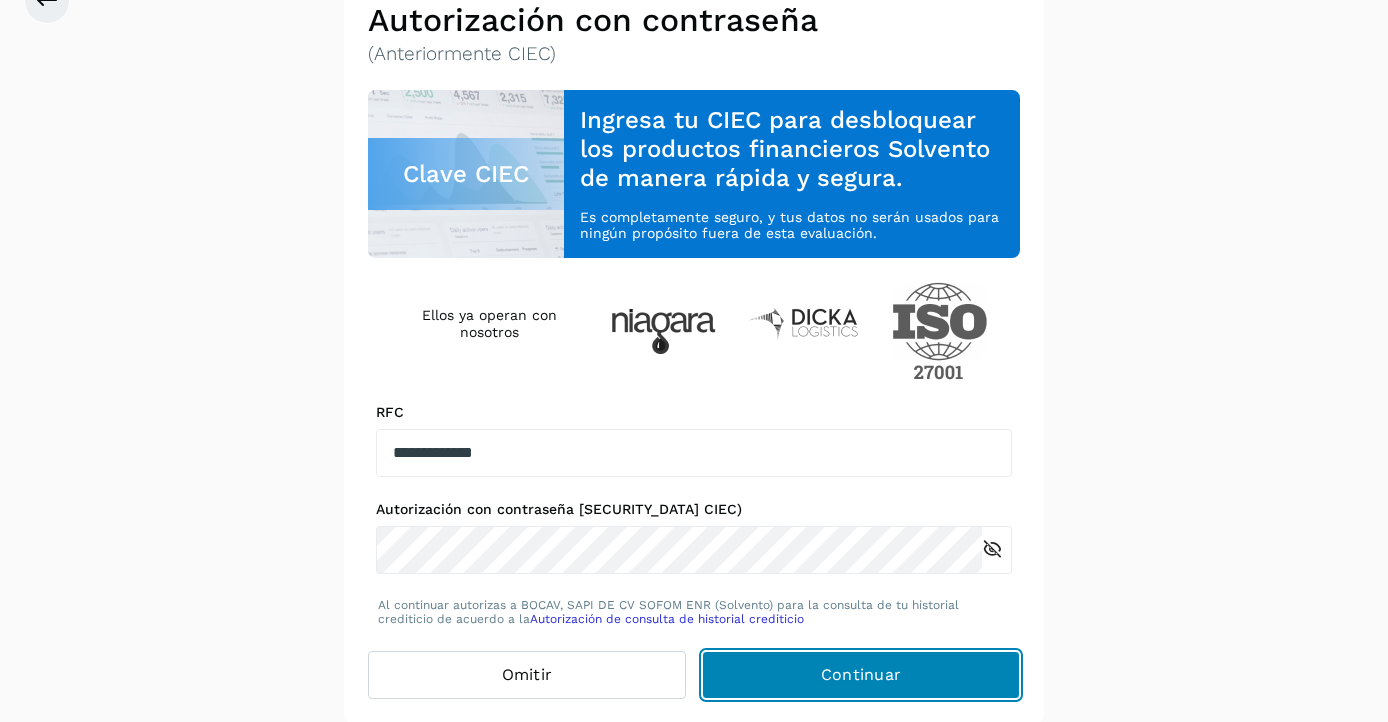 click on "Continuar" at bounding box center (861, 675) 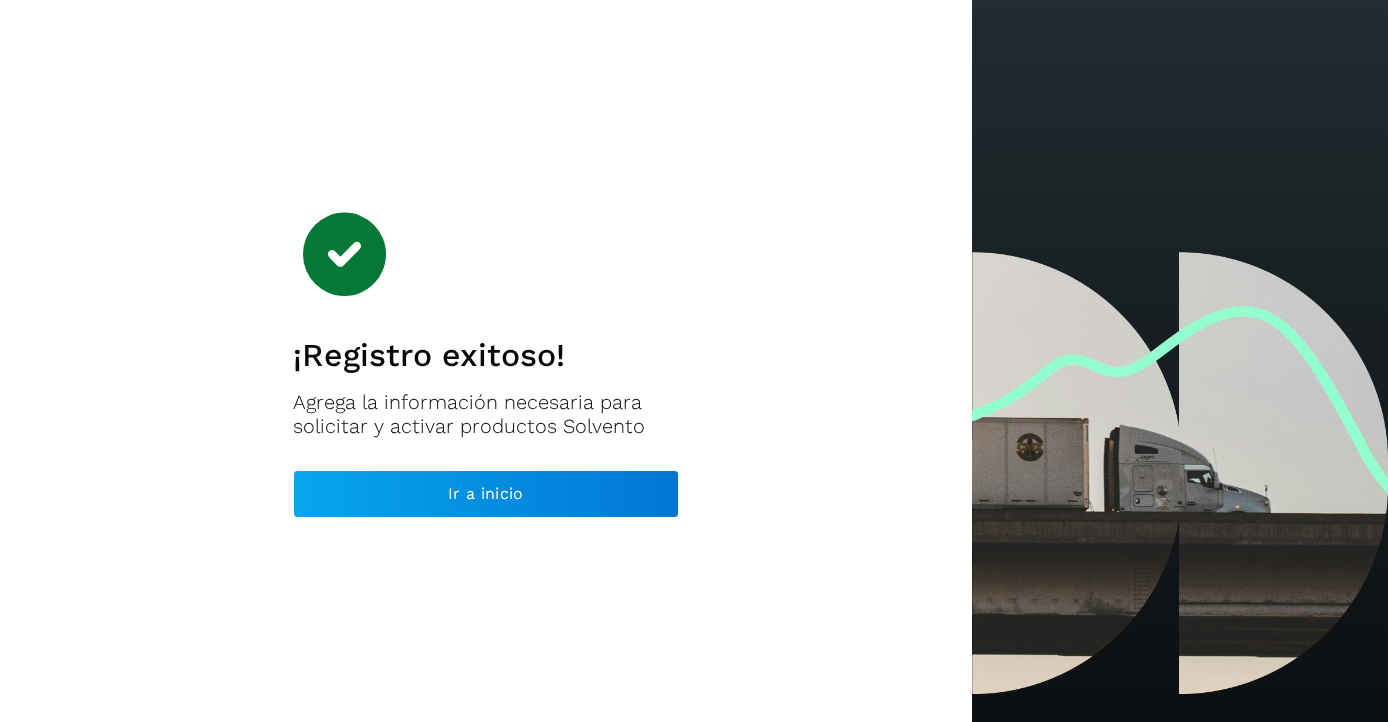 scroll, scrollTop: 0, scrollLeft: 0, axis: both 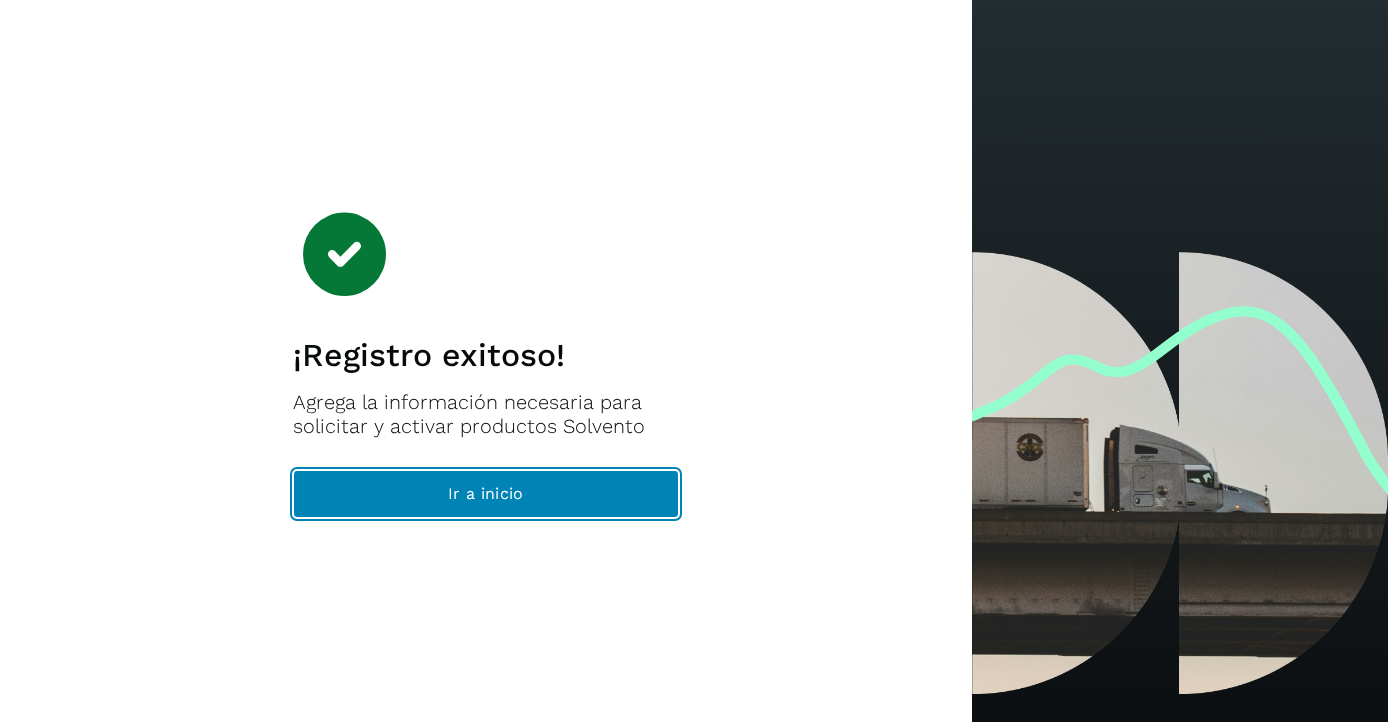 click on "Ir a inicio" 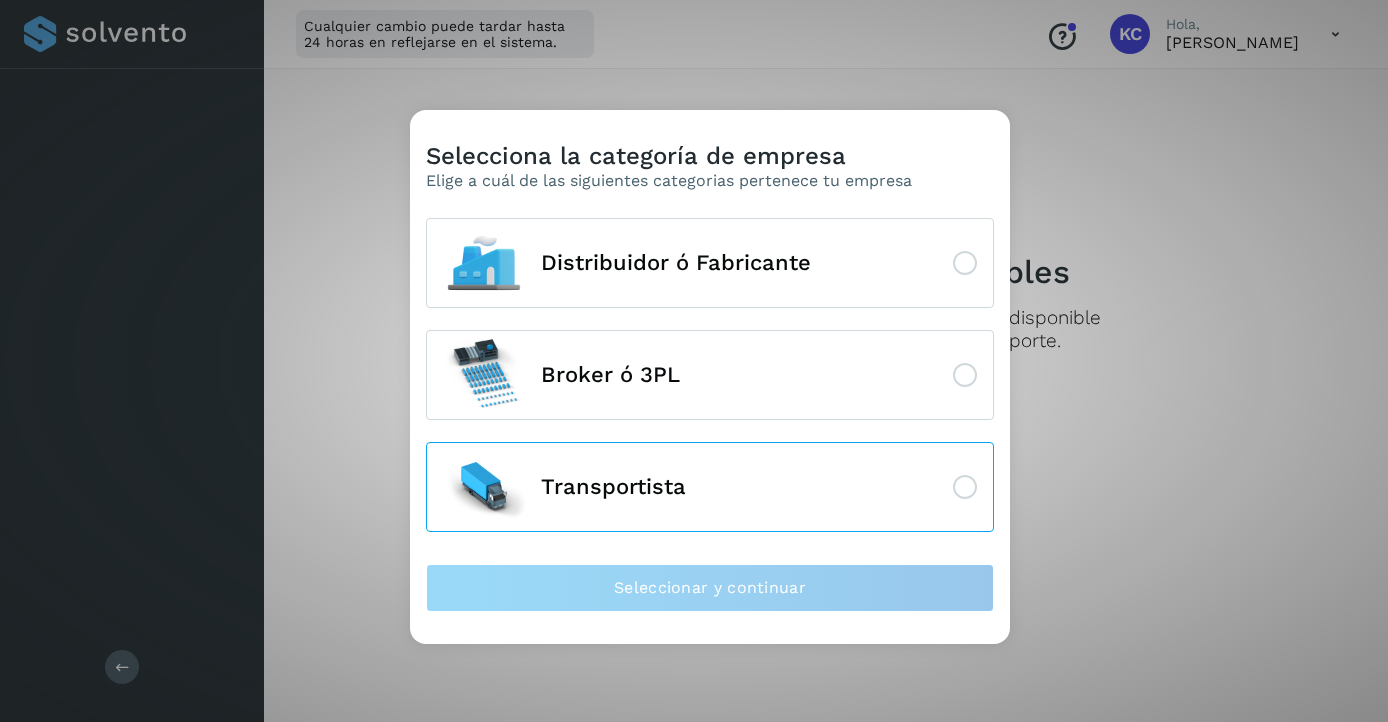 click 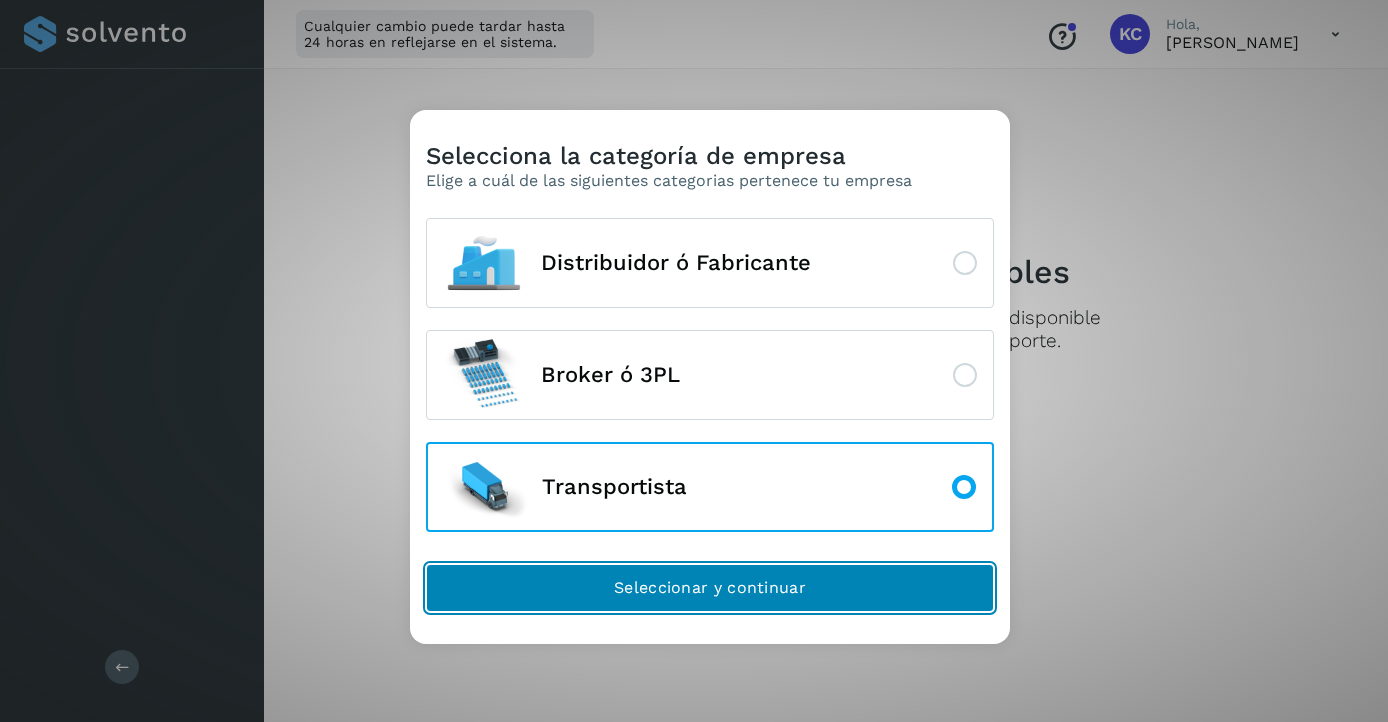 click on "Seleccionar y continuar" 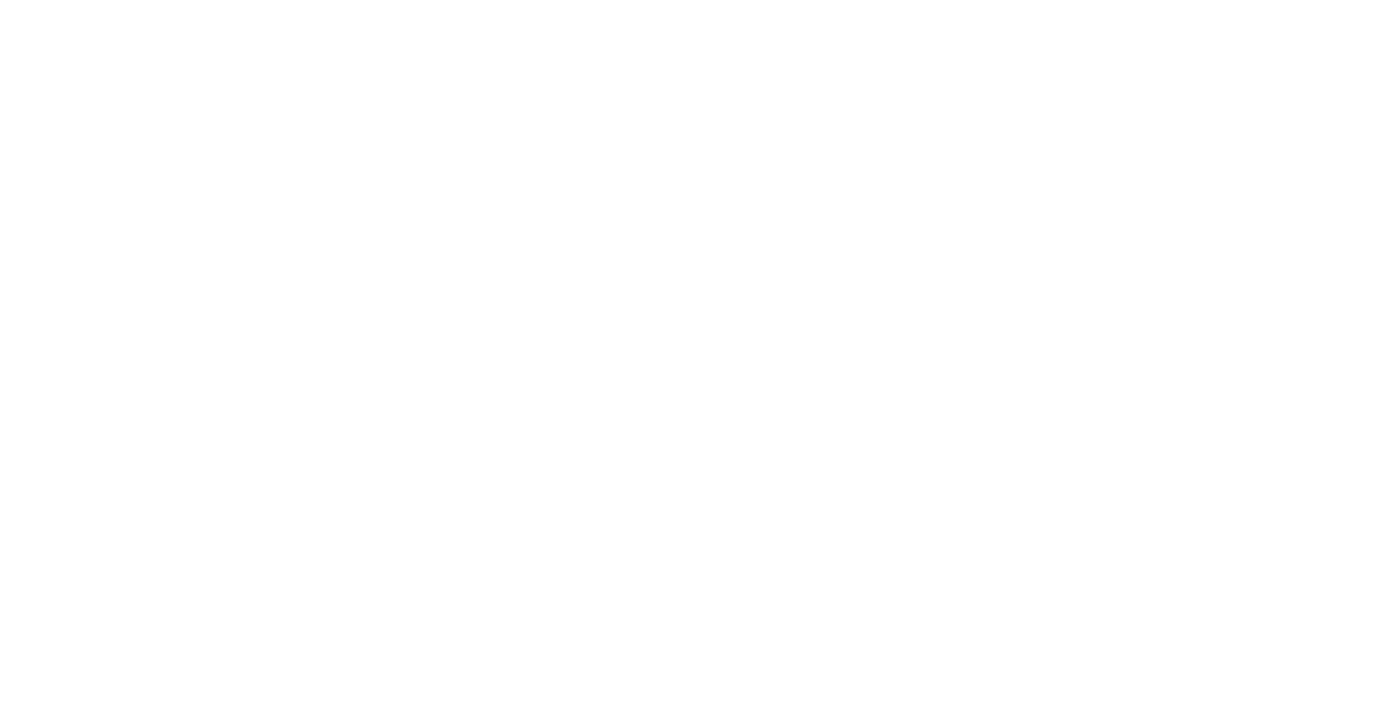 scroll, scrollTop: 0, scrollLeft: 0, axis: both 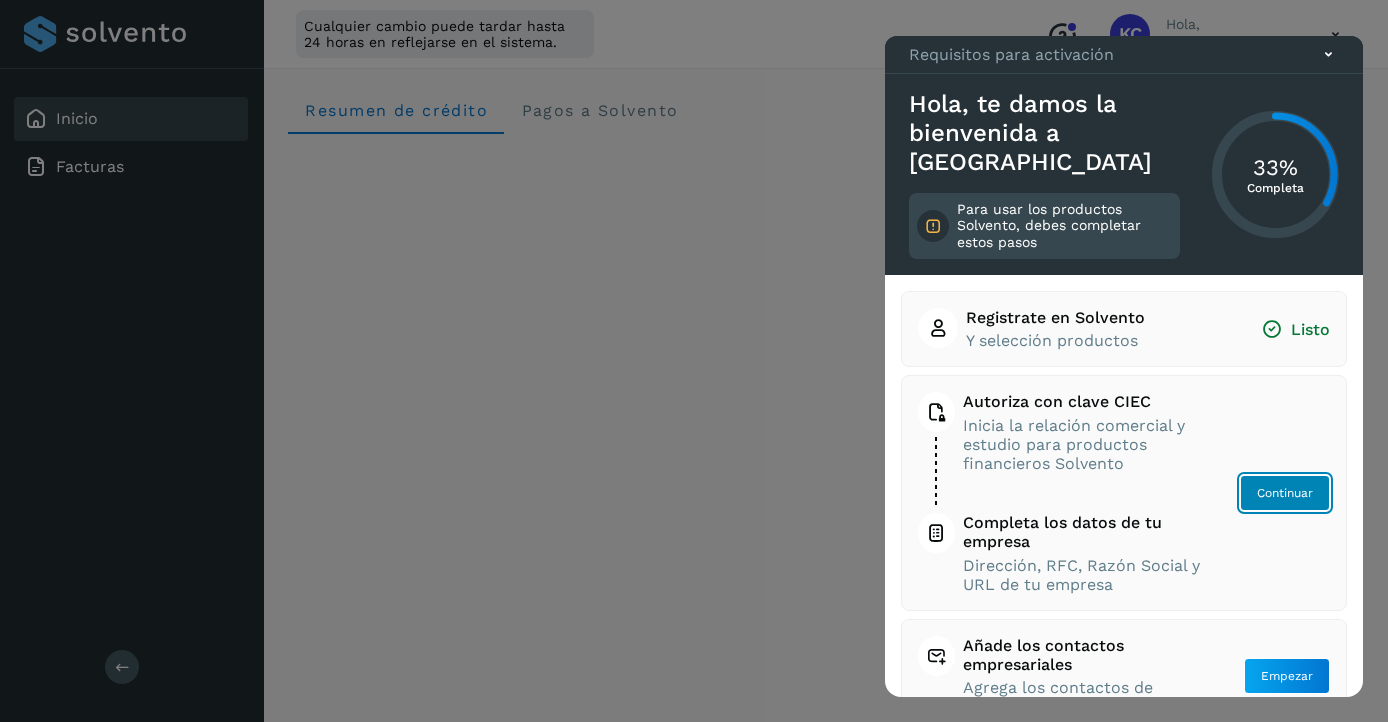 click on "Continuar" 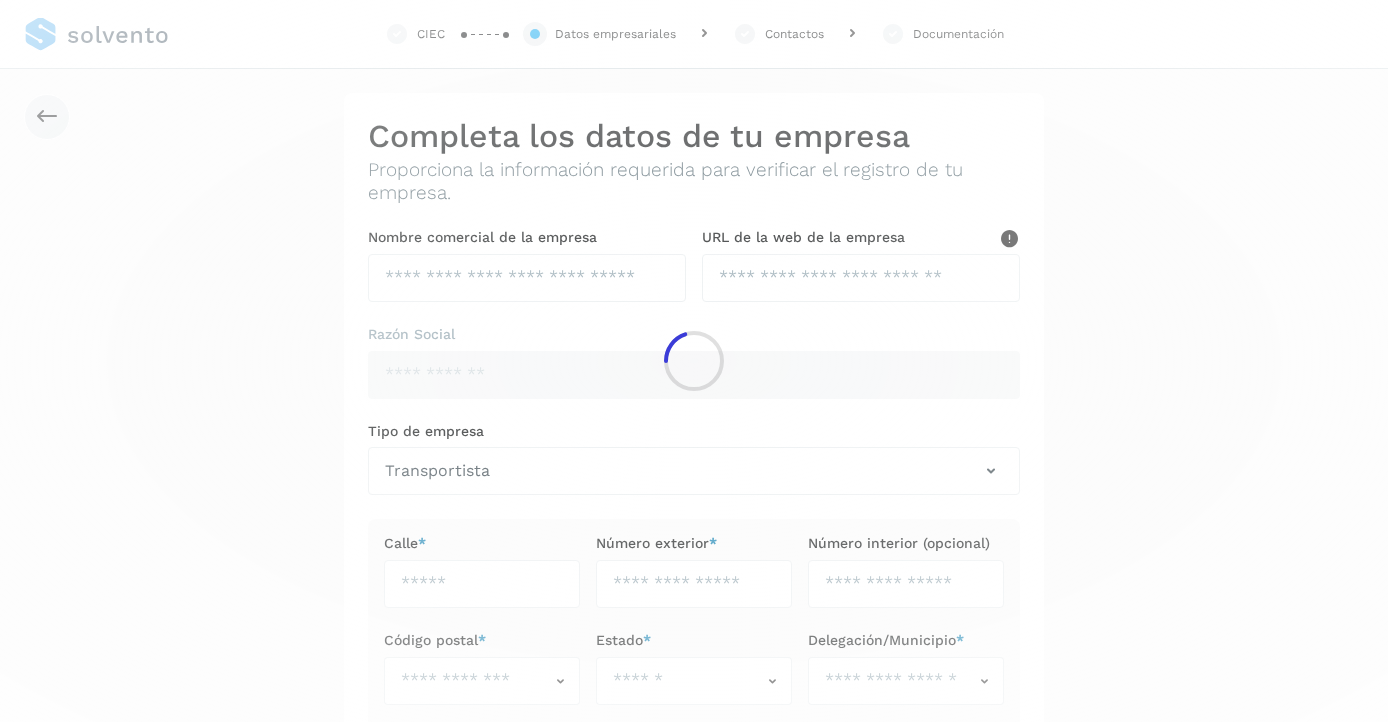 type on "**********" 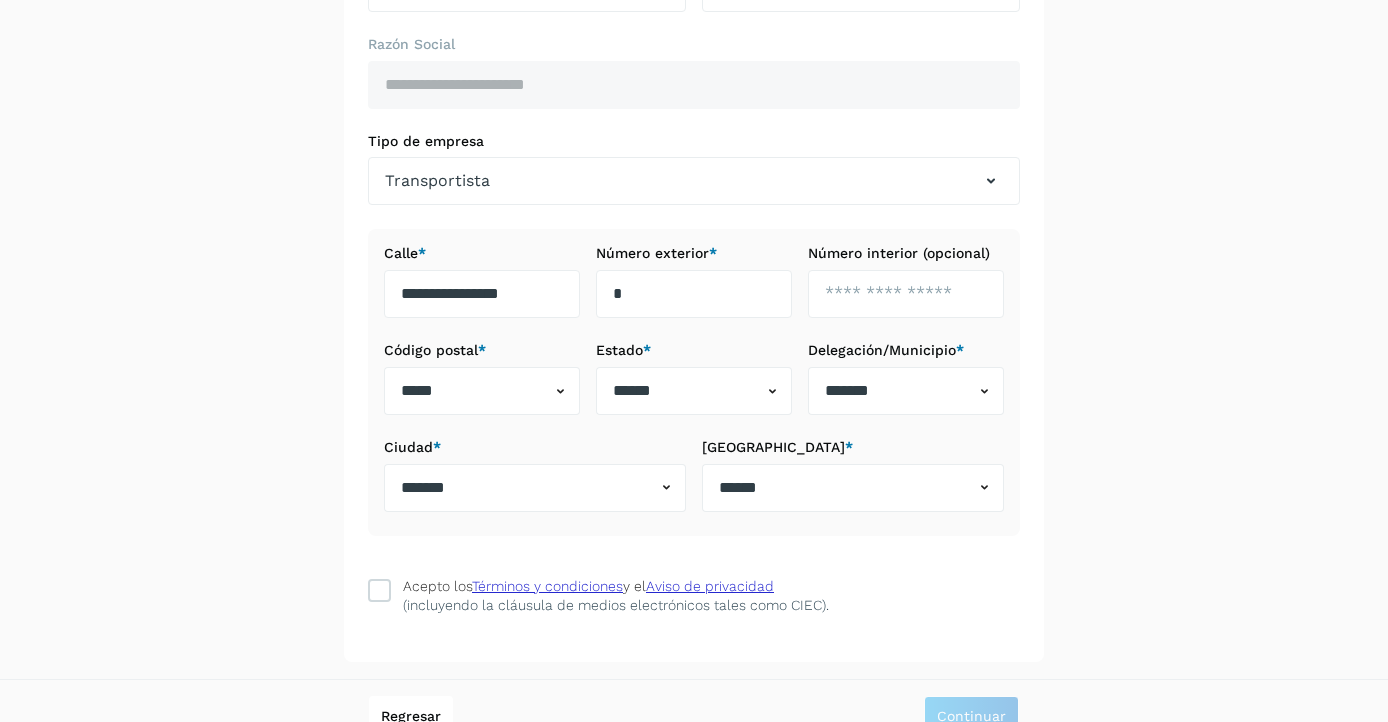 scroll, scrollTop: 319, scrollLeft: 0, axis: vertical 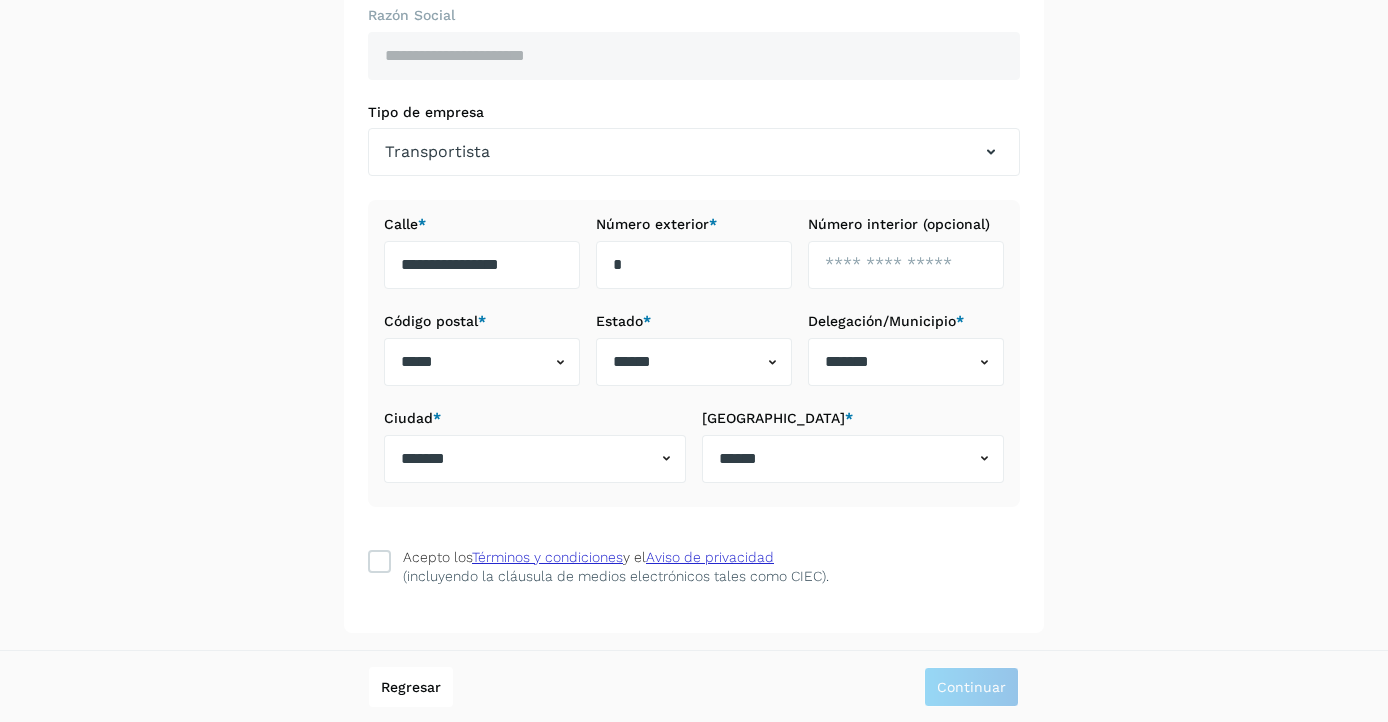 click 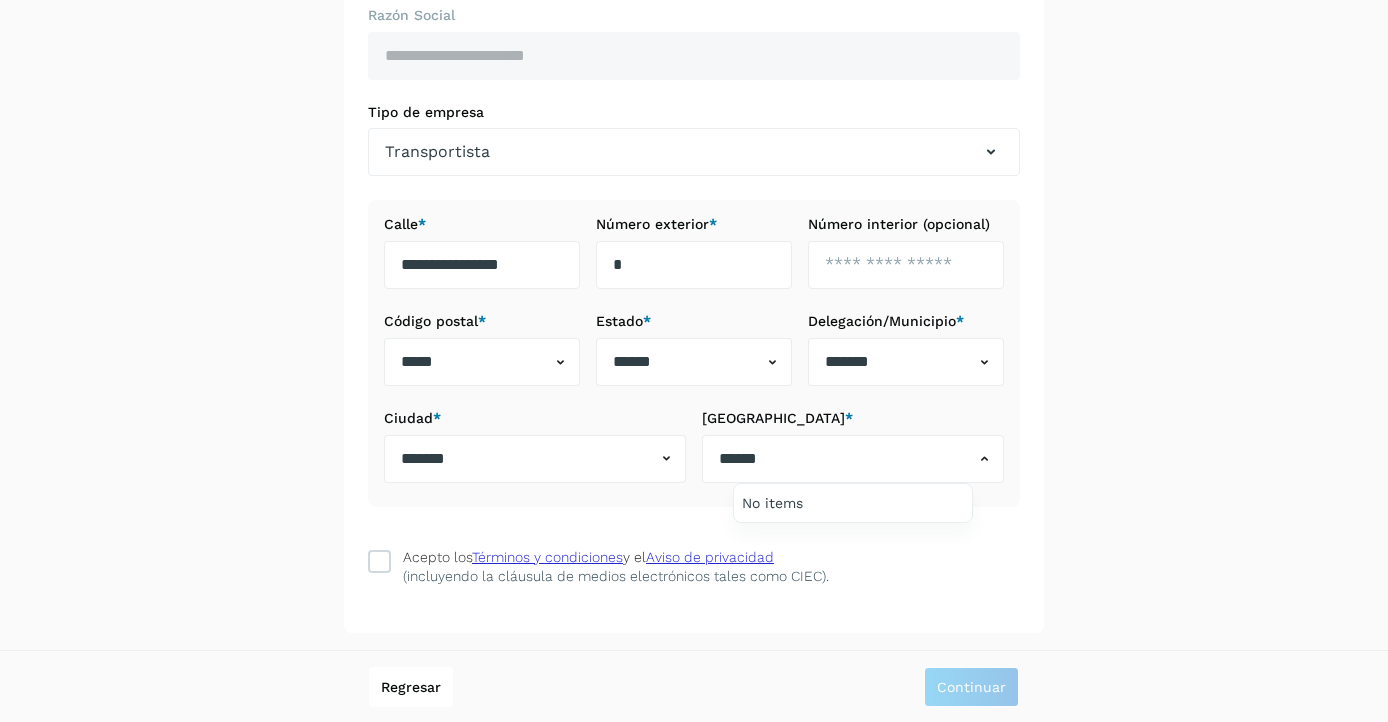 click at bounding box center (694, 361) 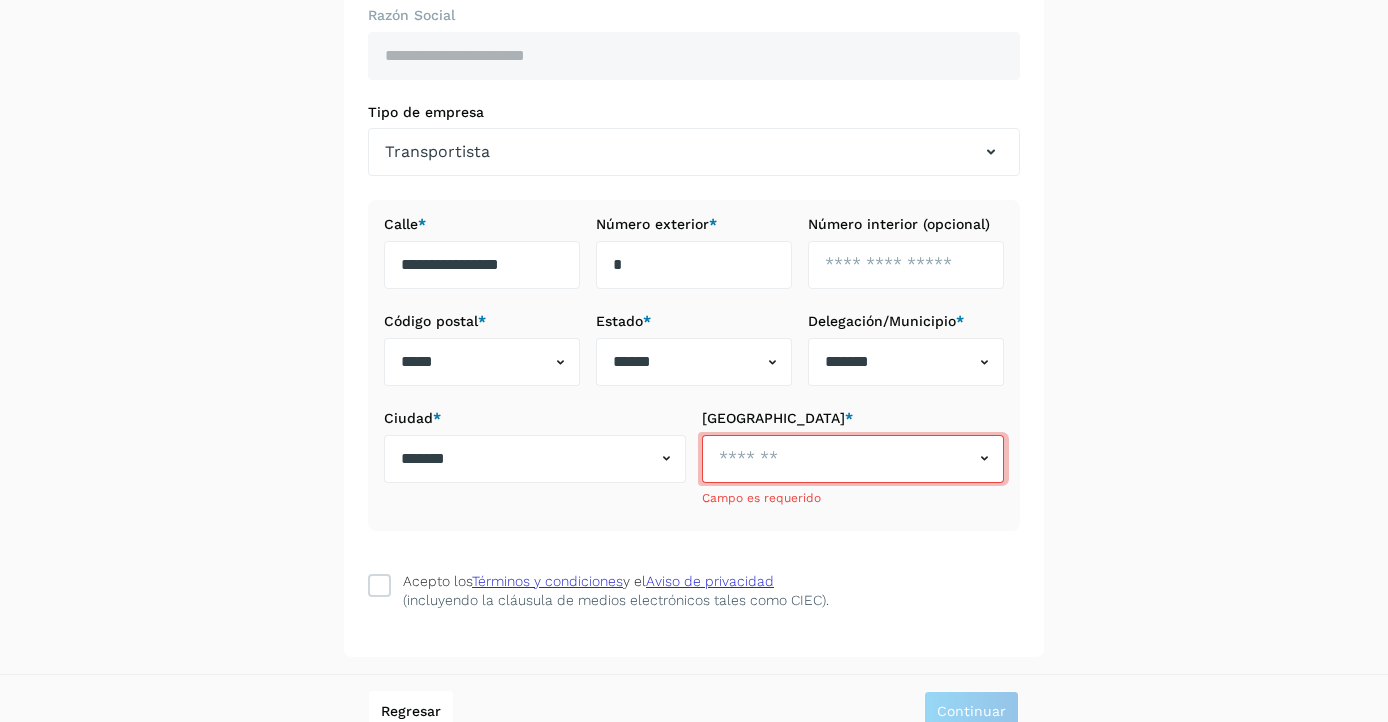 click 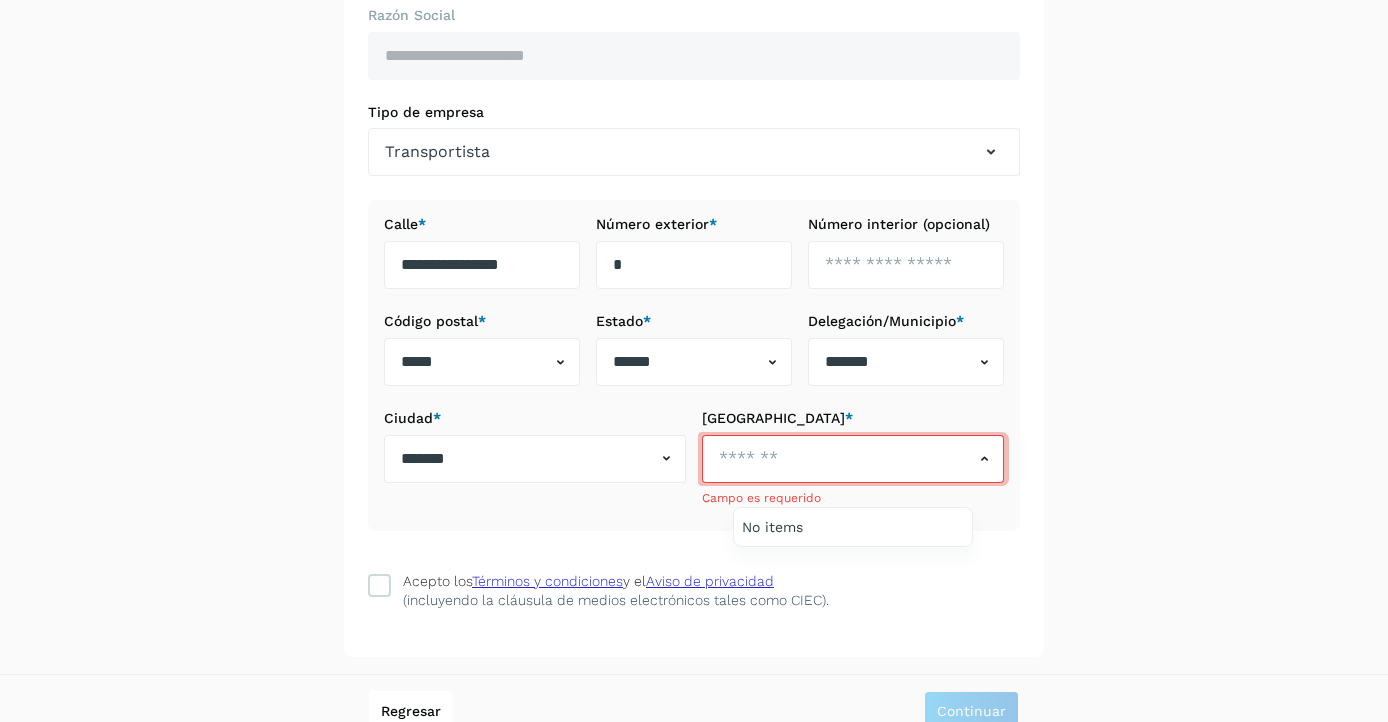 click at bounding box center [694, 361] 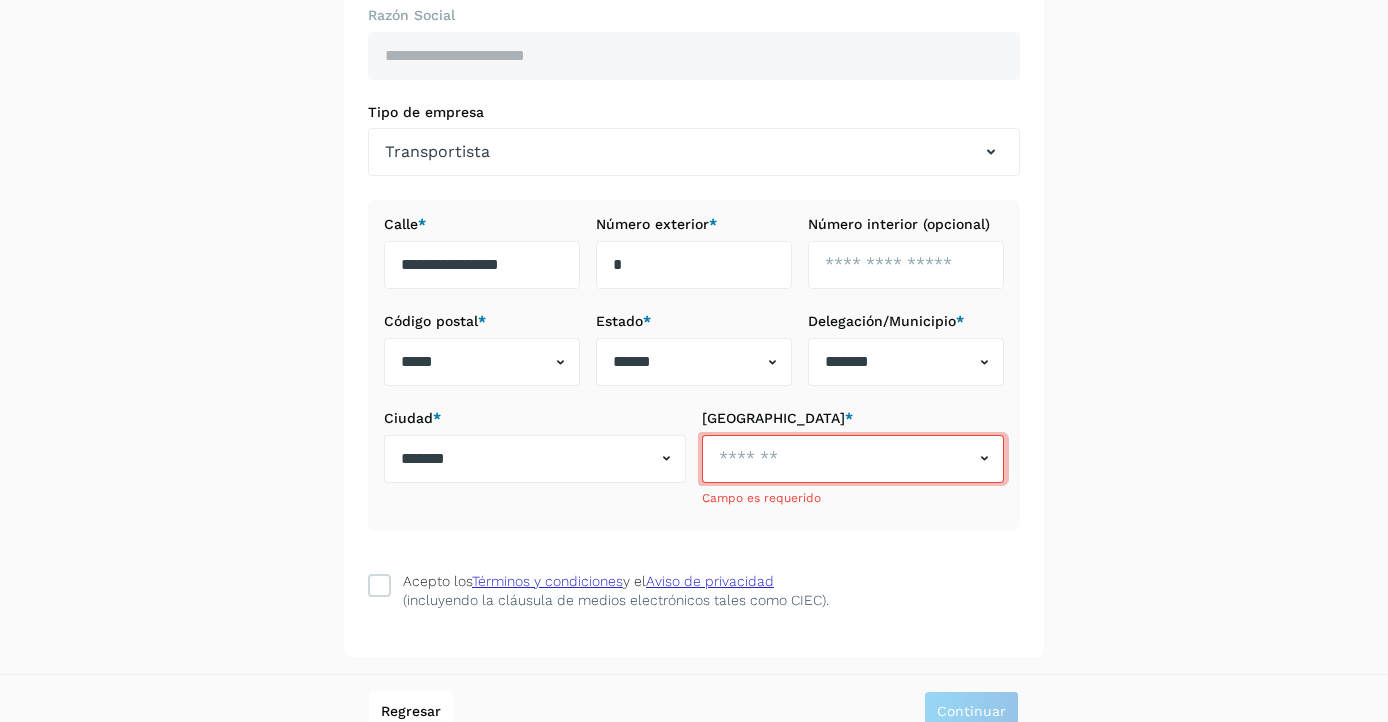 click 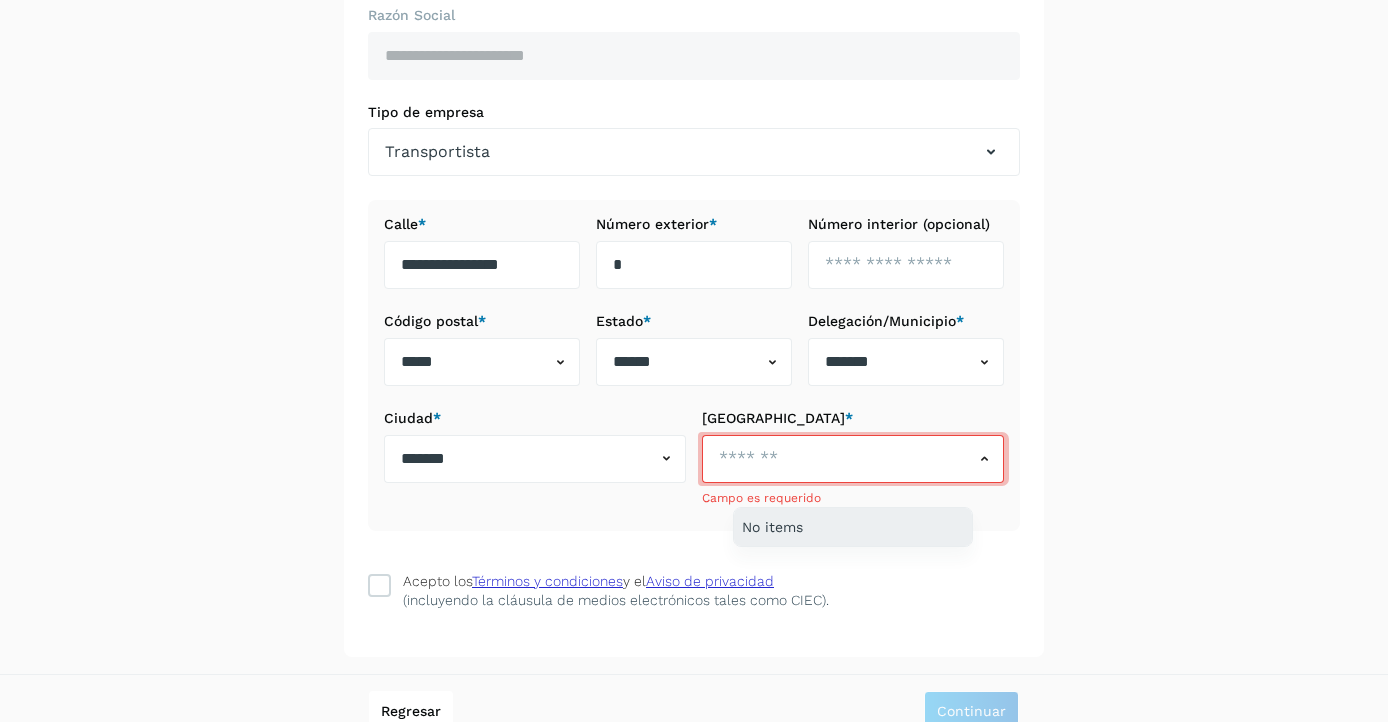 click on "No items" at bounding box center (853, 527) 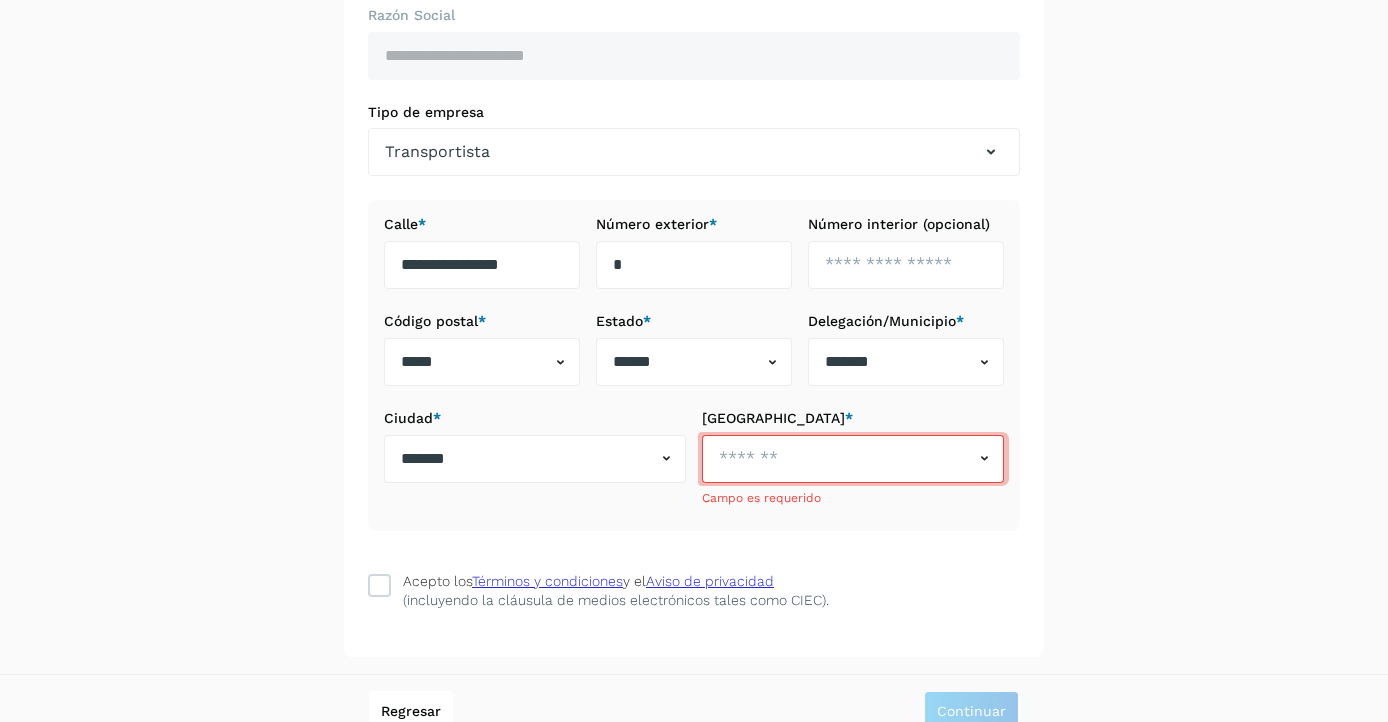click on "**********" at bounding box center (694, 271) 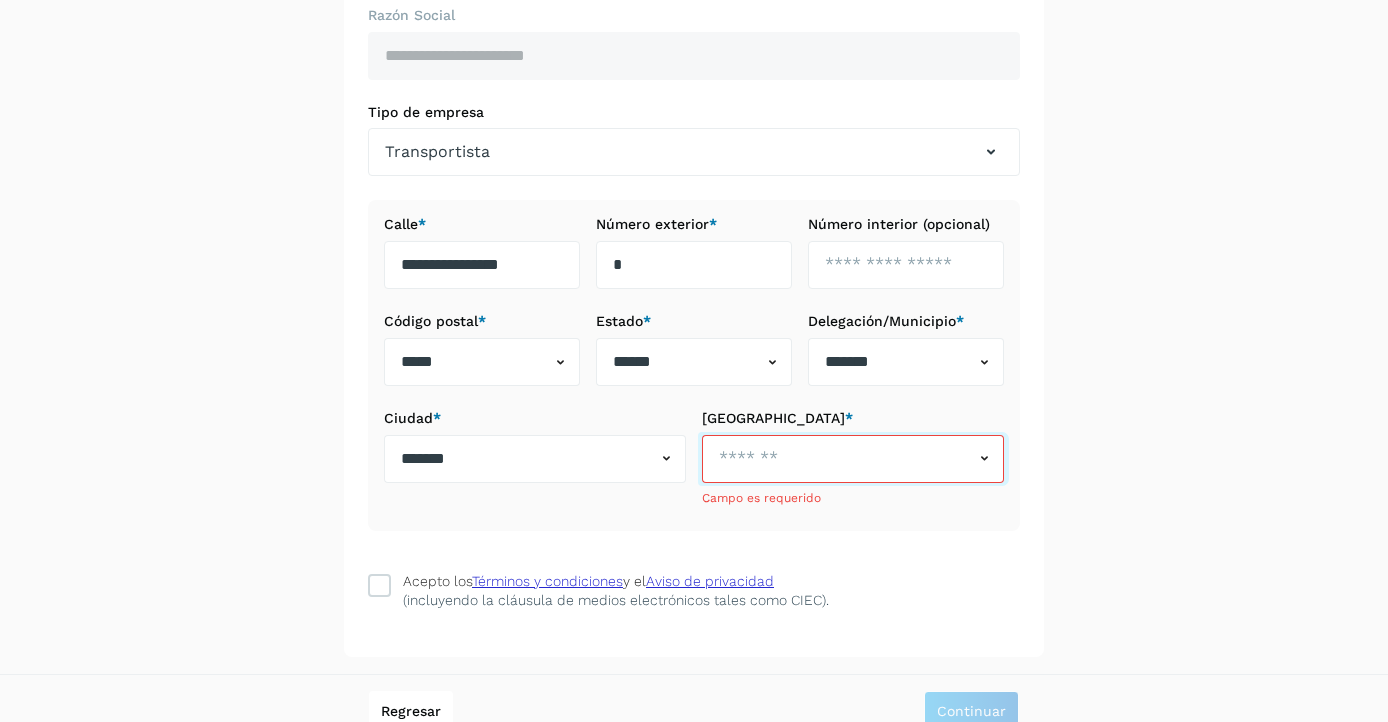 click at bounding box center (838, 459) 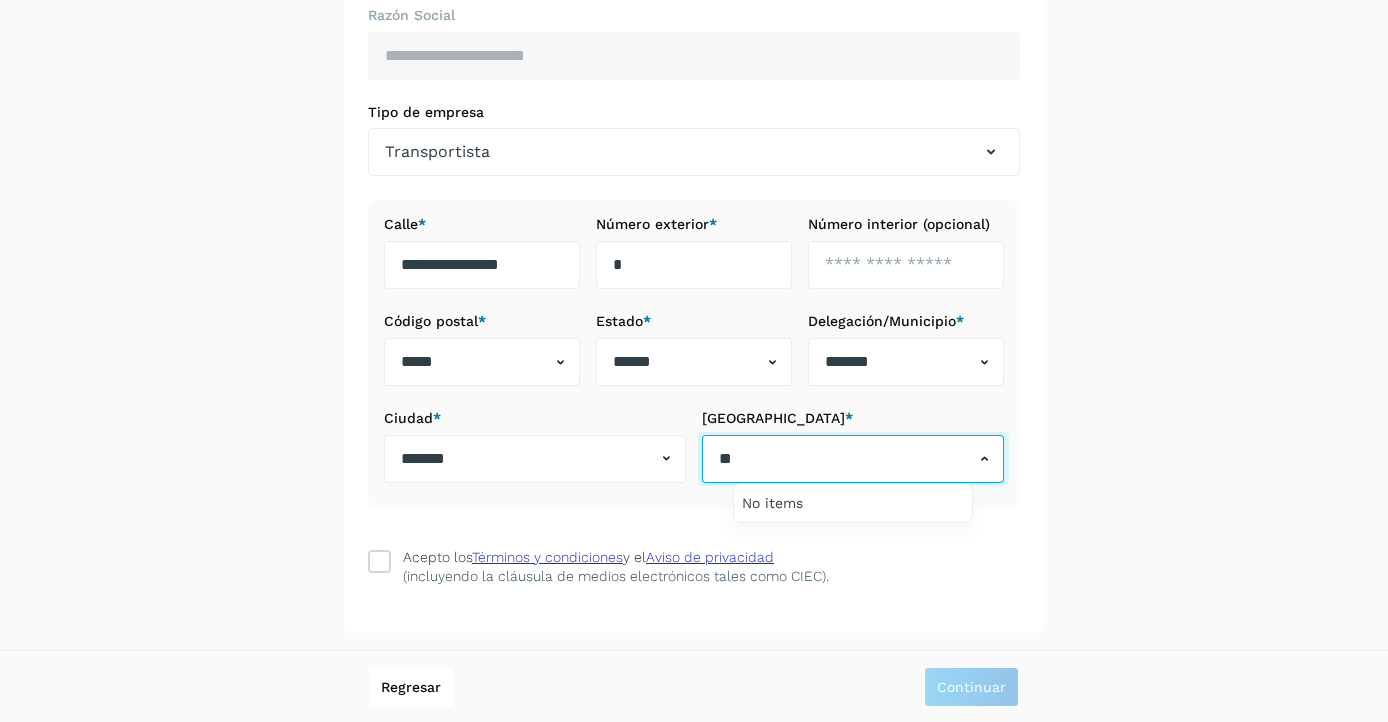 type on "*" 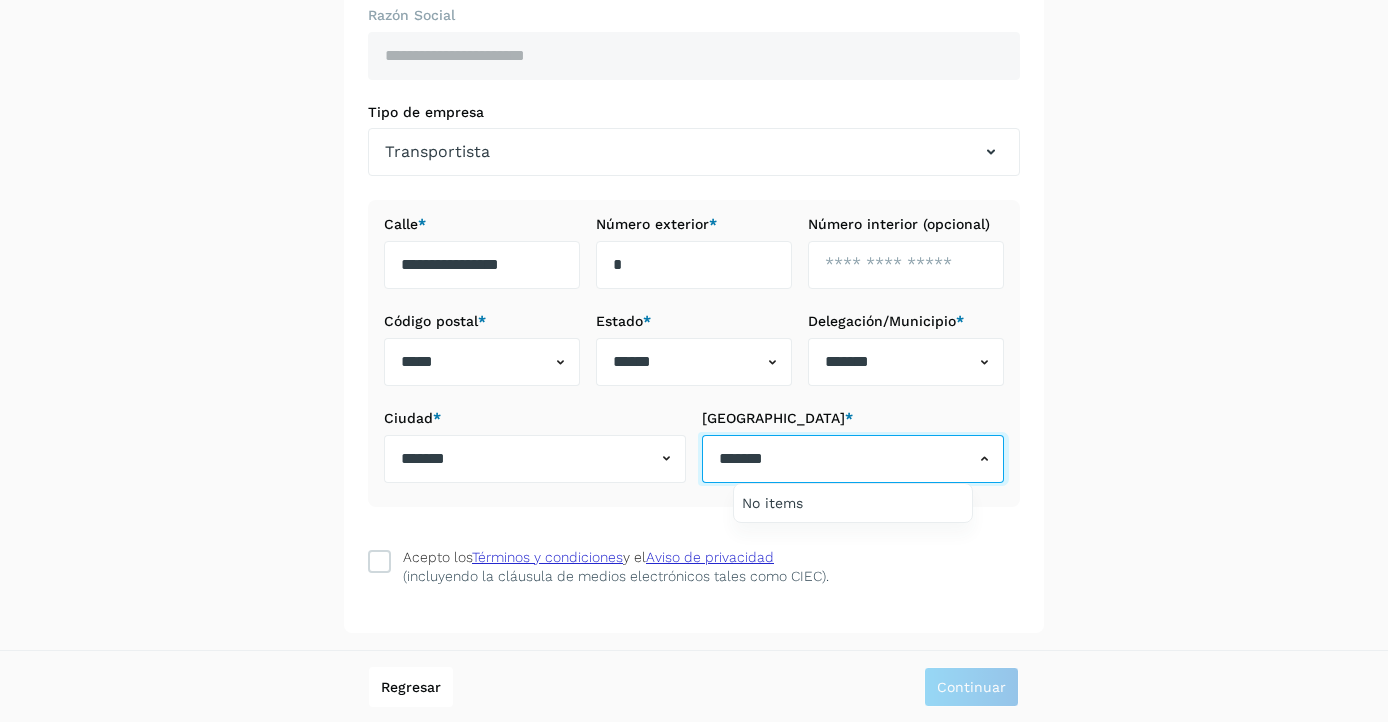type on "*******" 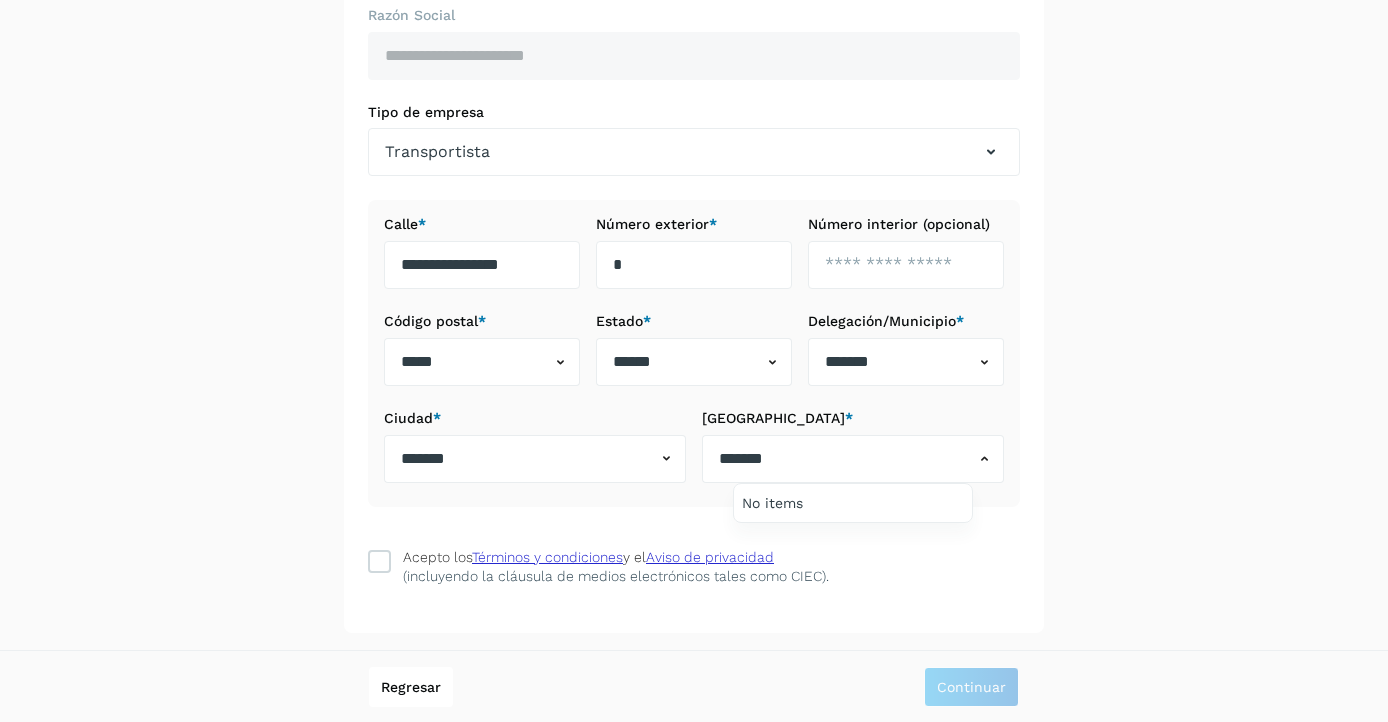 click at bounding box center [694, 361] 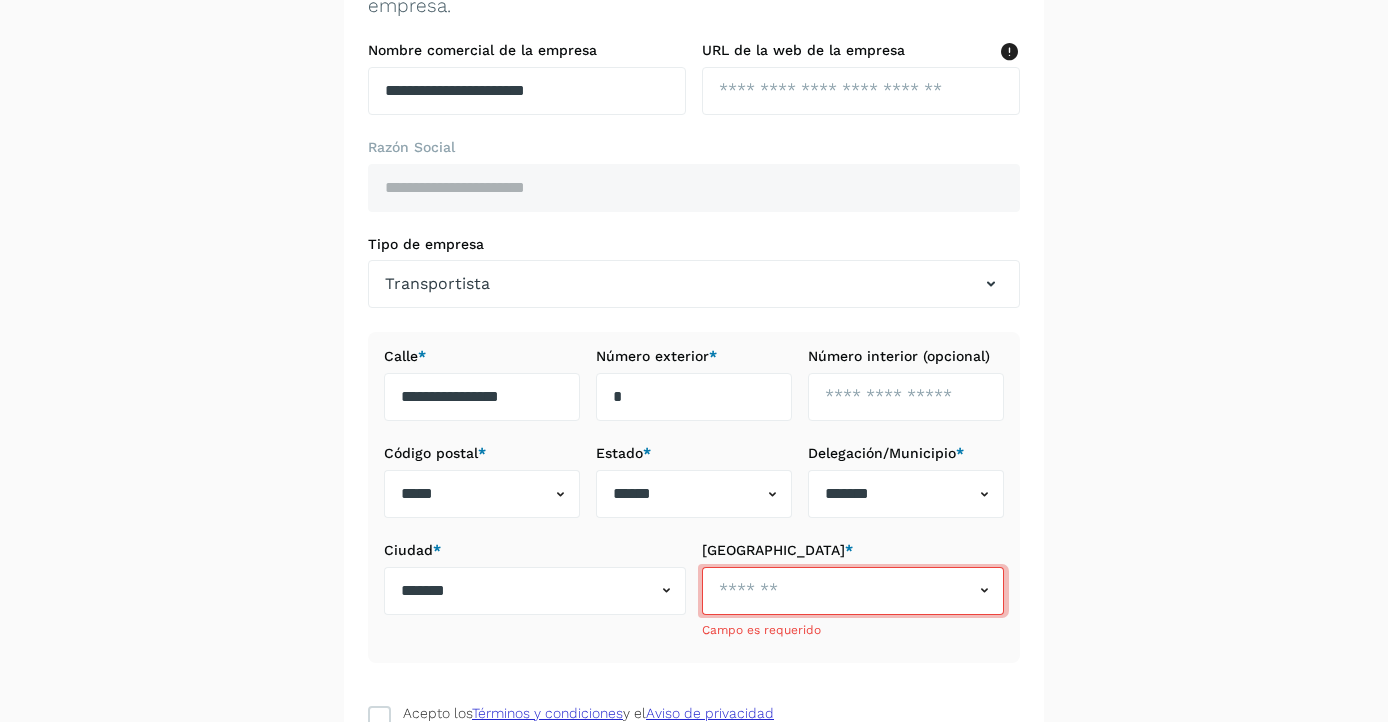scroll, scrollTop: 158, scrollLeft: 0, axis: vertical 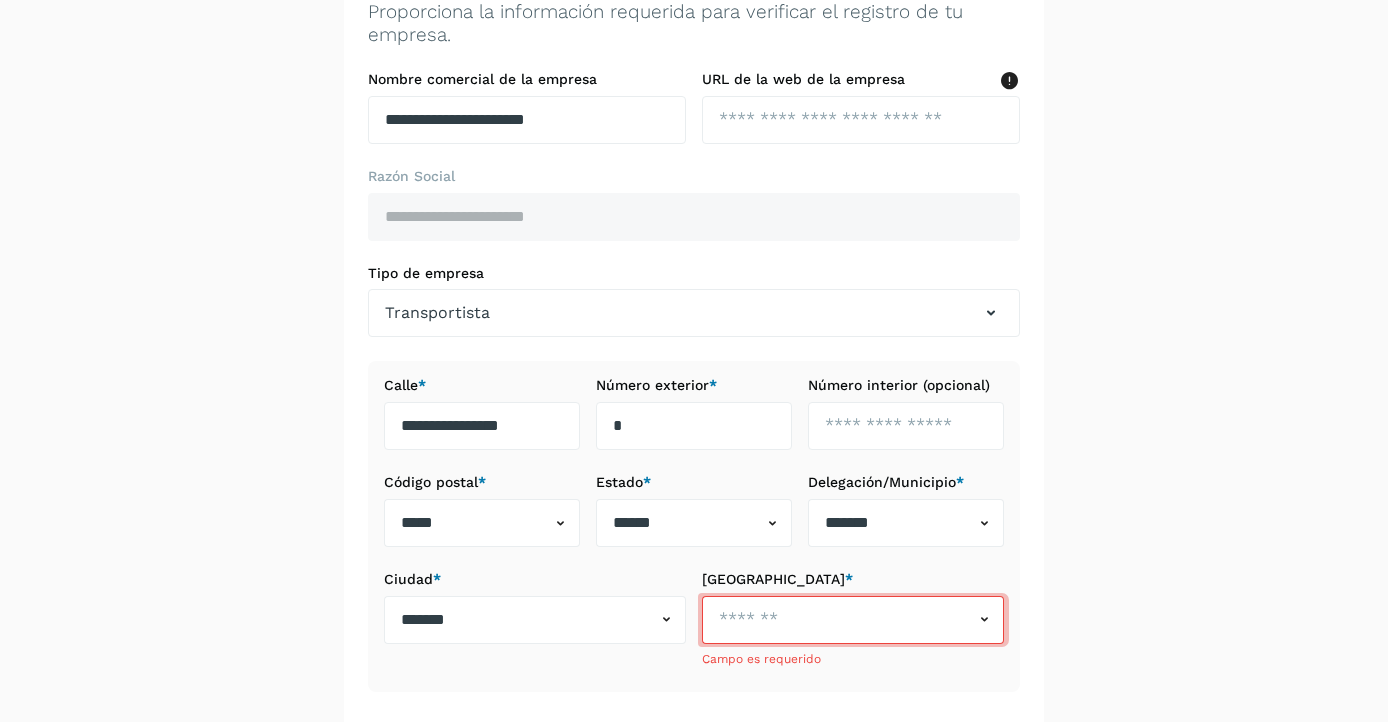 click 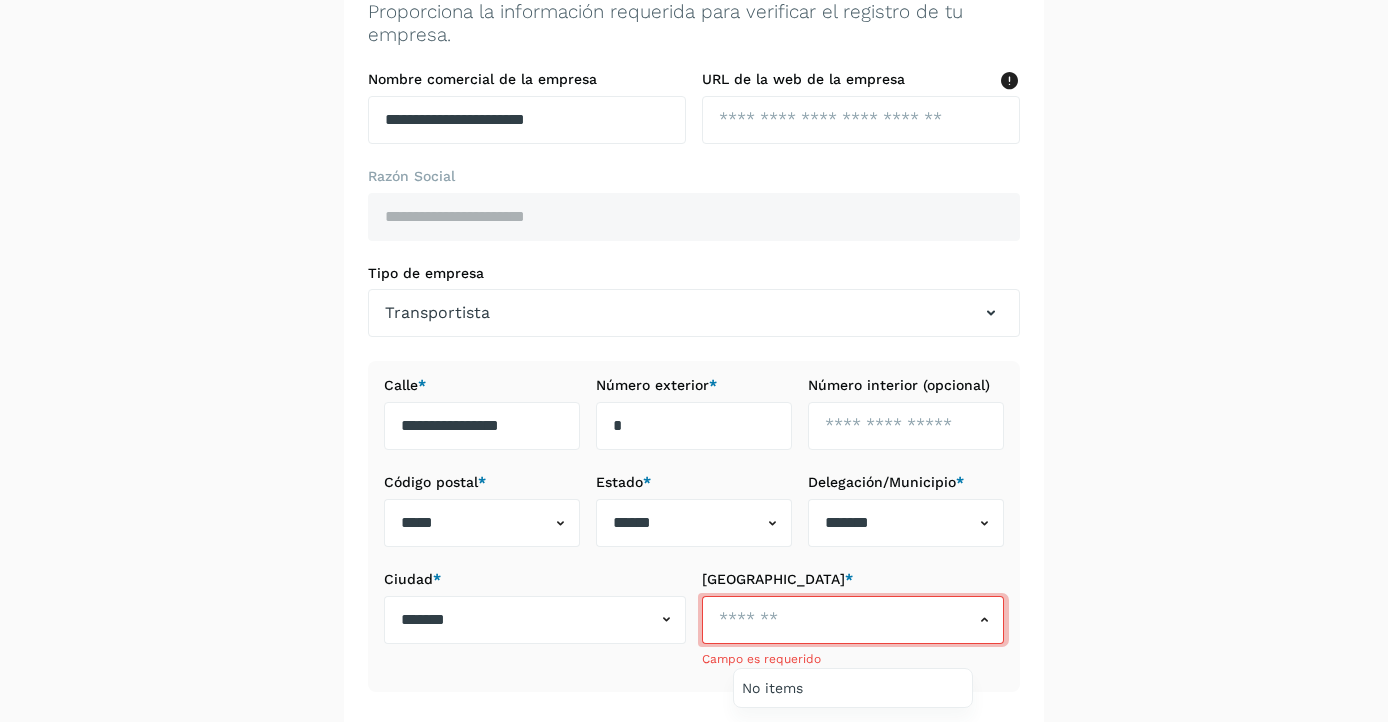 click at bounding box center [694, 361] 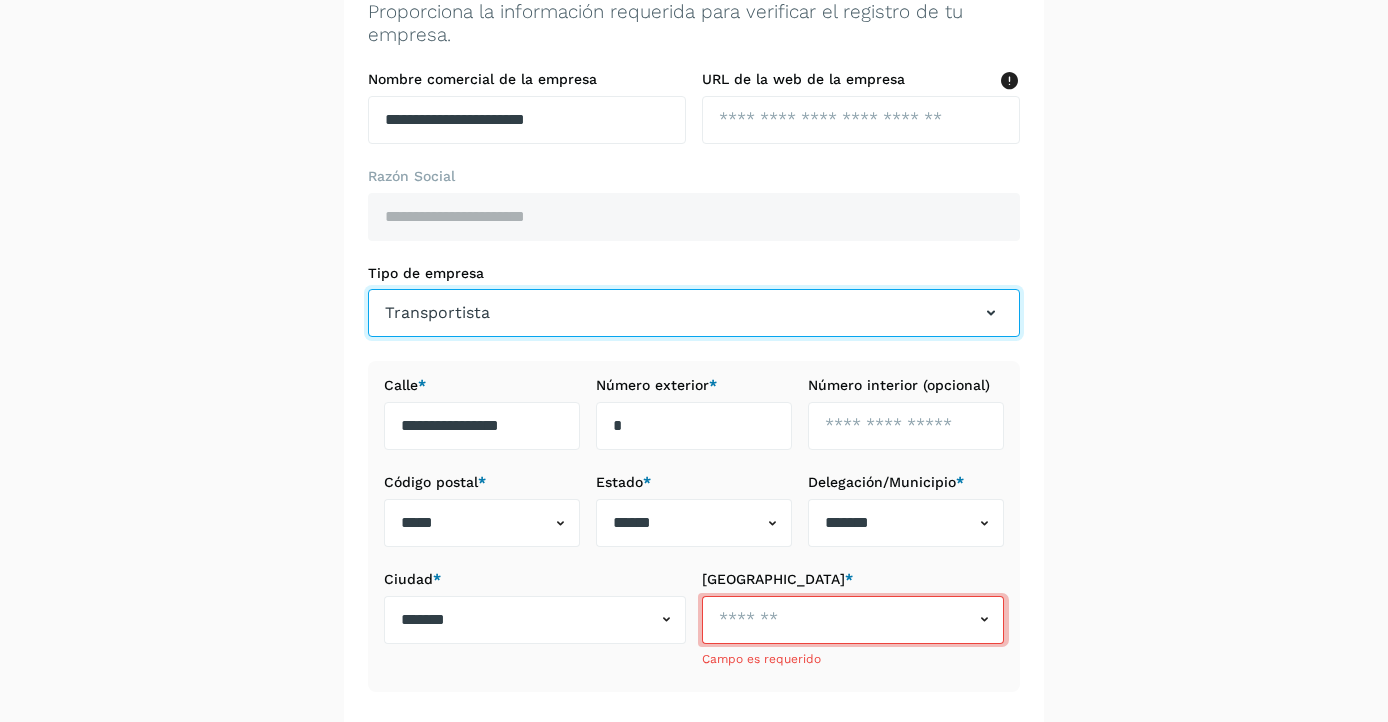 click on "Transportista" at bounding box center (694, 313) 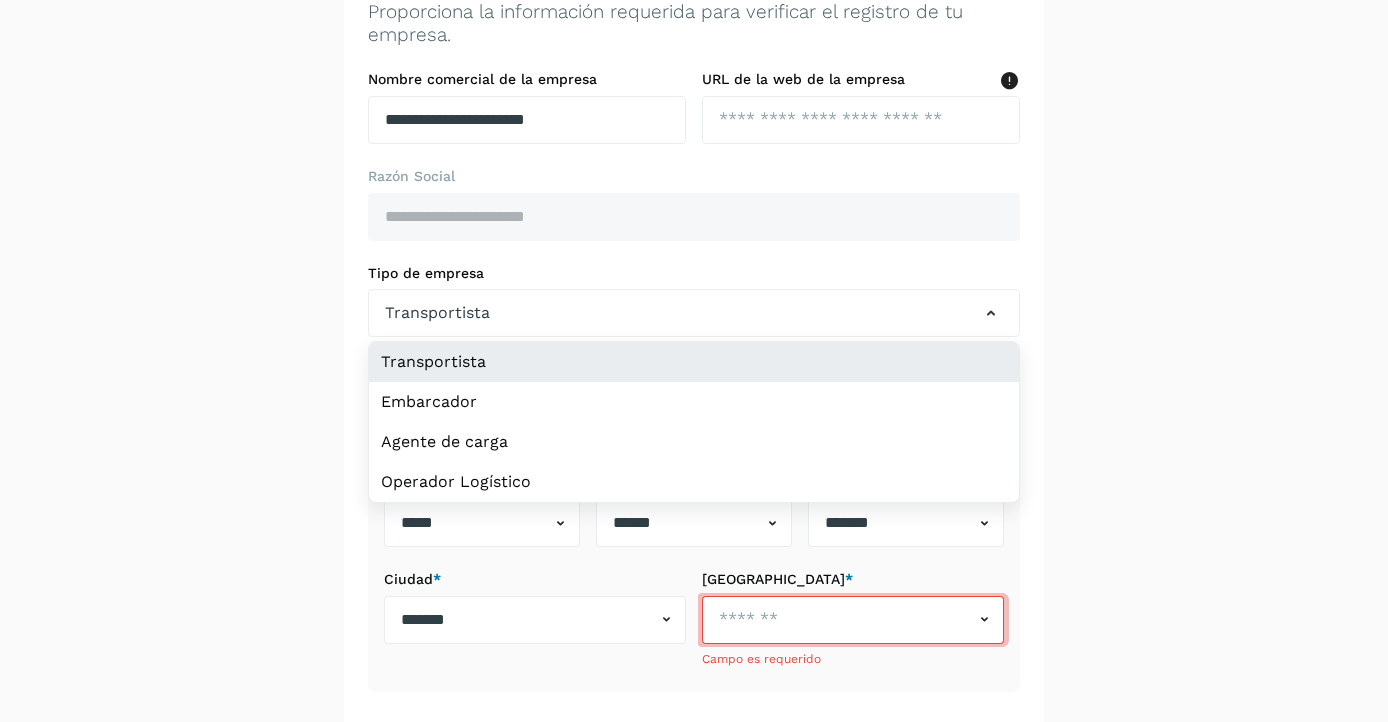 click on "Transportista" 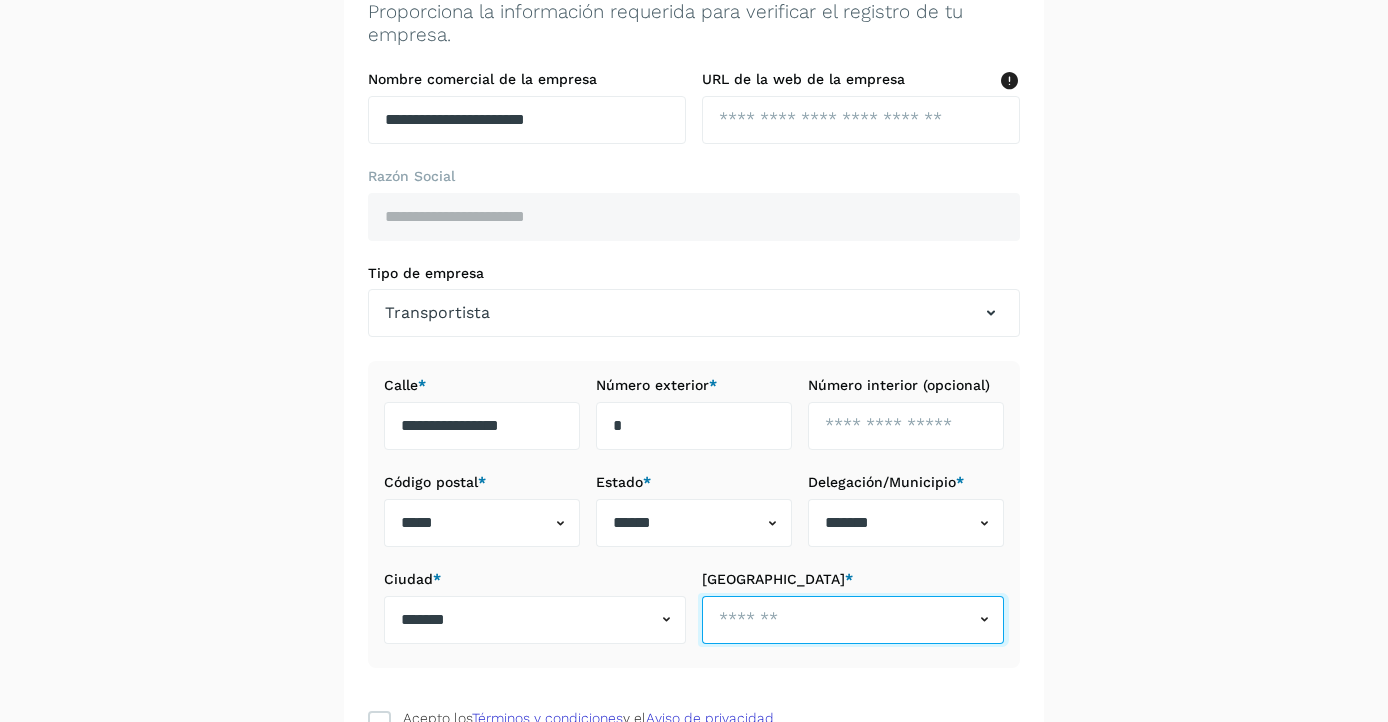 click at bounding box center [838, 620] 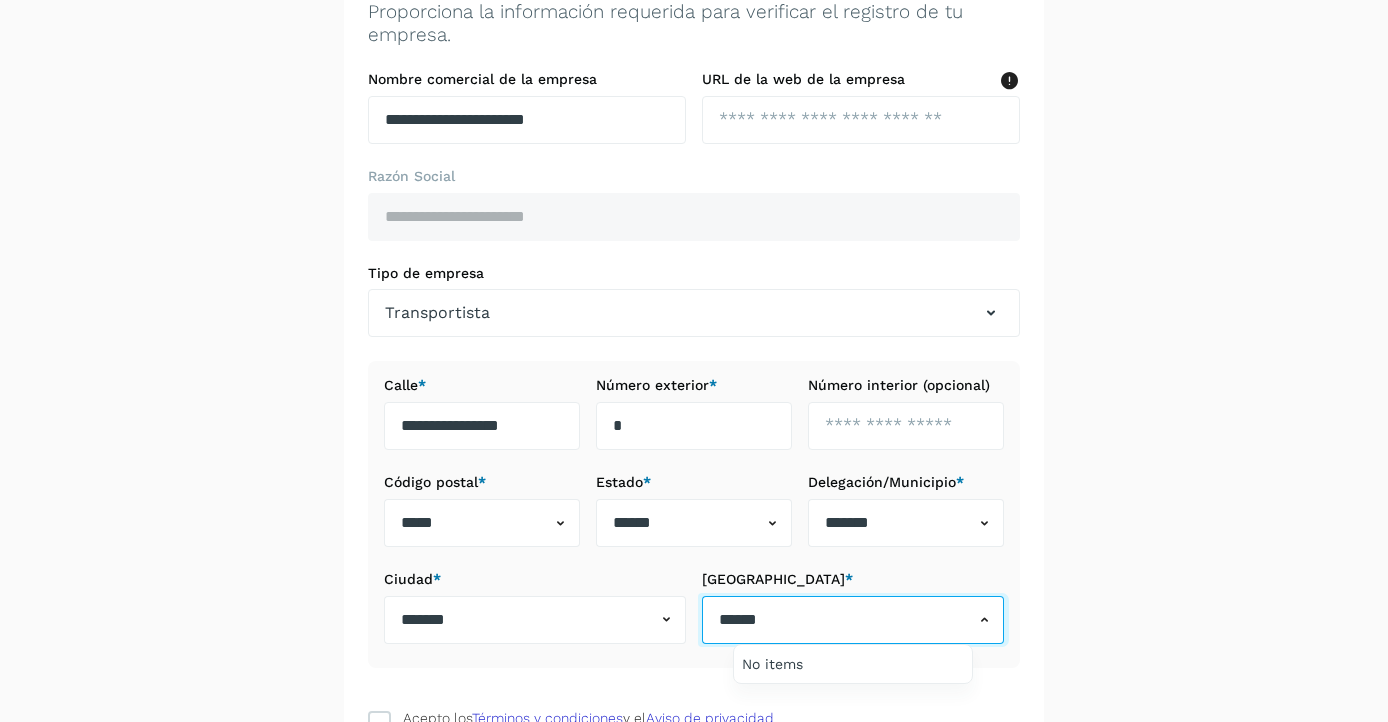 type on "******" 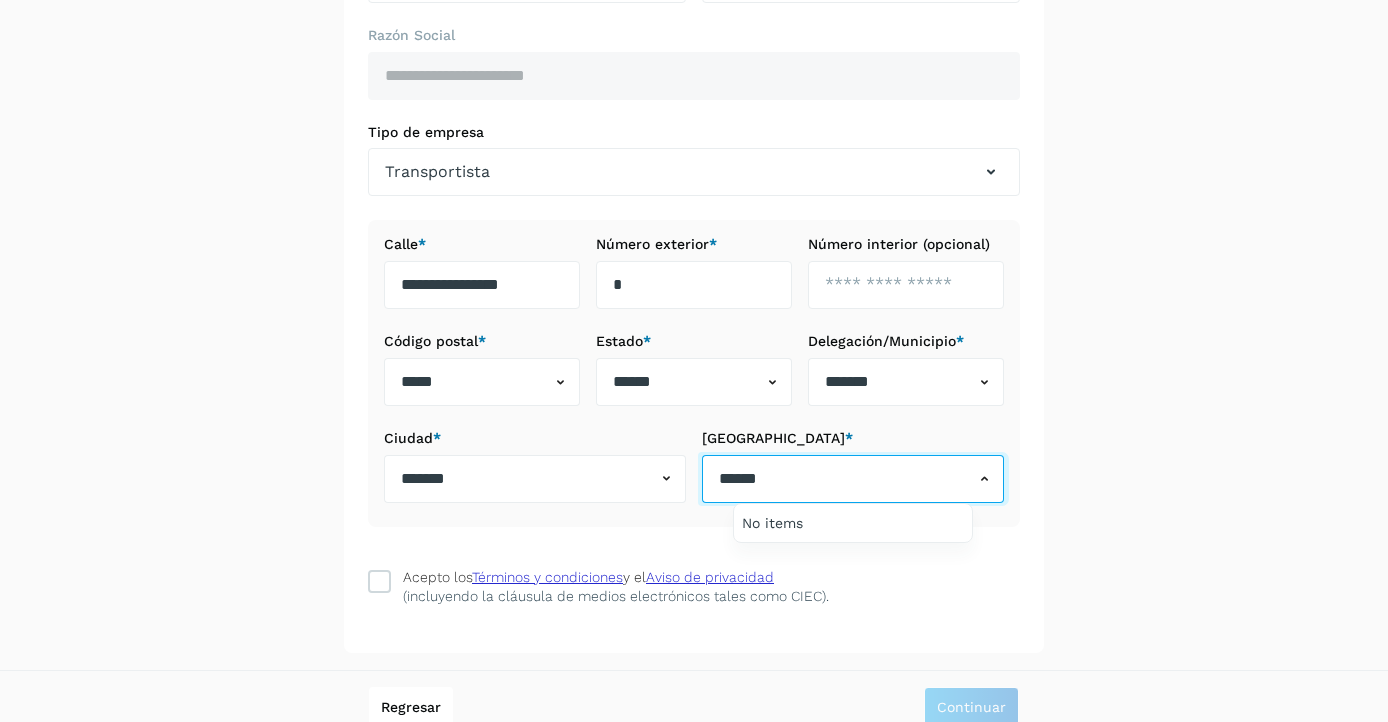 scroll, scrollTop: 319, scrollLeft: 0, axis: vertical 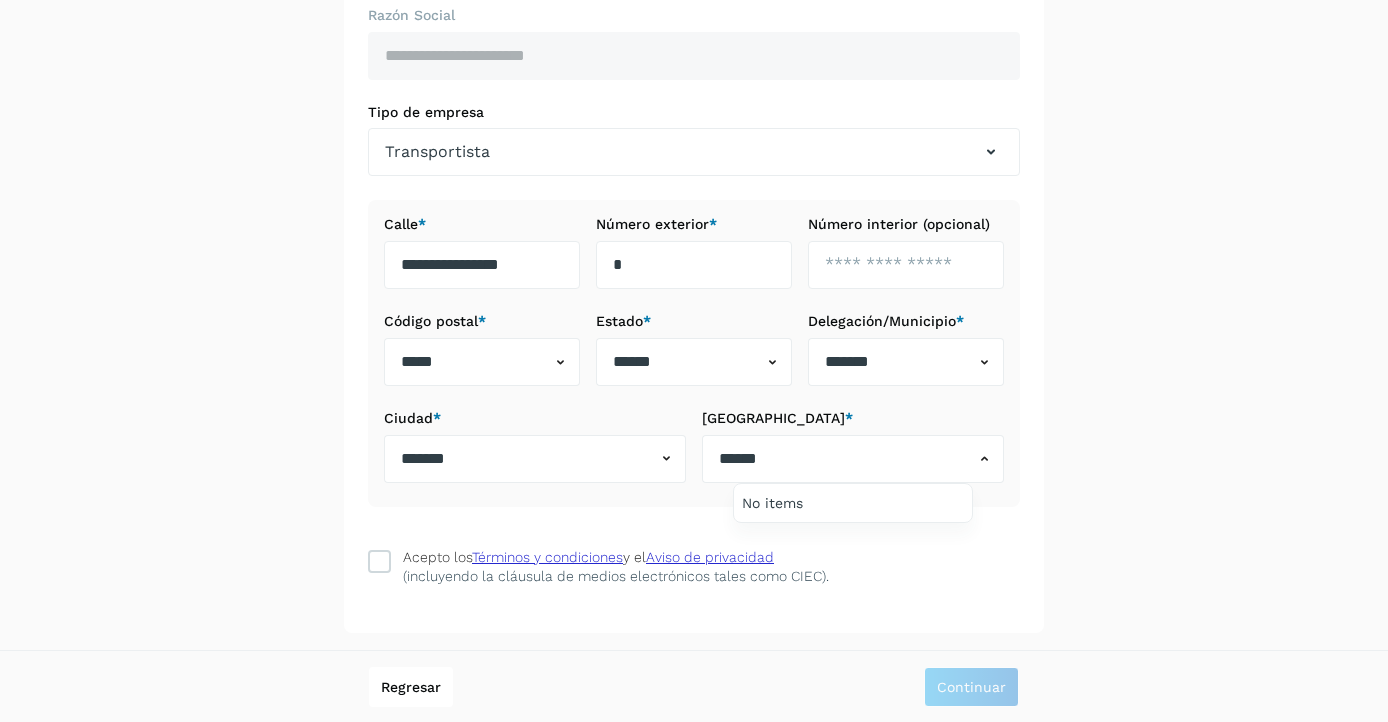 click at bounding box center (694, 361) 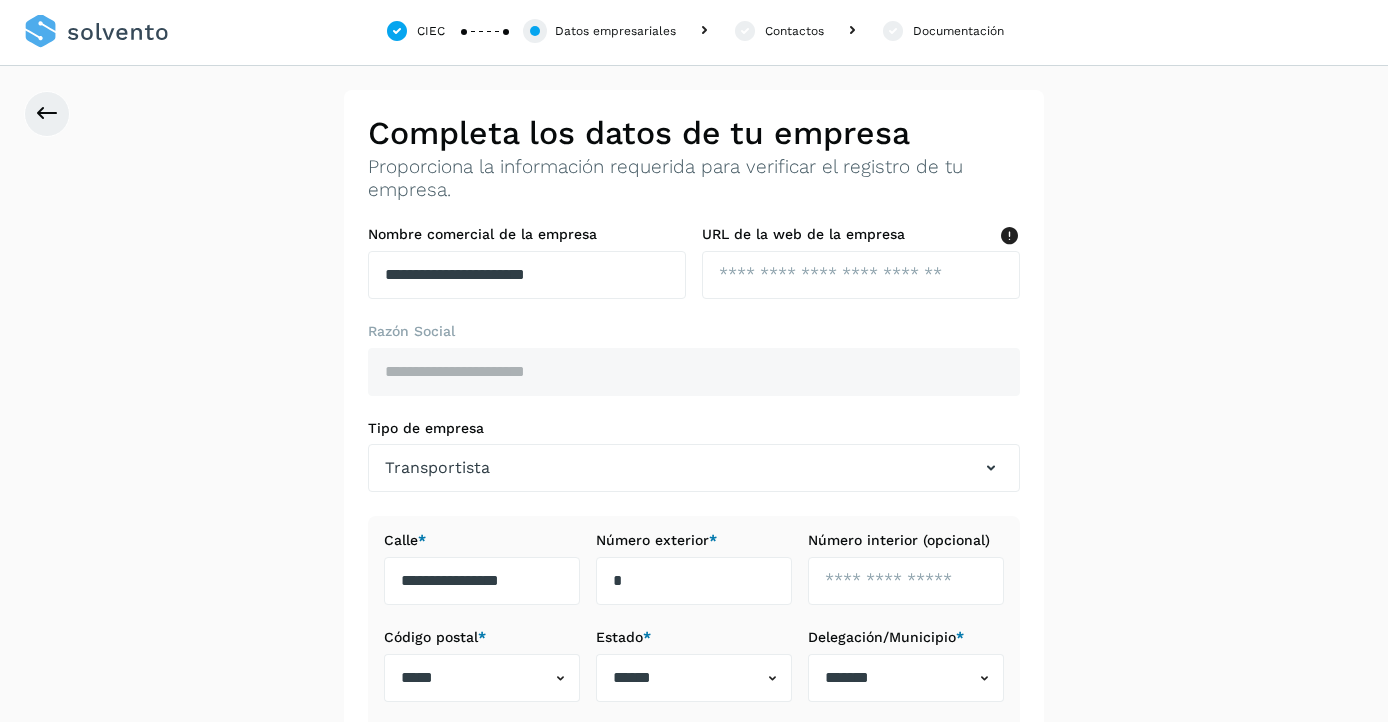 scroll, scrollTop: 0, scrollLeft: 0, axis: both 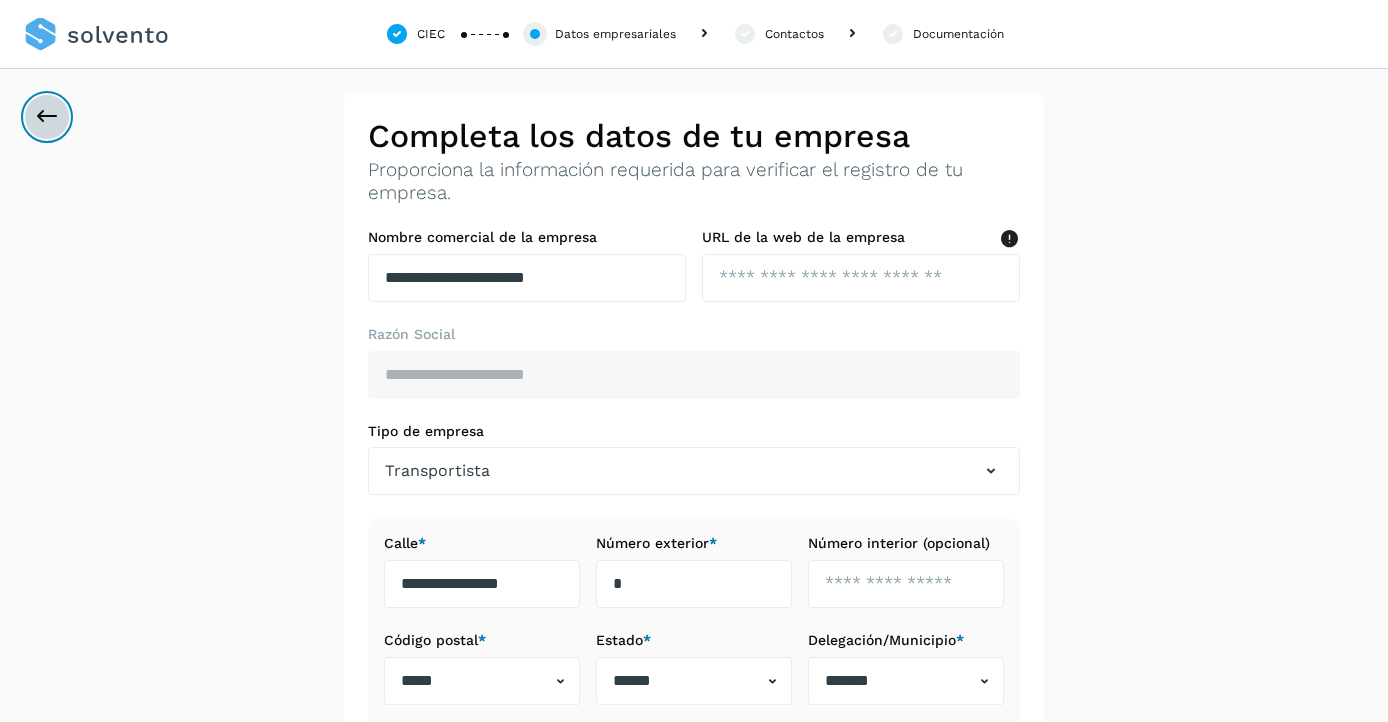 click at bounding box center [47, 117] 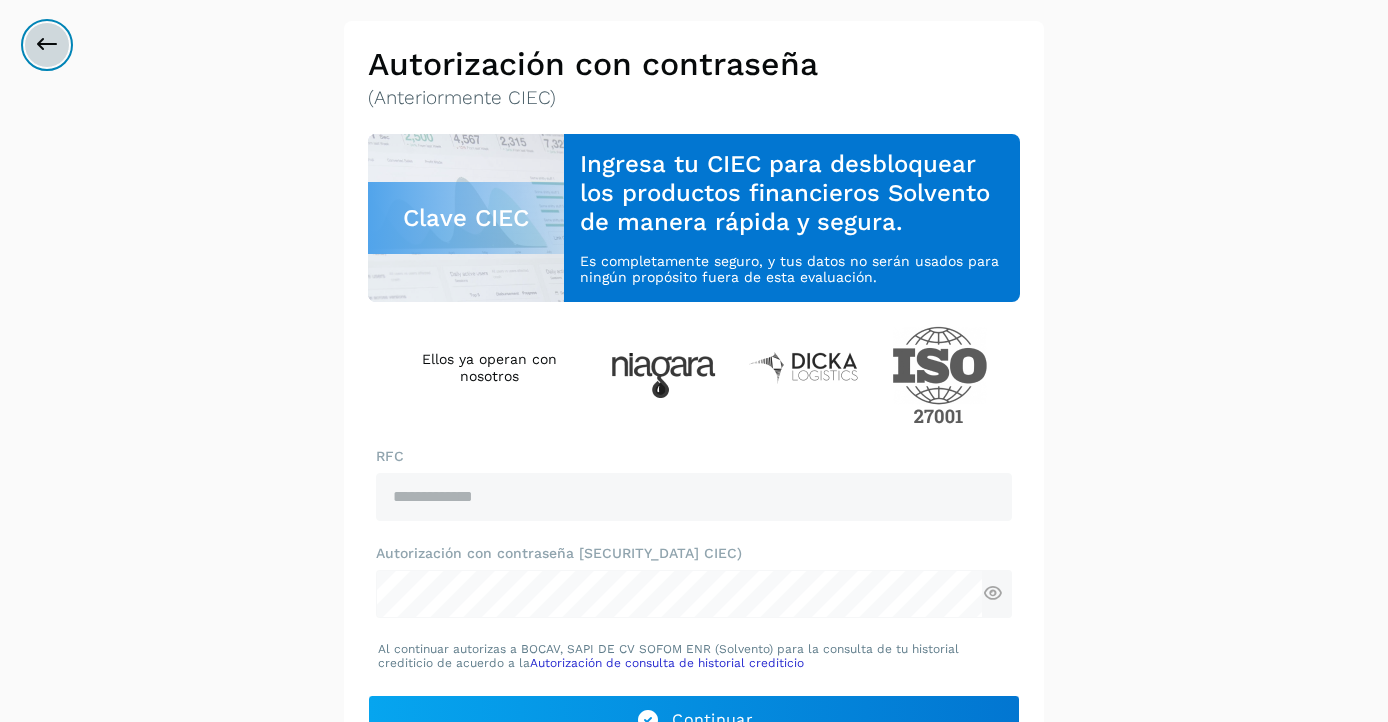 scroll, scrollTop: 208, scrollLeft: 0, axis: vertical 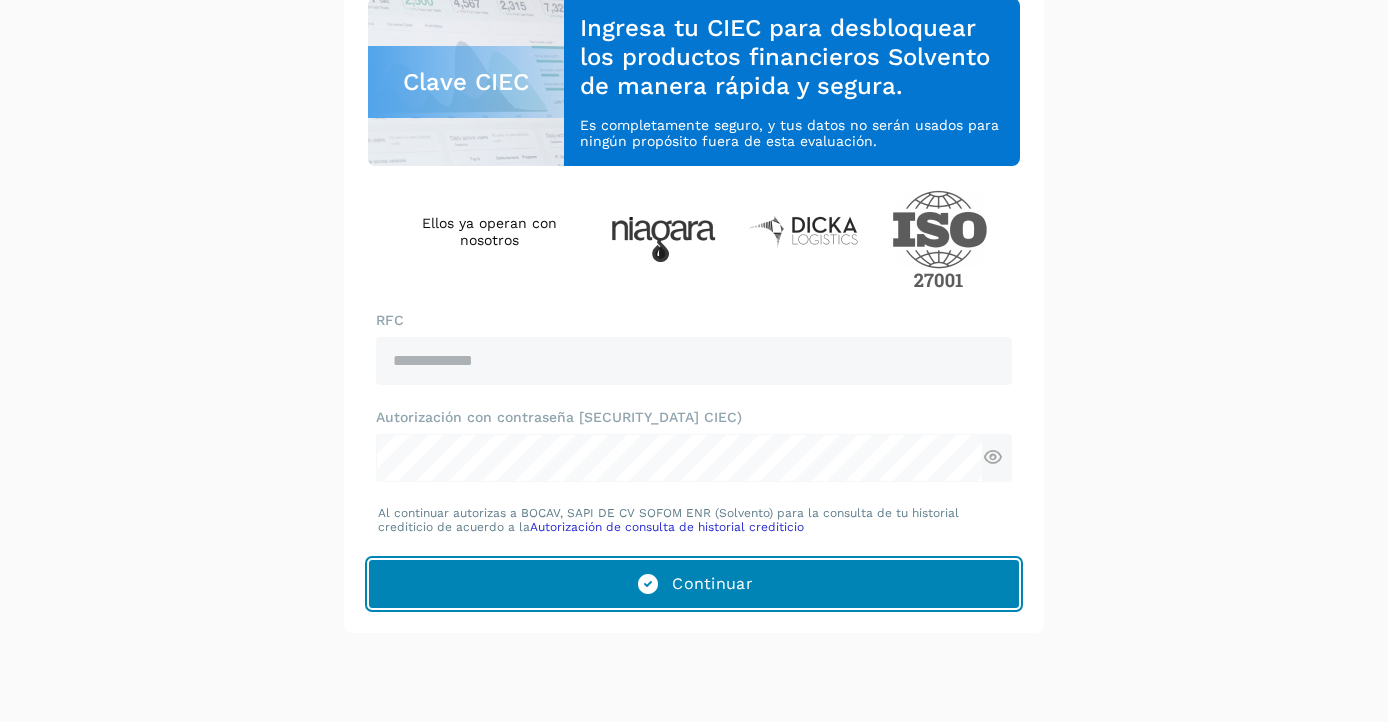 click on "Continuar" 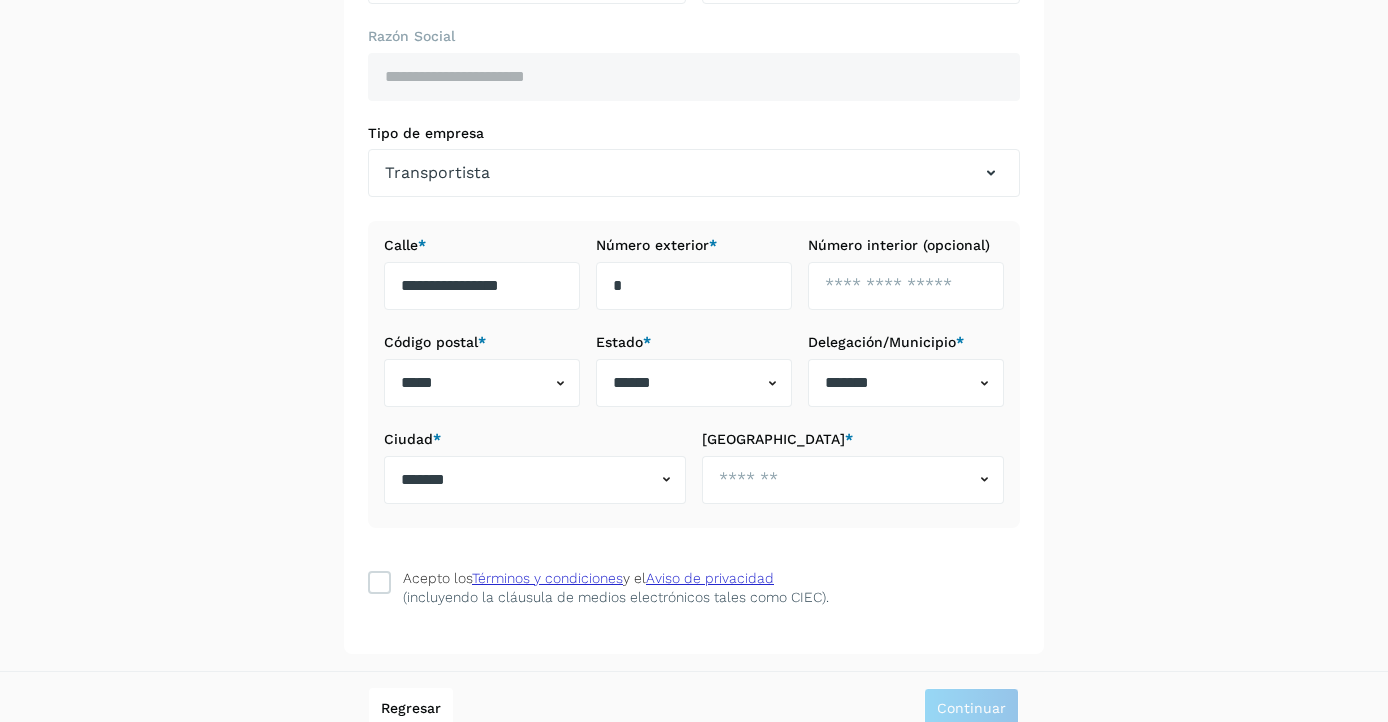 scroll, scrollTop: 319, scrollLeft: 0, axis: vertical 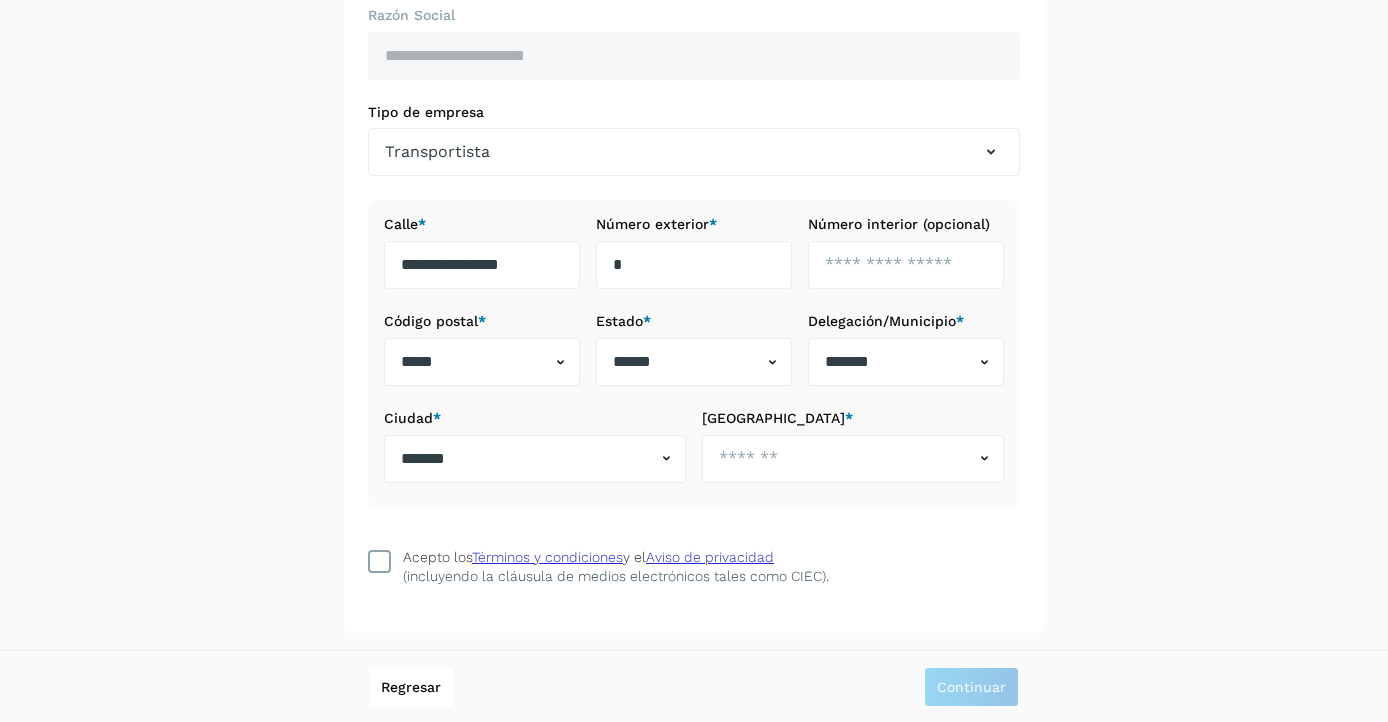 click at bounding box center [379, 561] 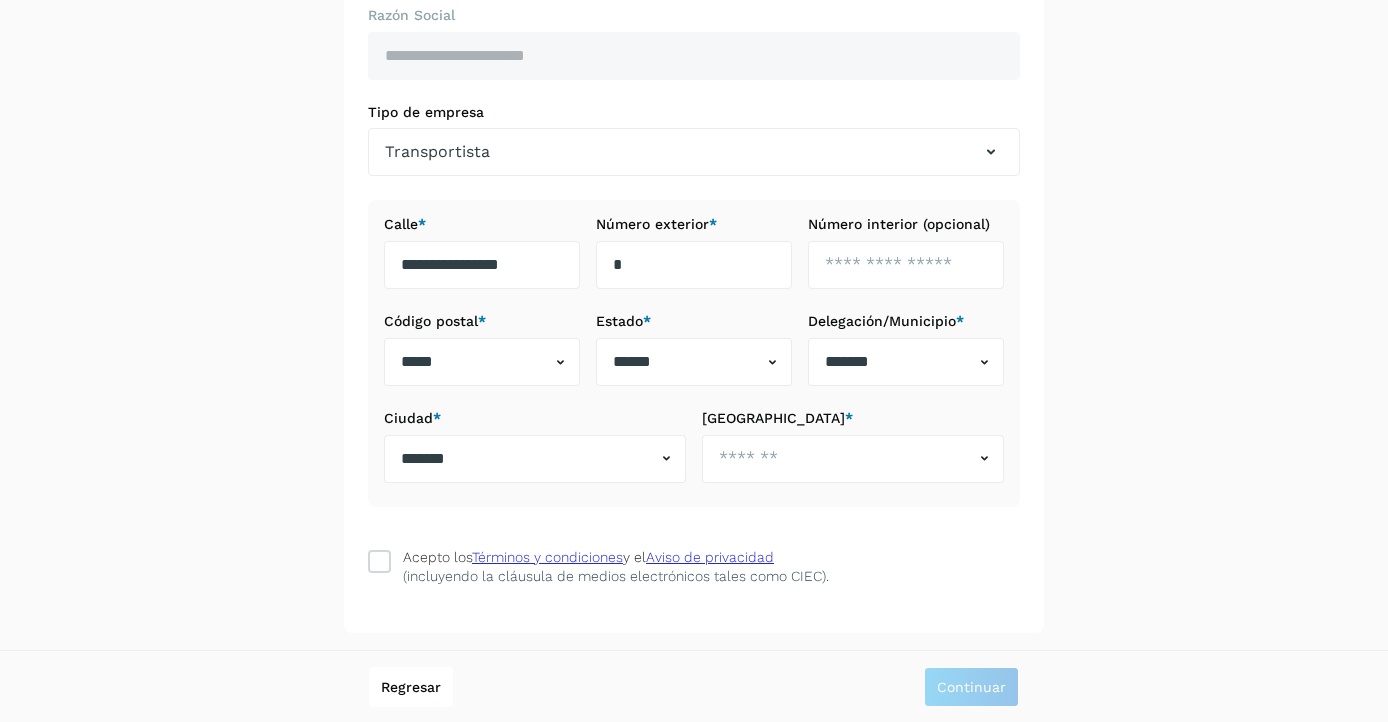 click on "**********" at bounding box center (694, 203) 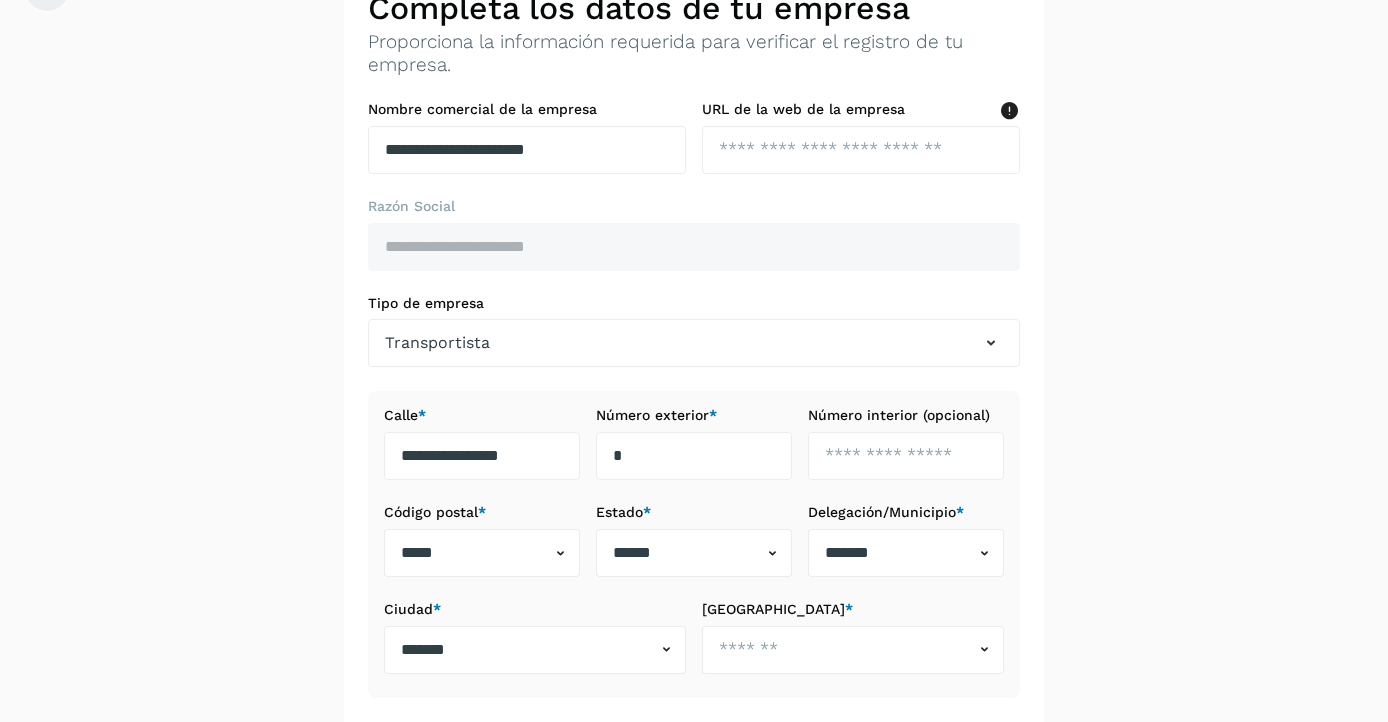 scroll, scrollTop: 100, scrollLeft: 0, axis: vertical 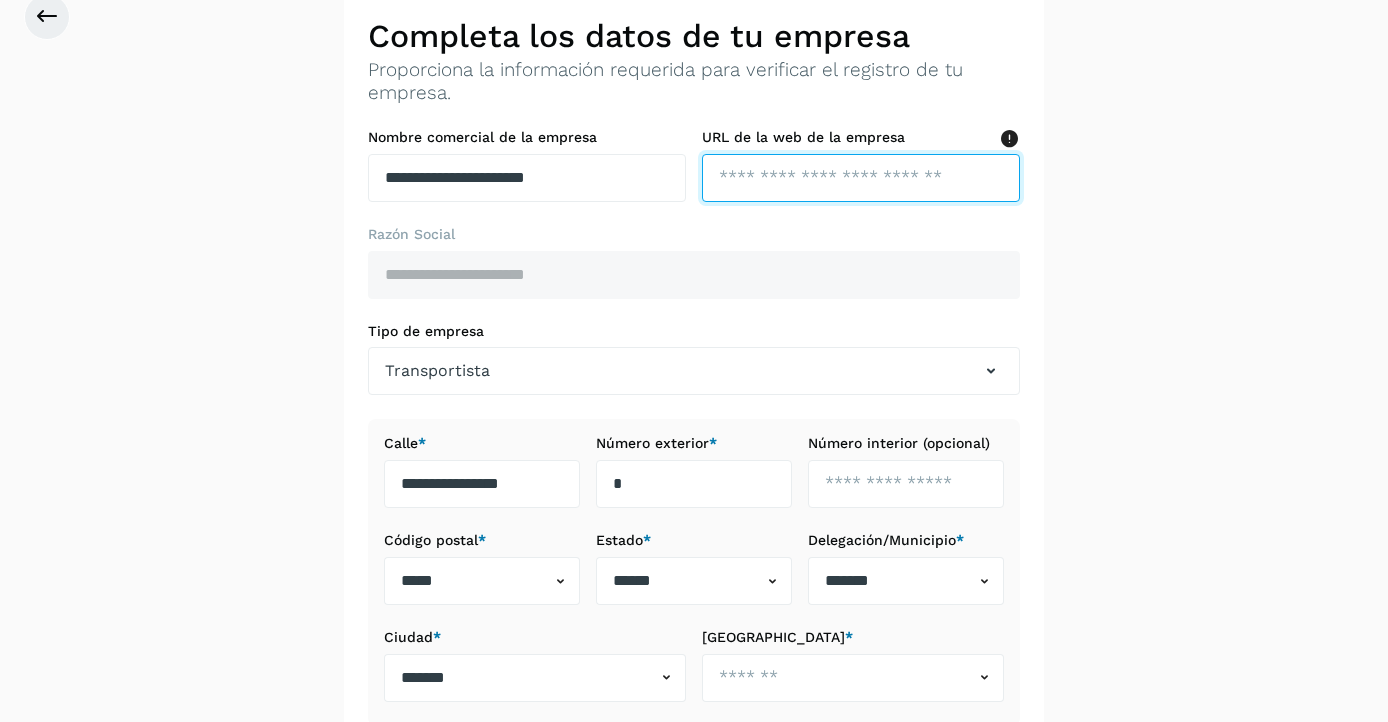 click at bounding box center (861, 178) 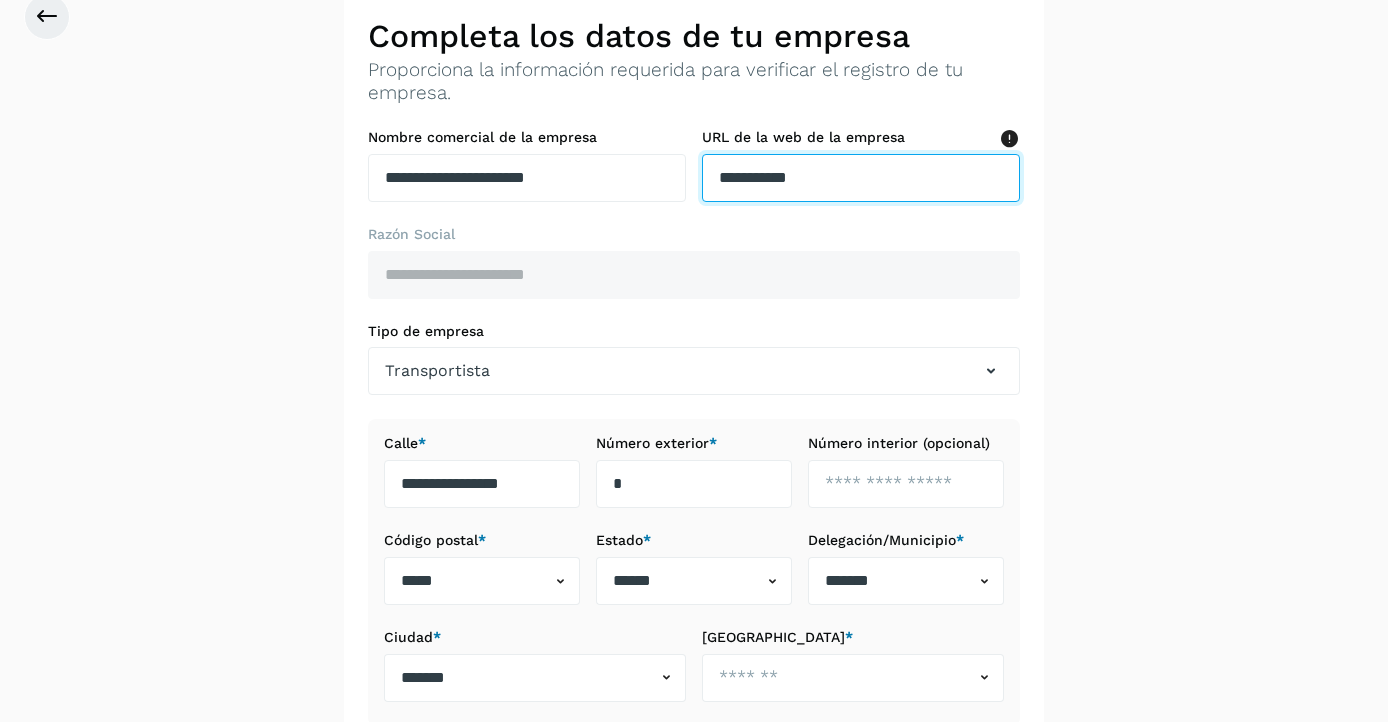 type on "**********" 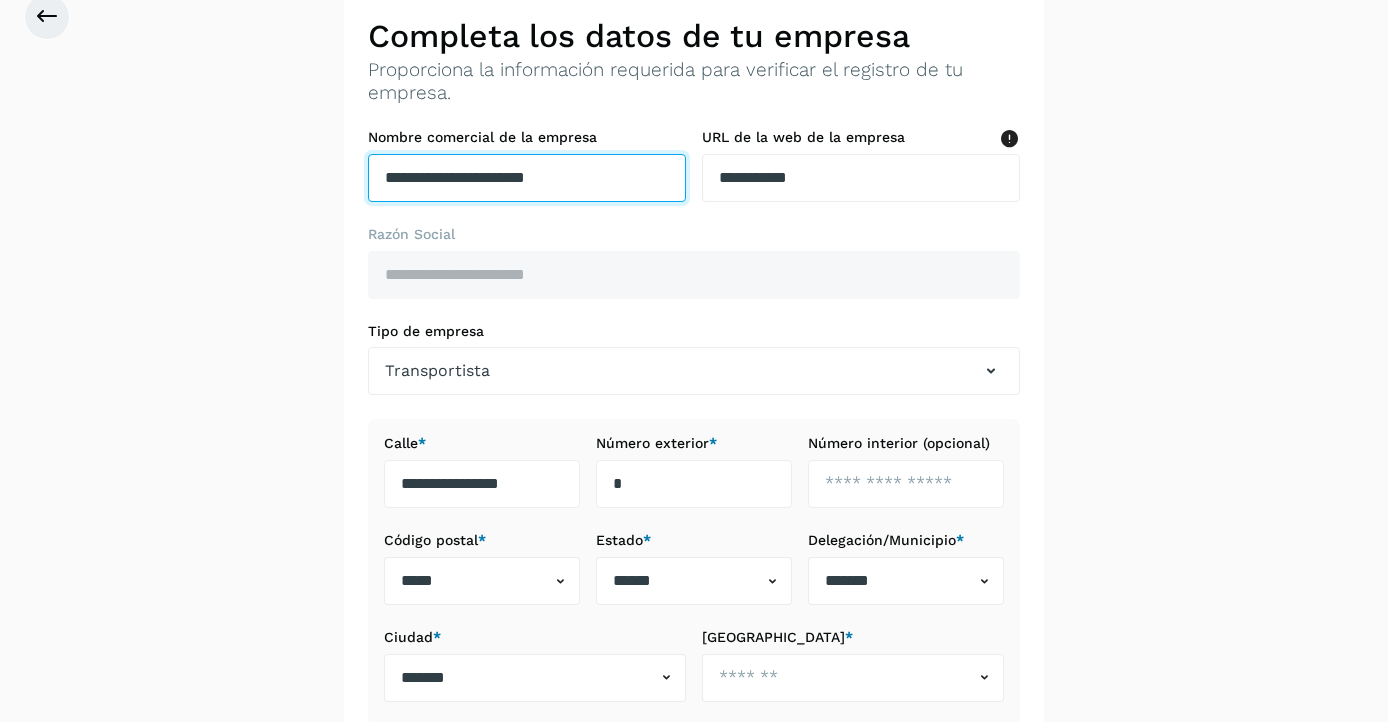 click on "**********" at bounding box center (527, 178) 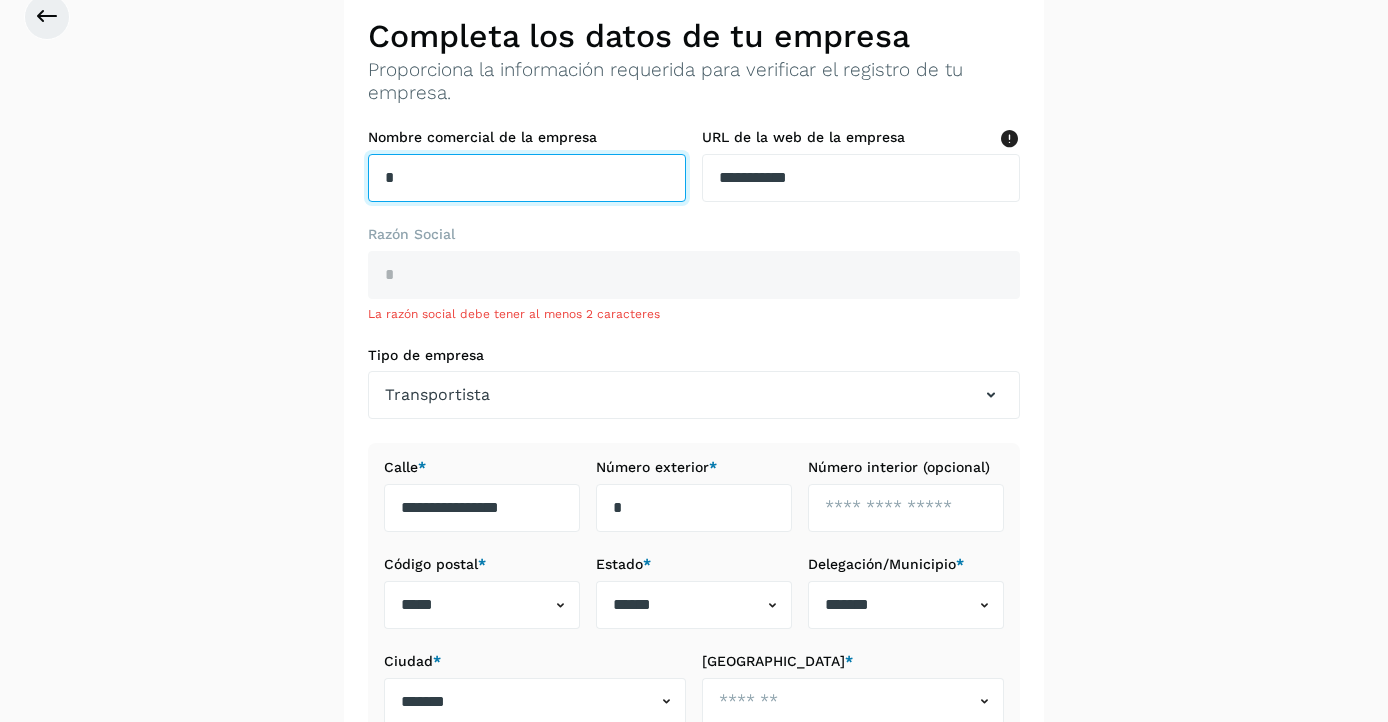 type on "**" 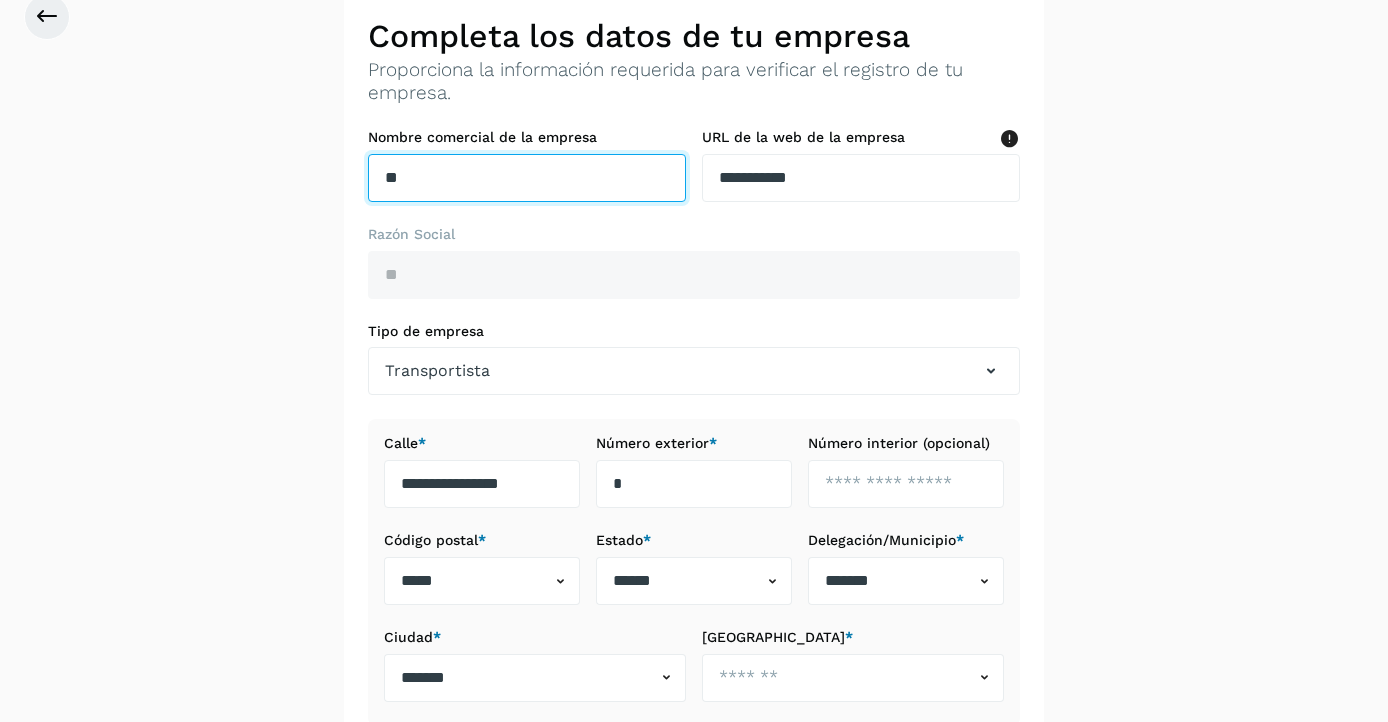 type on "***" 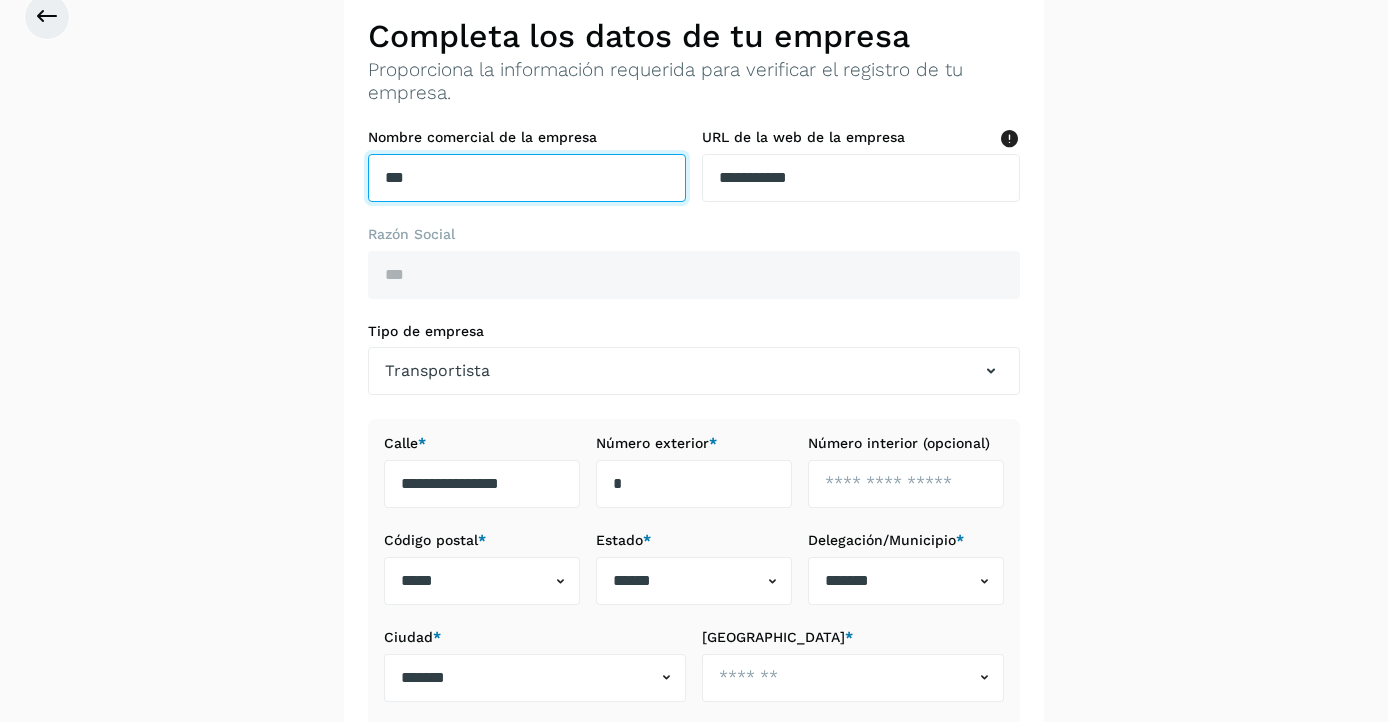 type on "****" 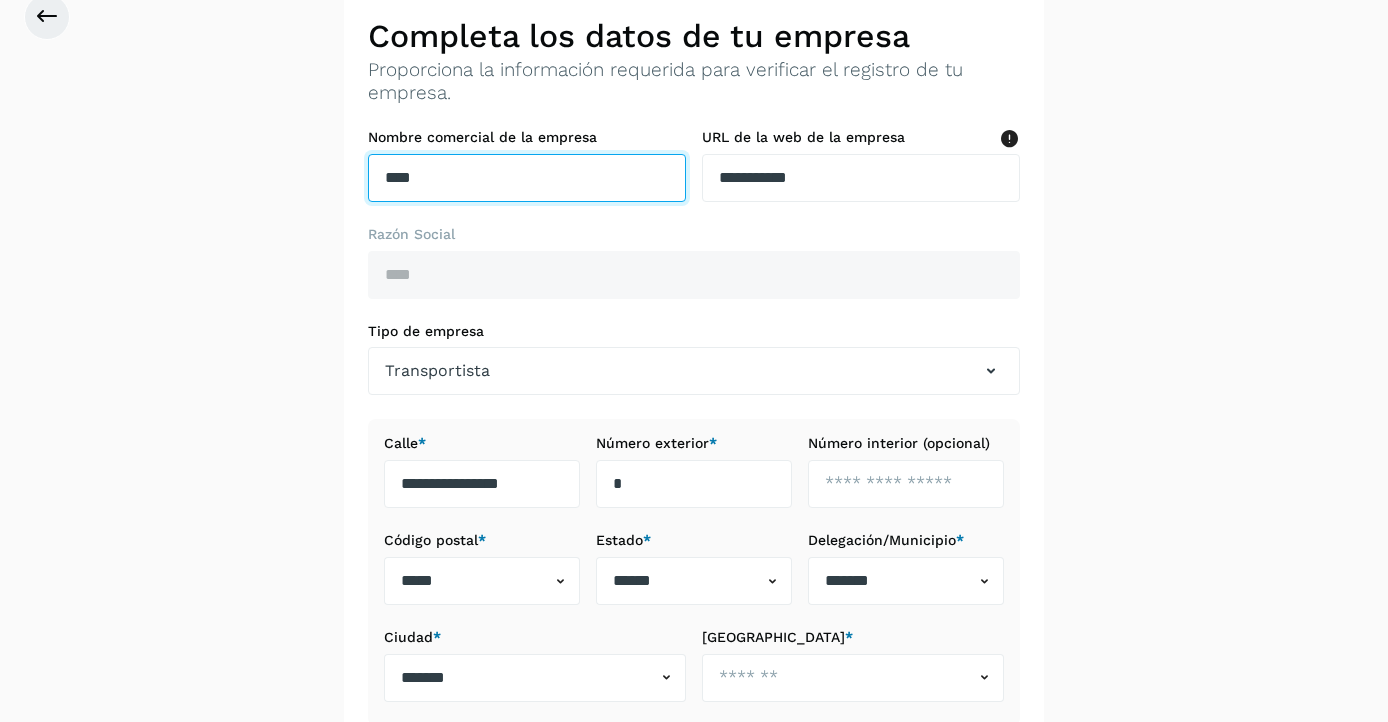 type on "****" 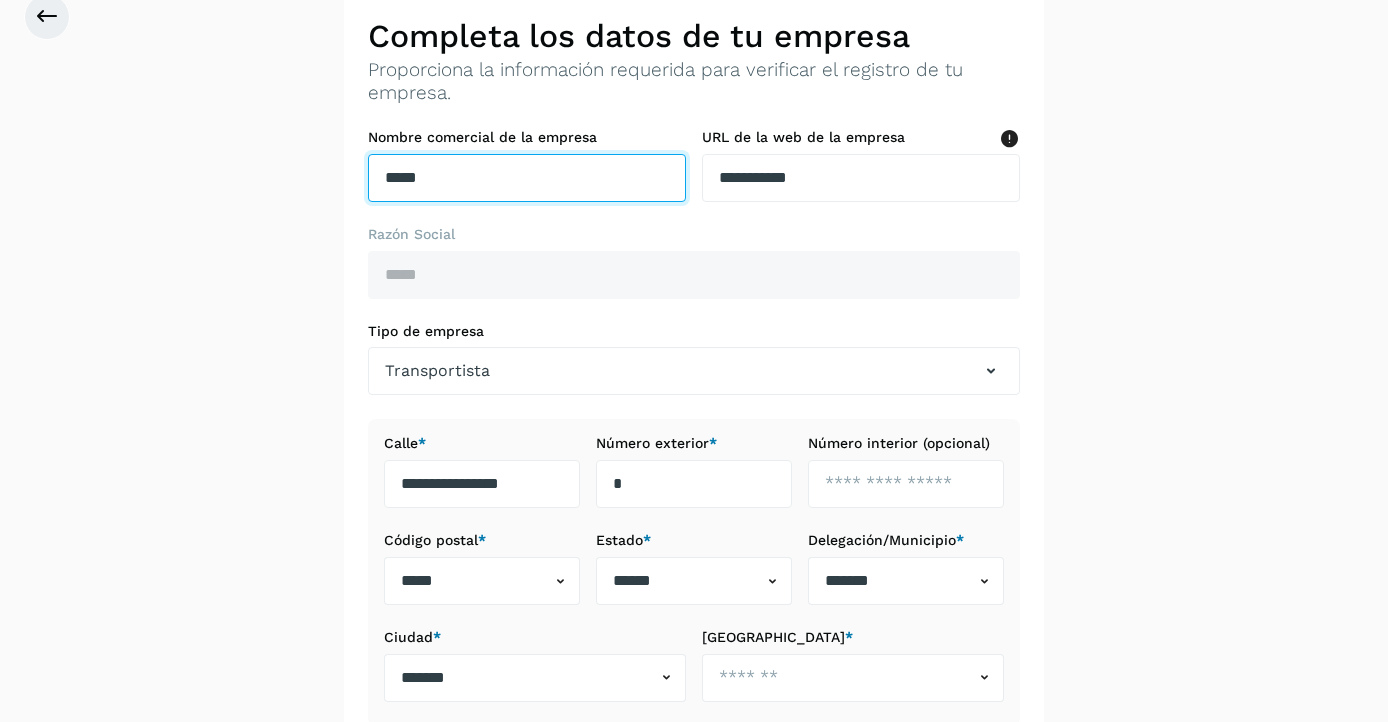 type on "******" 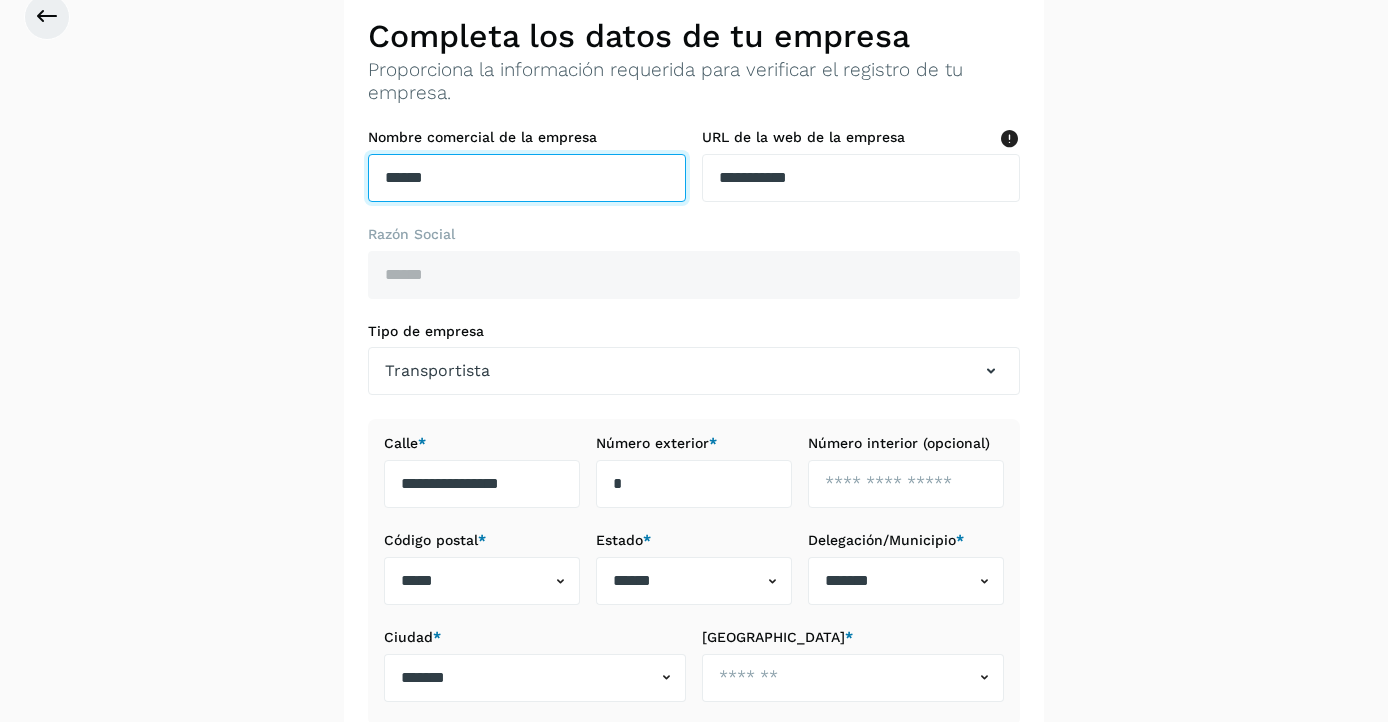 type on "*******" 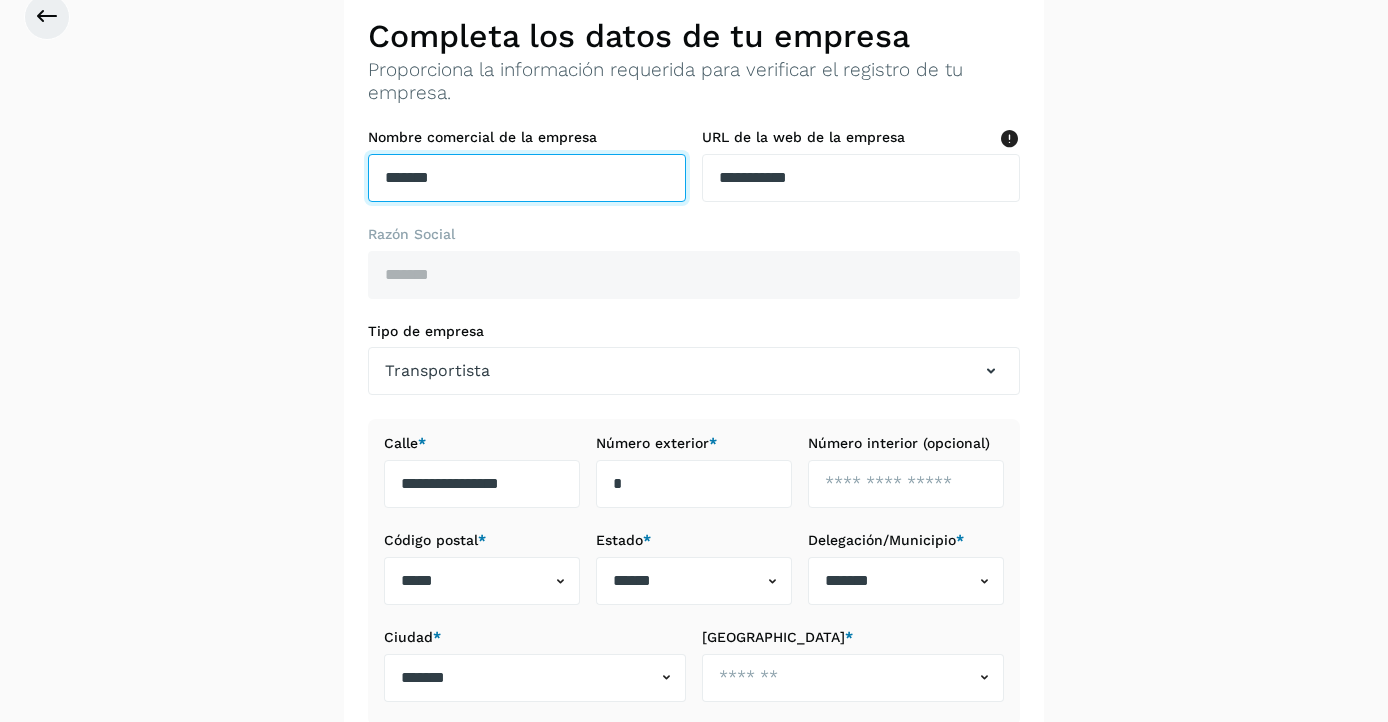 type on "********" 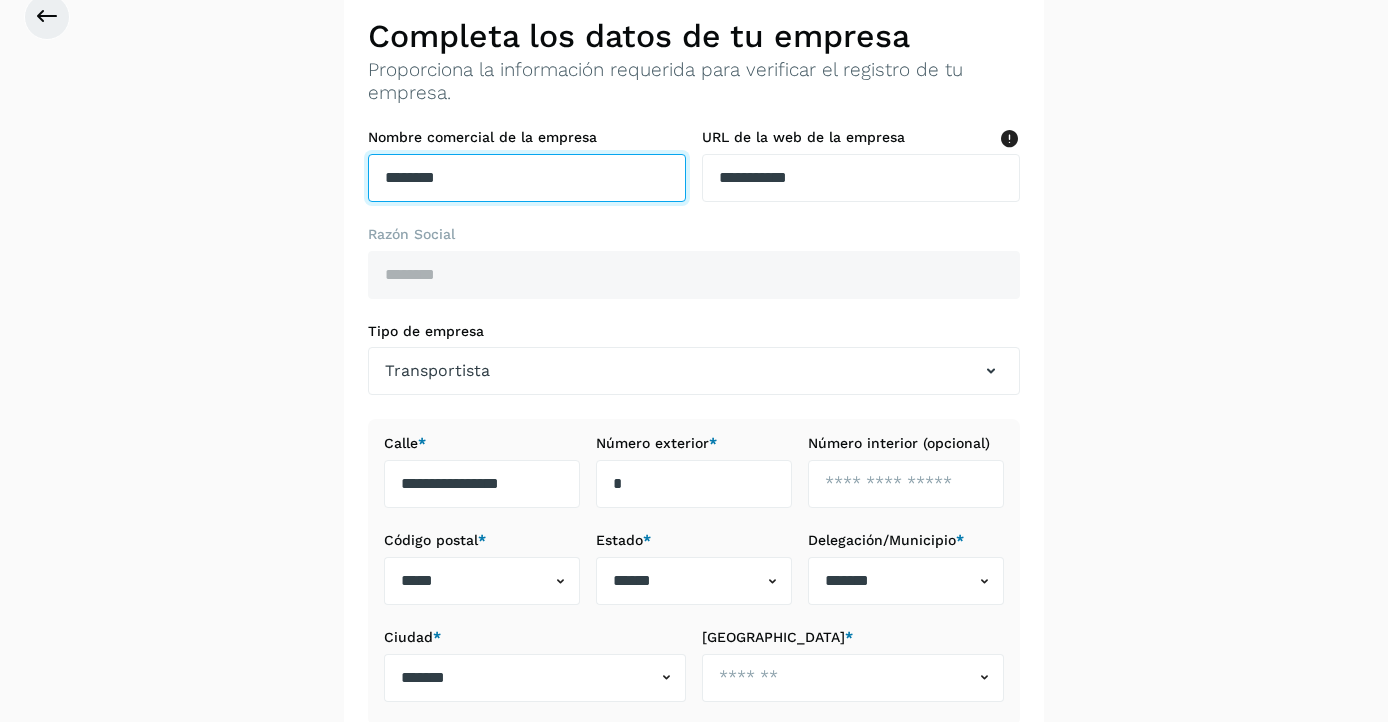 type on "*********" 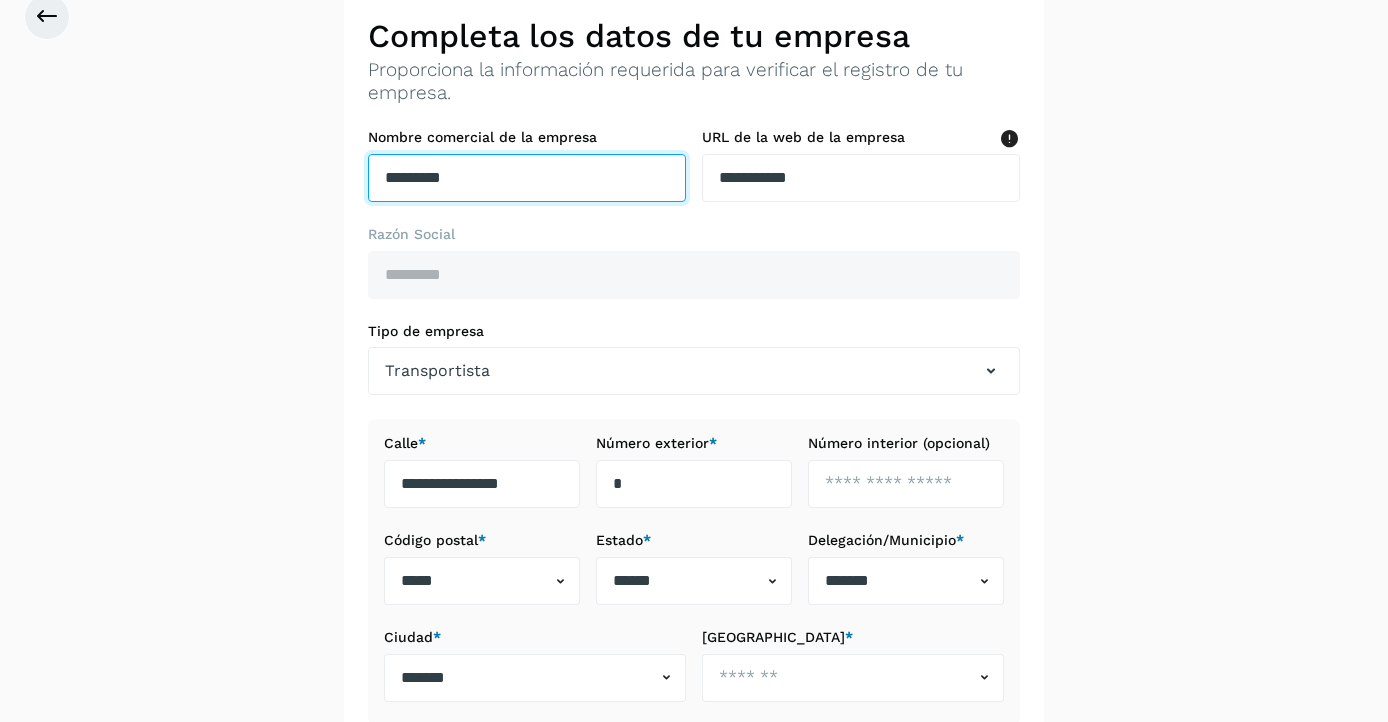 type on "*********" 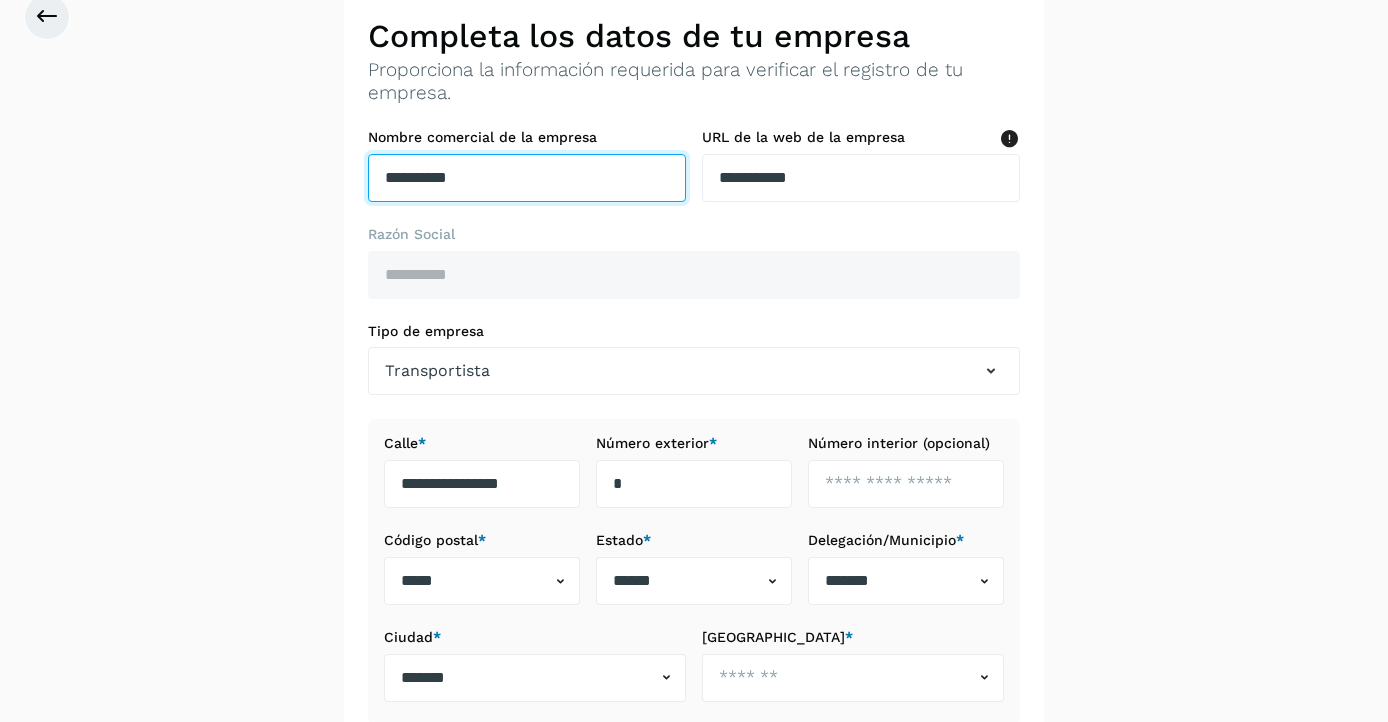 type on "**********" 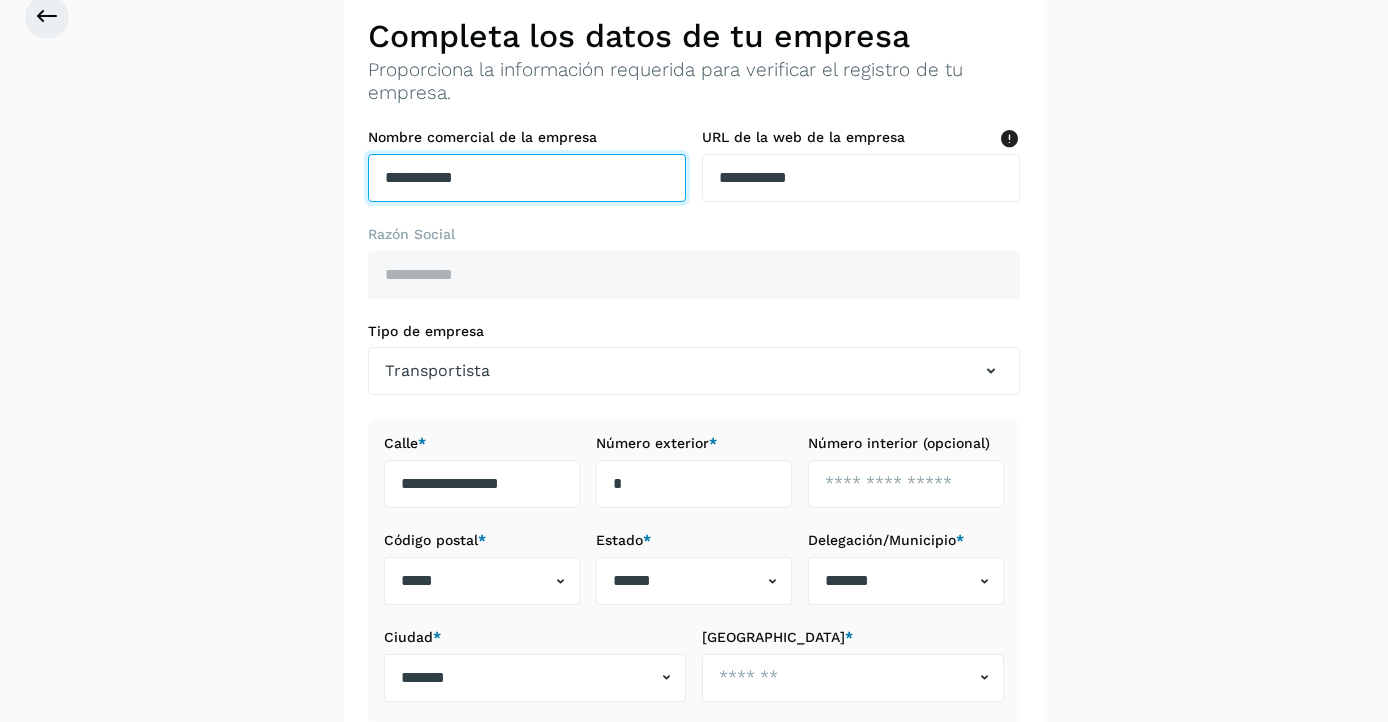 type on "**********" 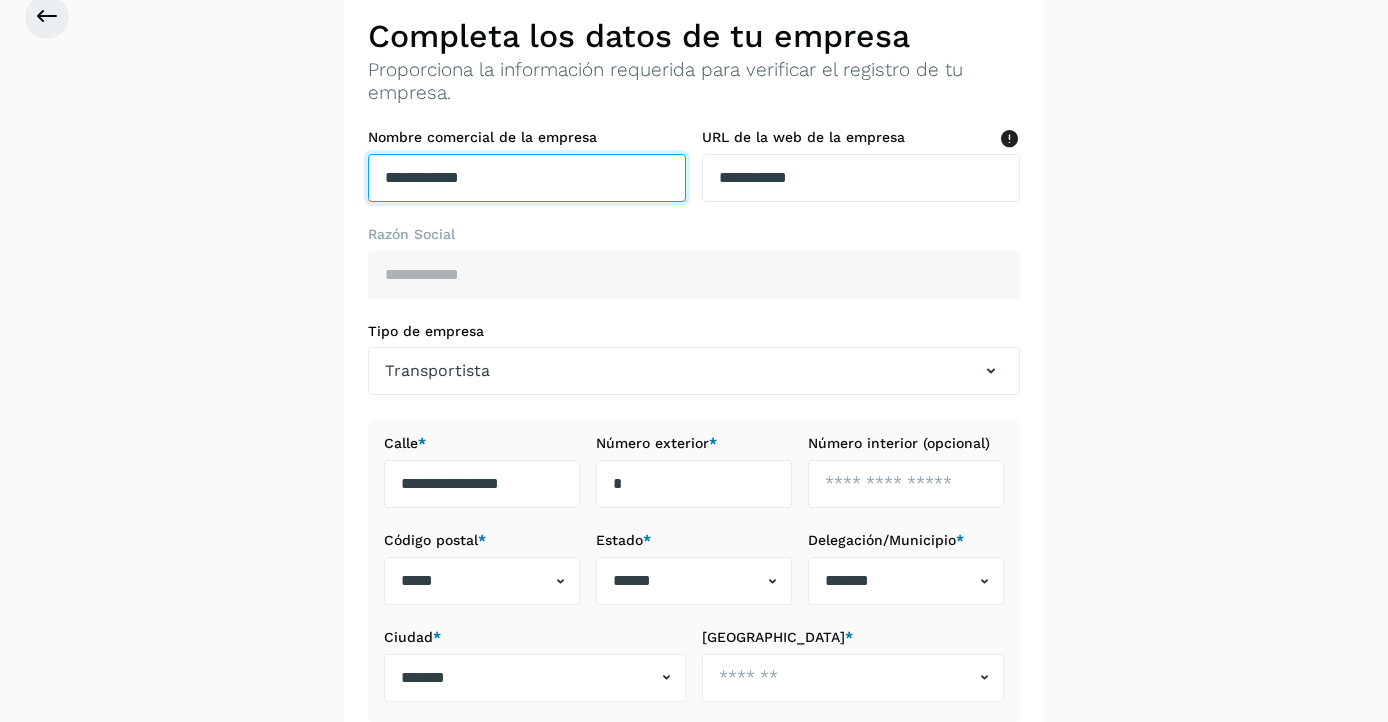 type on "**********" 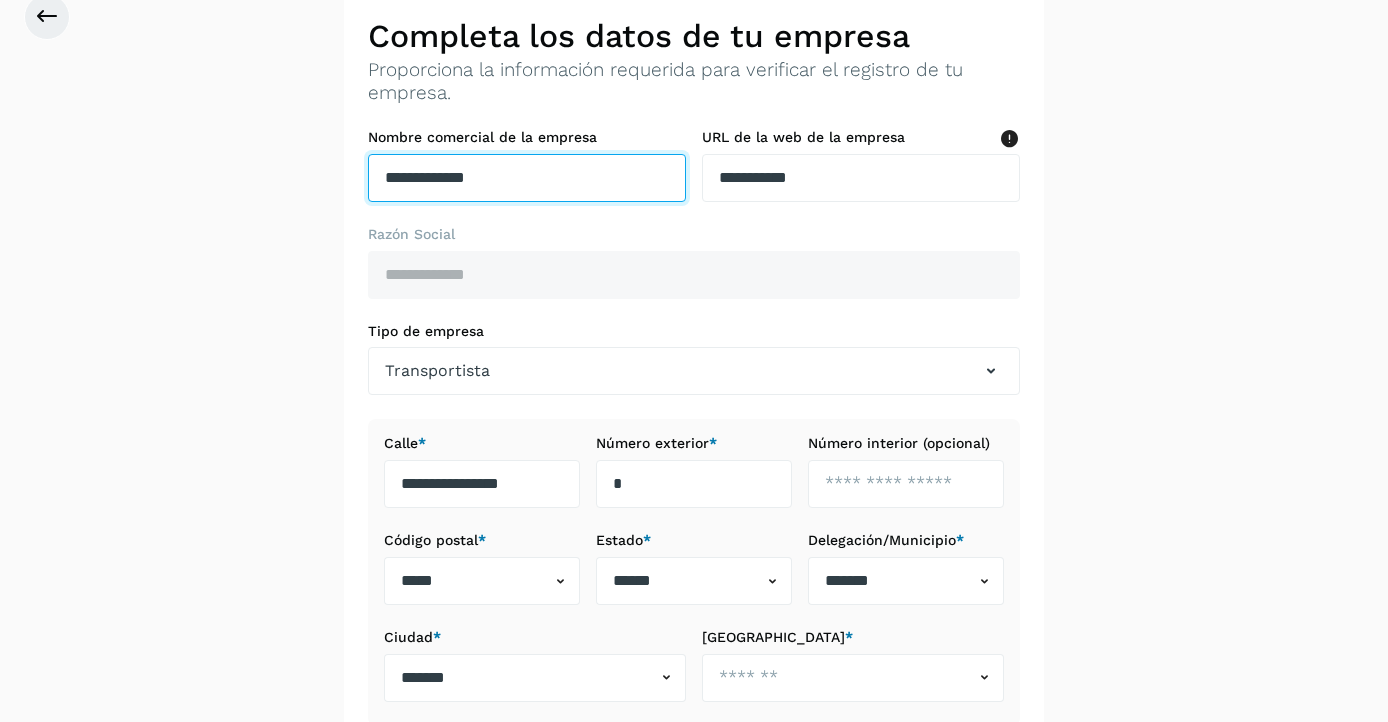 type on "**********" 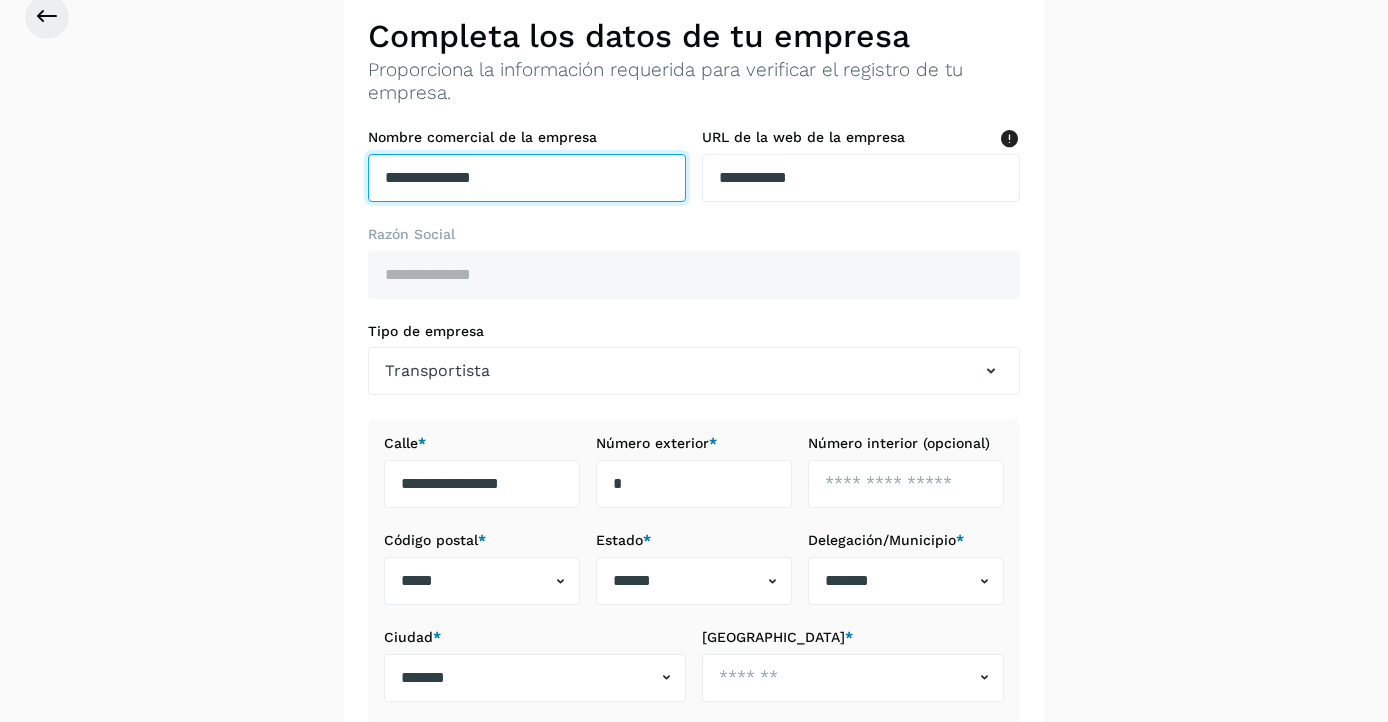 type on "**********" 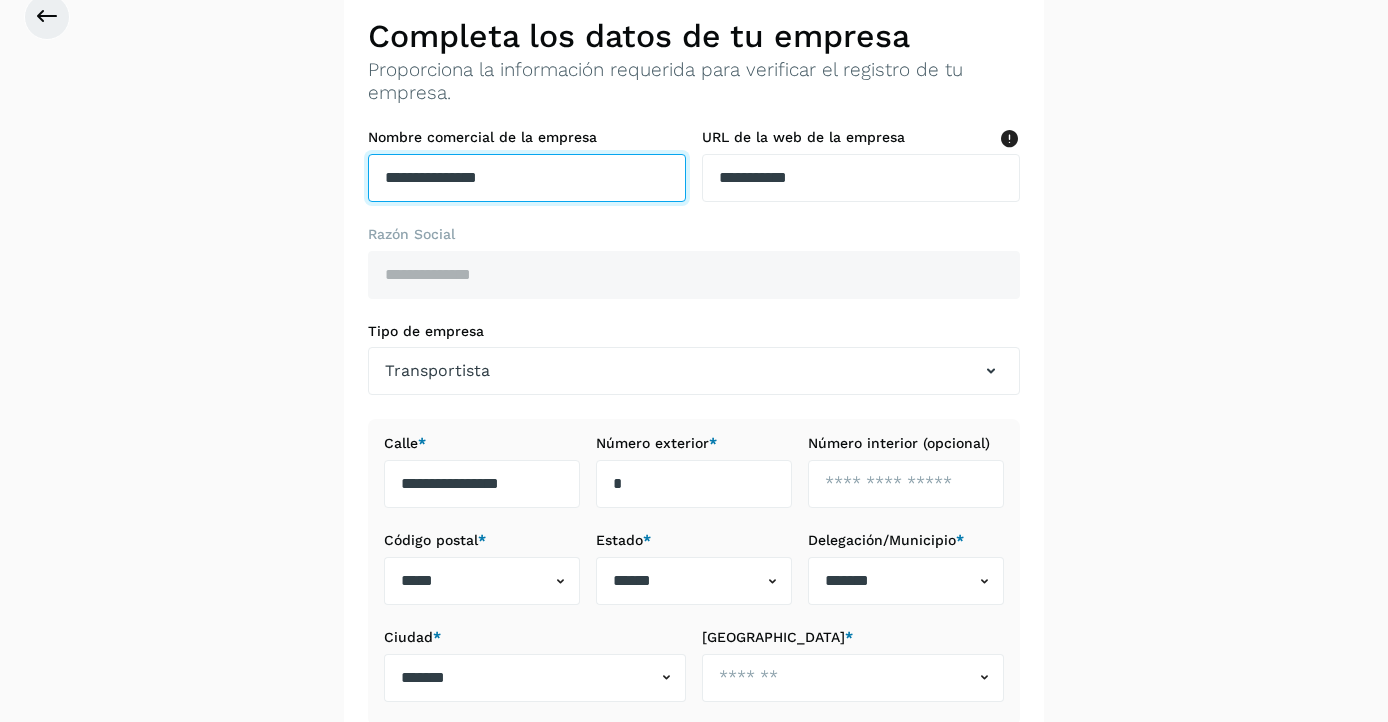 type on "**********" 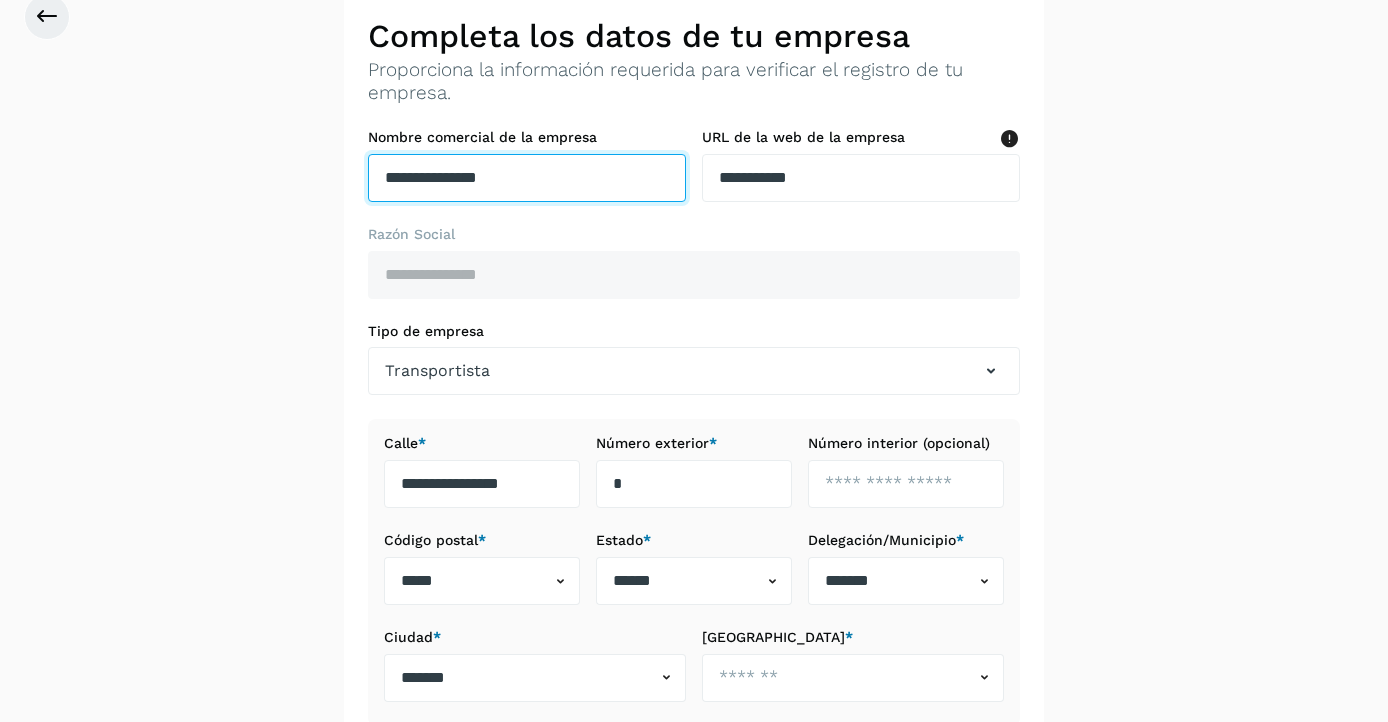 type on "**********" 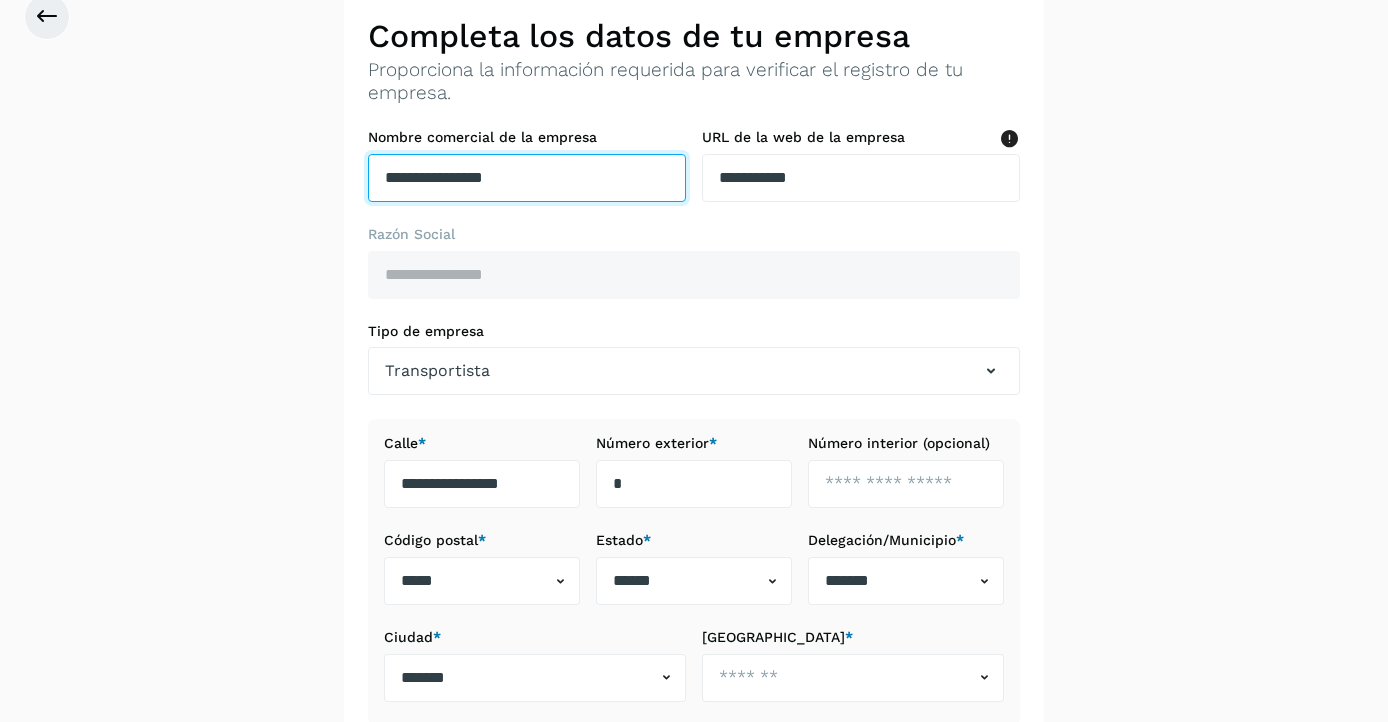 type on "**********" 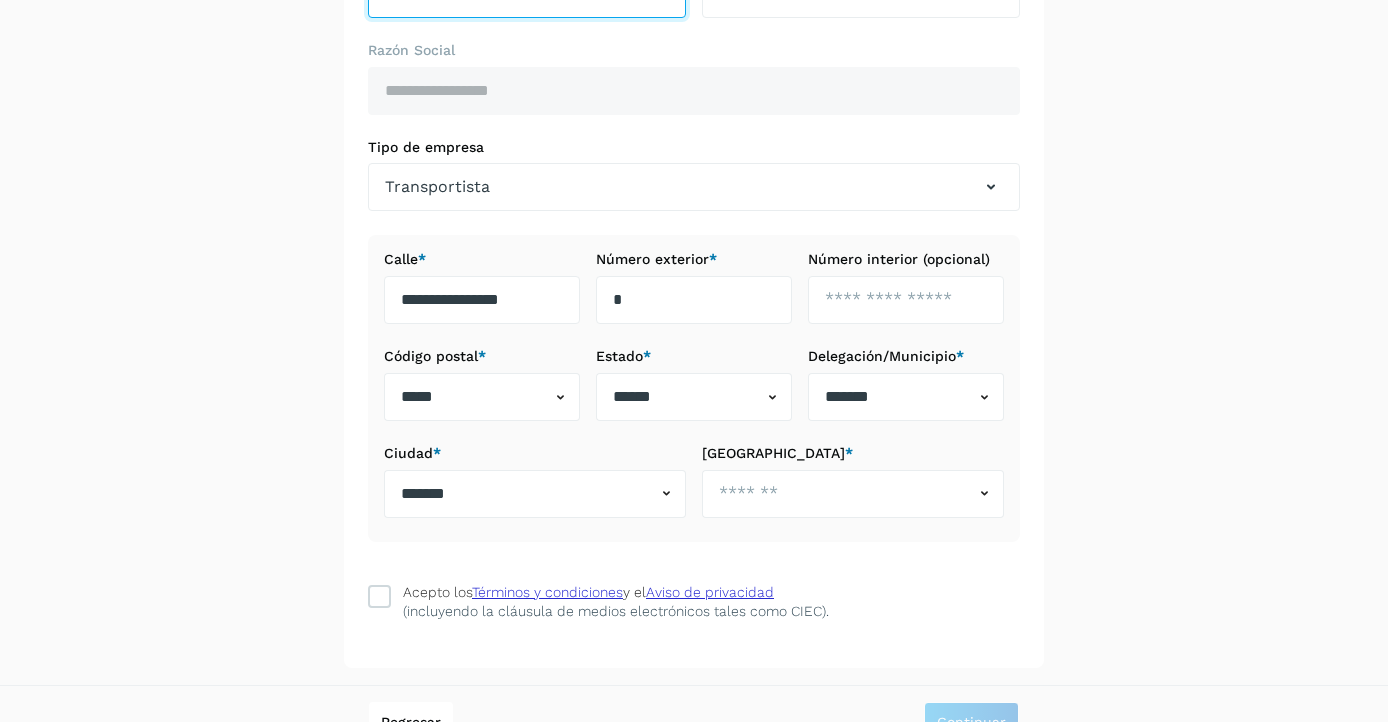 scroll, scrollTop: 319, scrollLeft: 0, axis: vertical 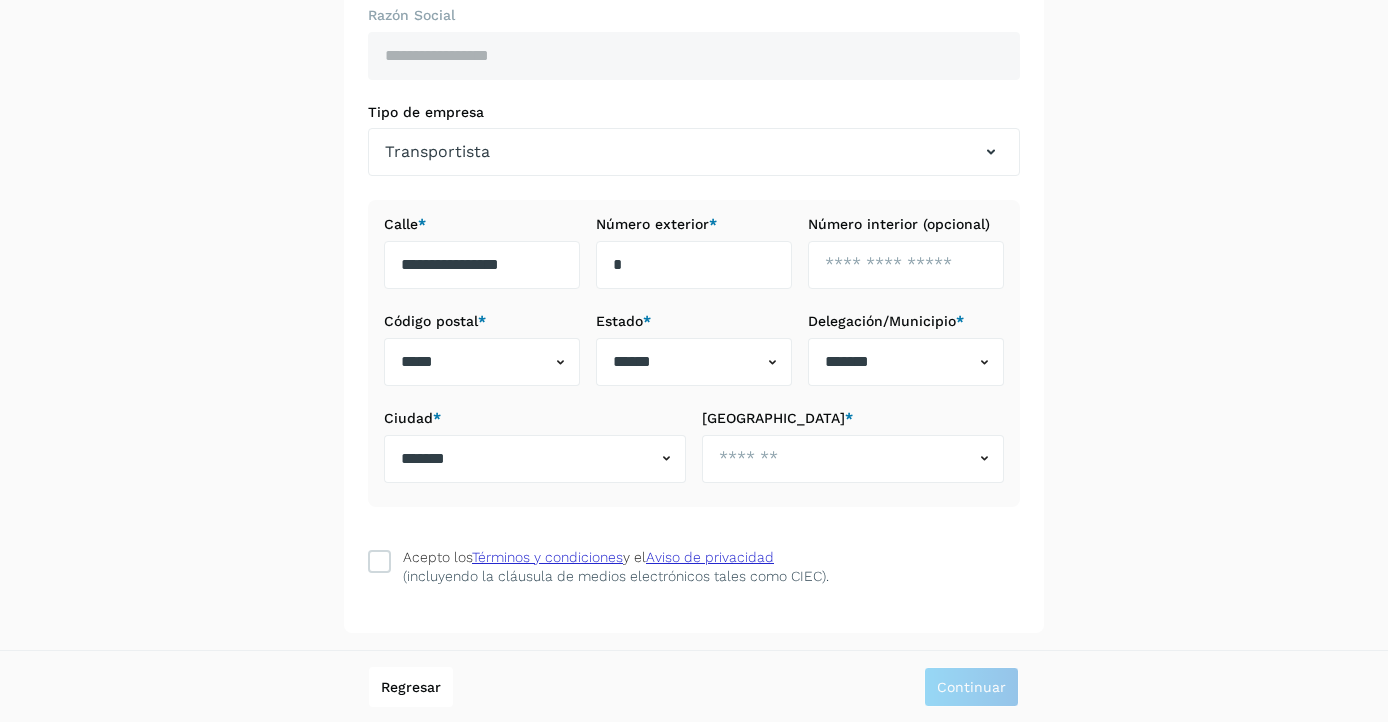 type on "**********" 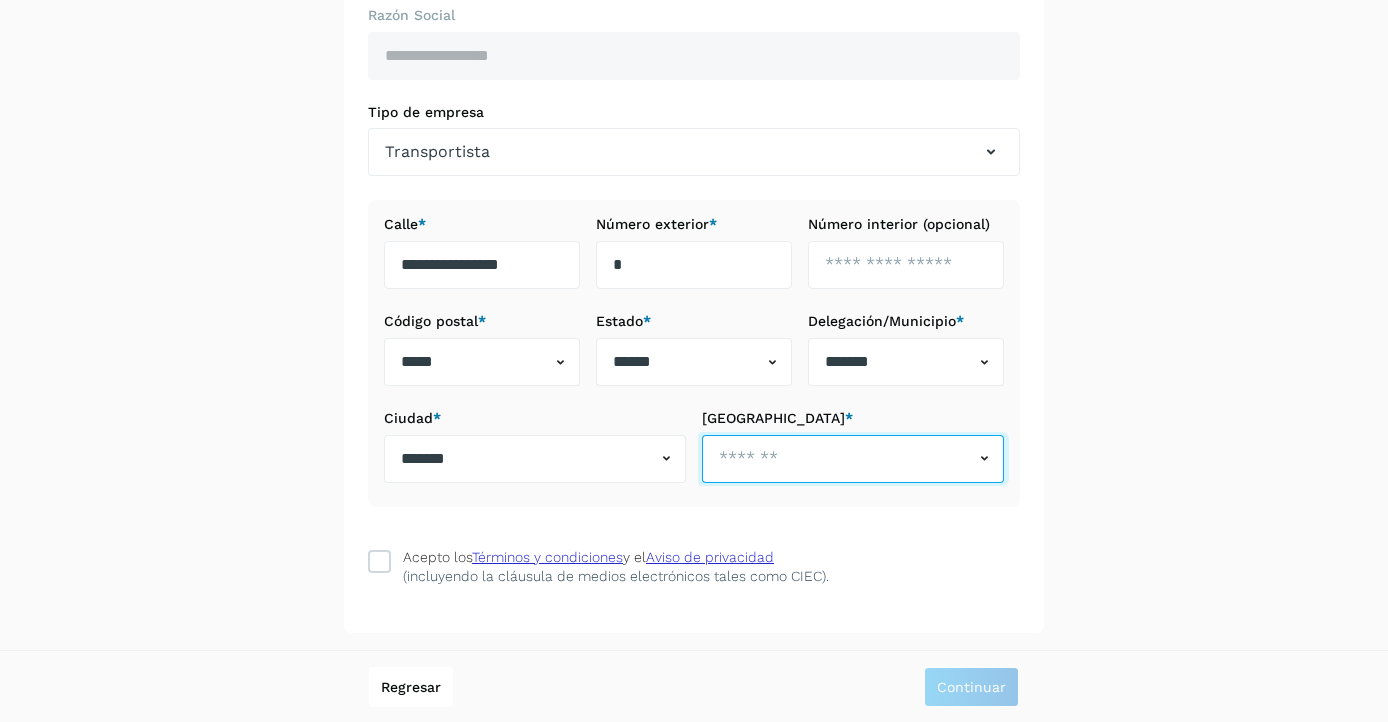 click at bounding box center [838, 459] 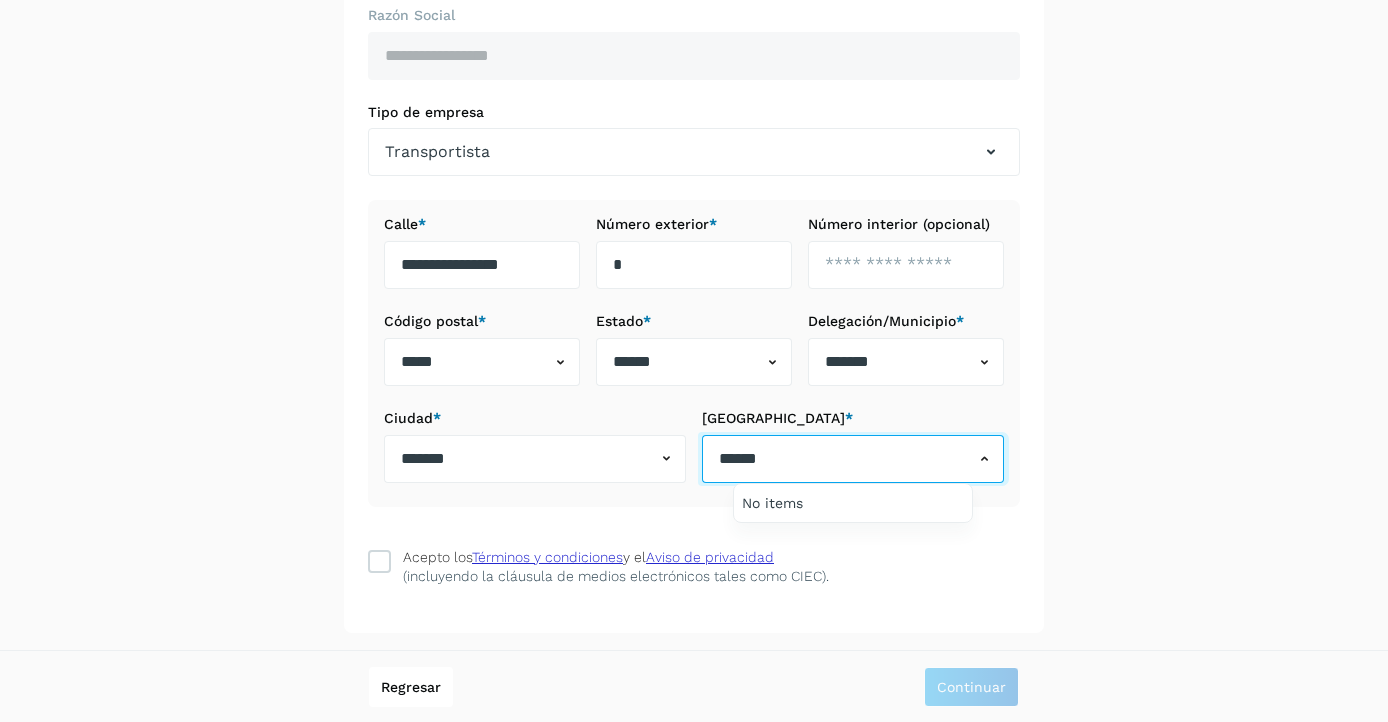 type on "******" 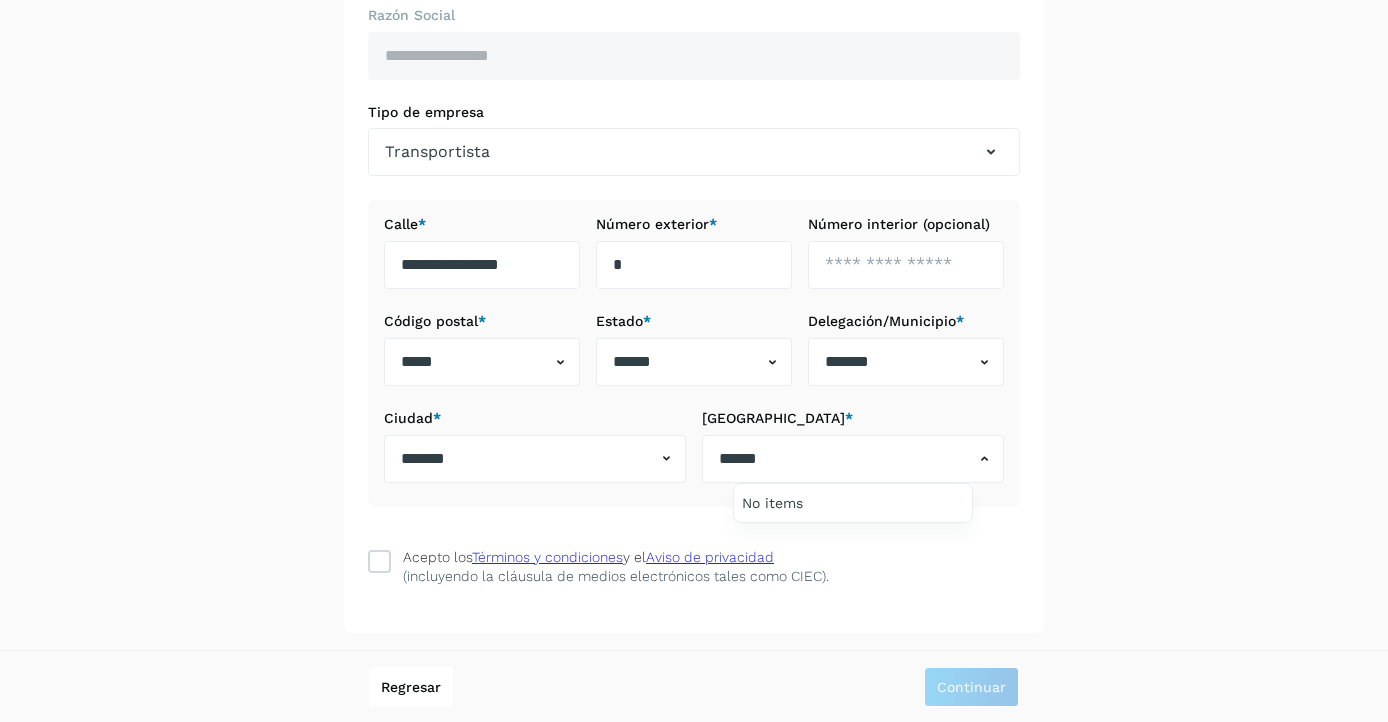 click at bounding box center (694, 361) 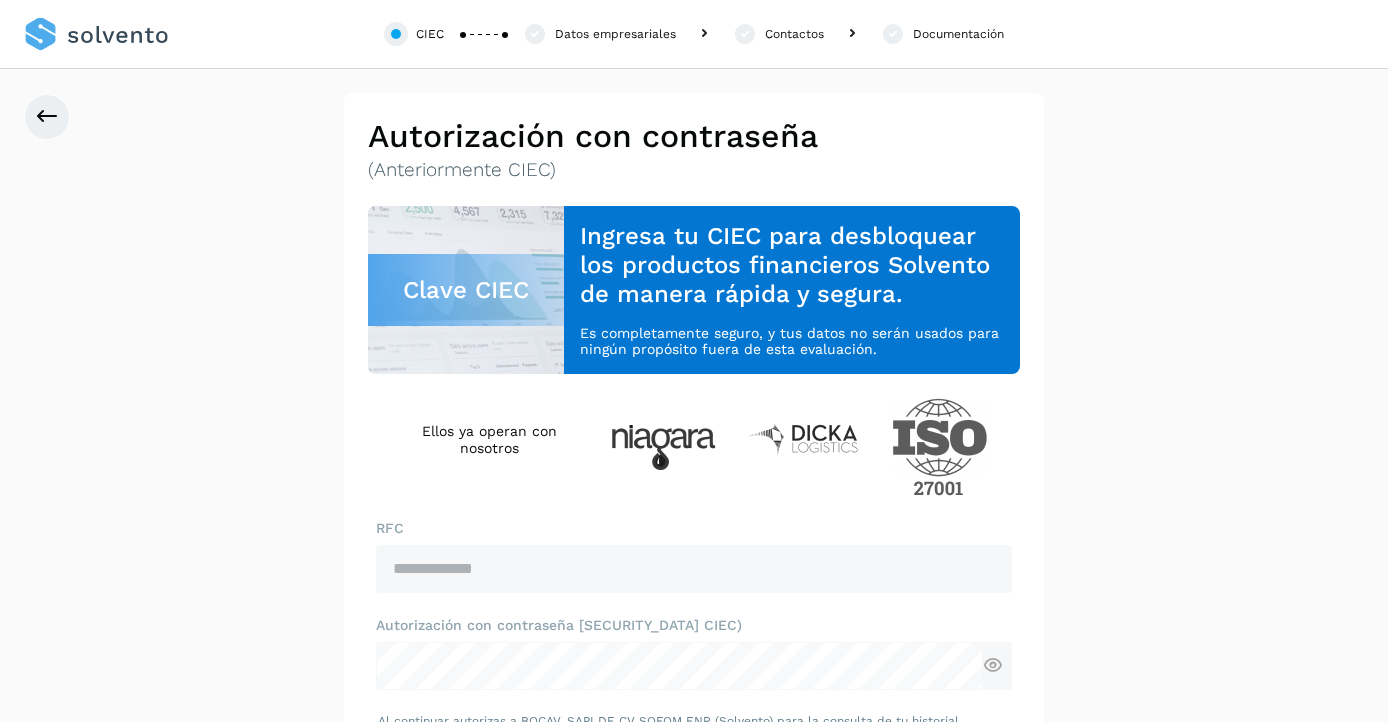 scroll, scrollTop: 0, scrollLeft: 0, axis: both 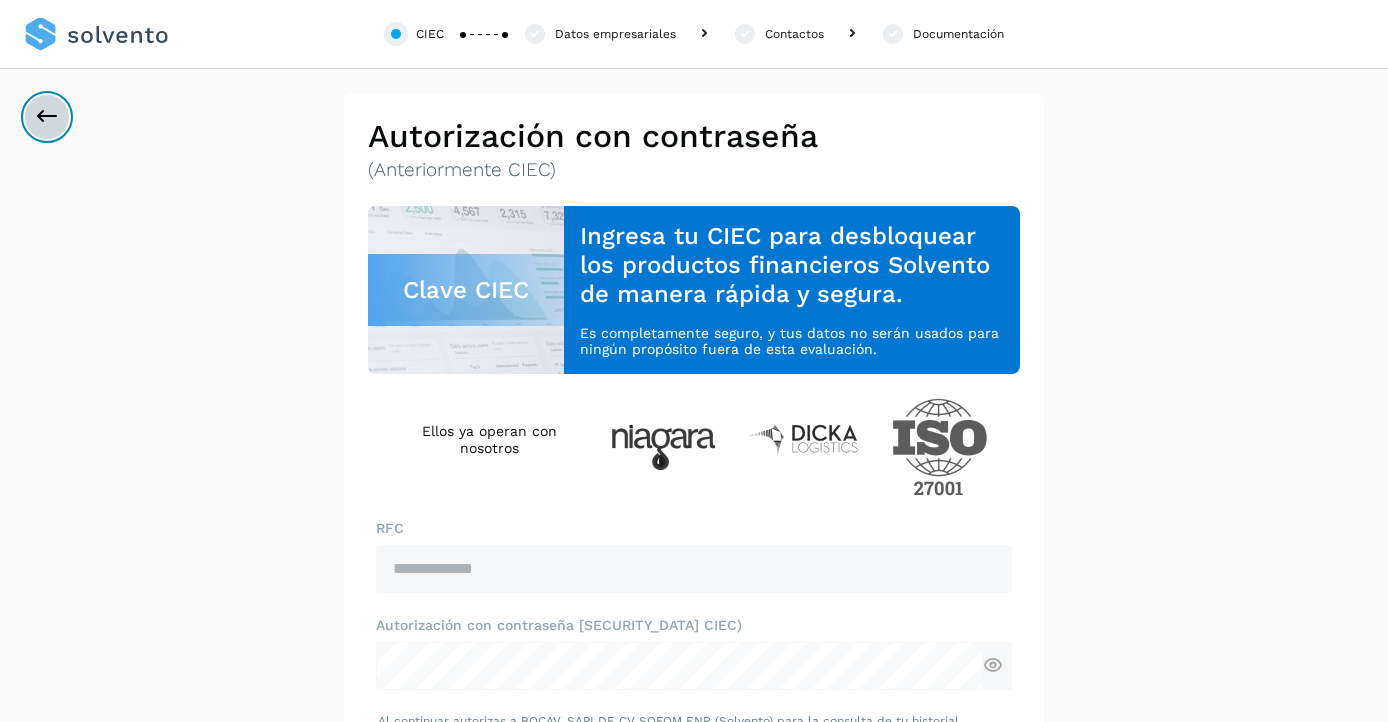 click at bounding box center [47, 117] 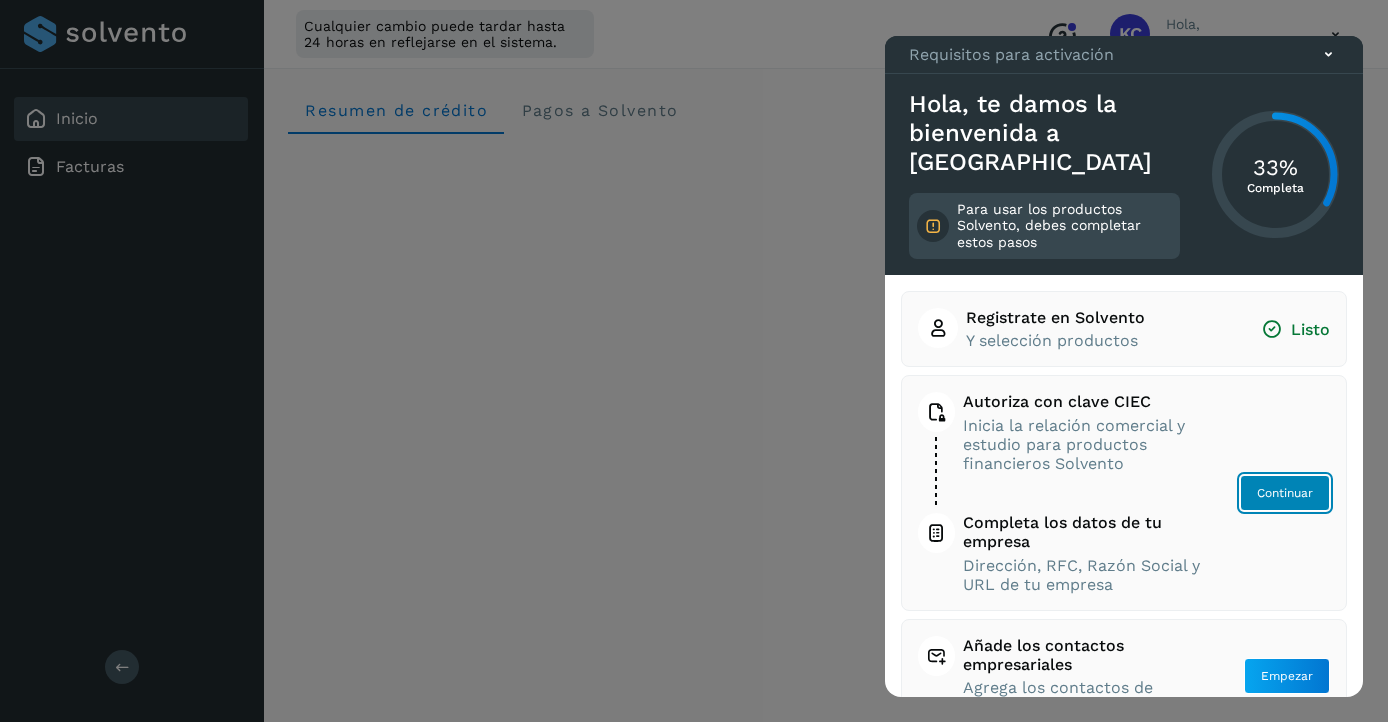 click on "Continuar" 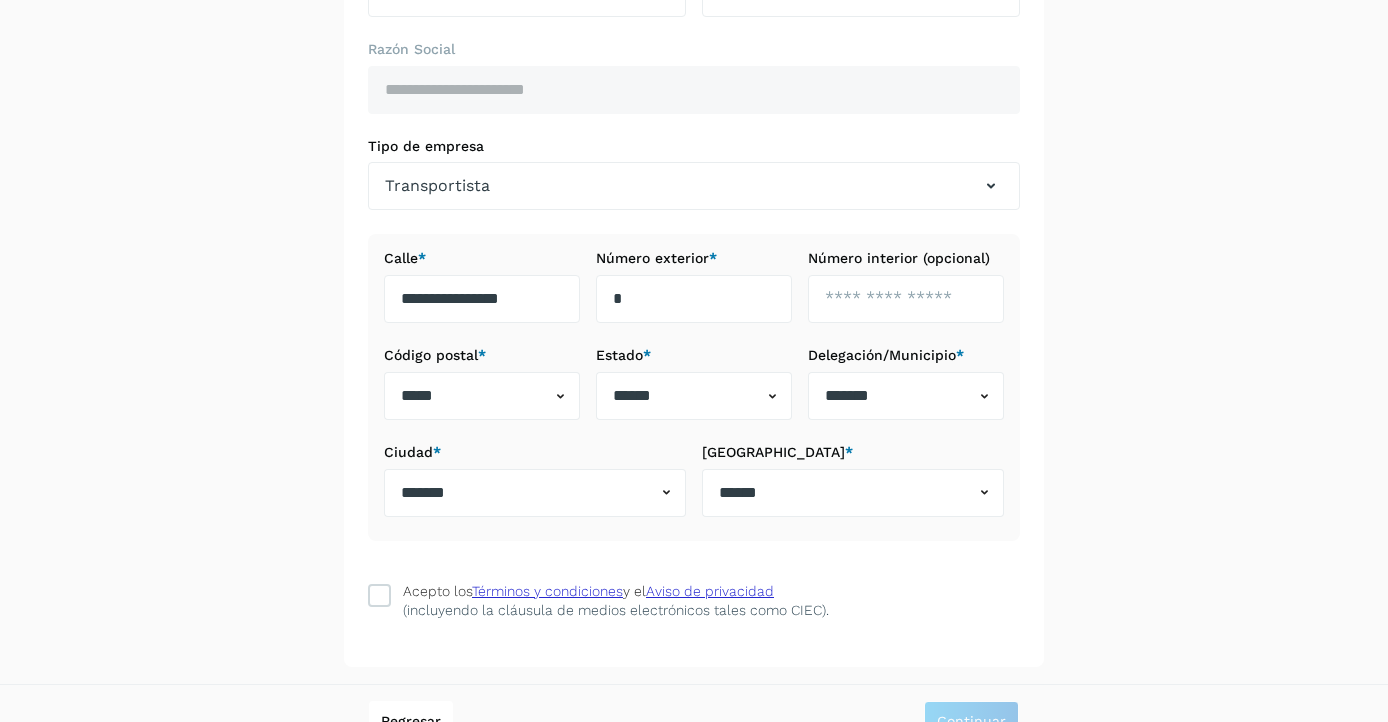 scroll, scrollTop: 319, scrollLeft: 0, axis: vertical 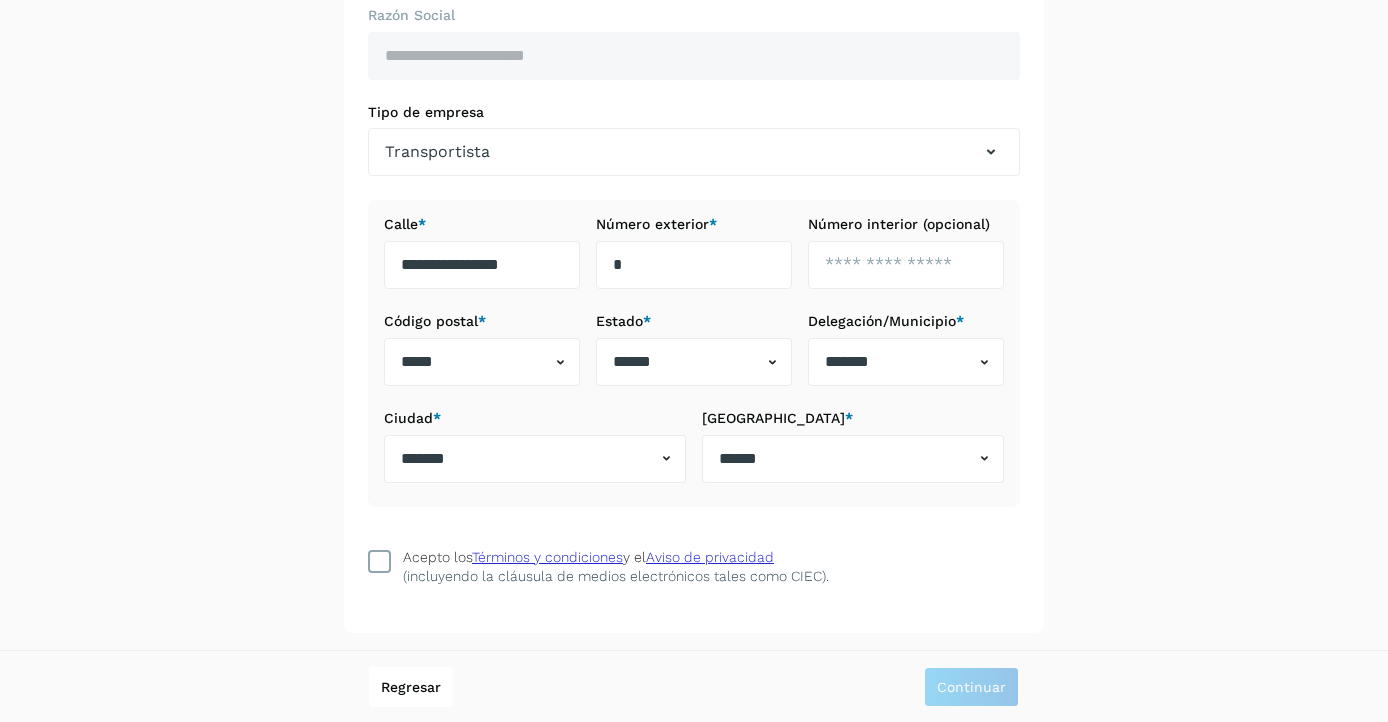 click at bounding box center (380, 561) 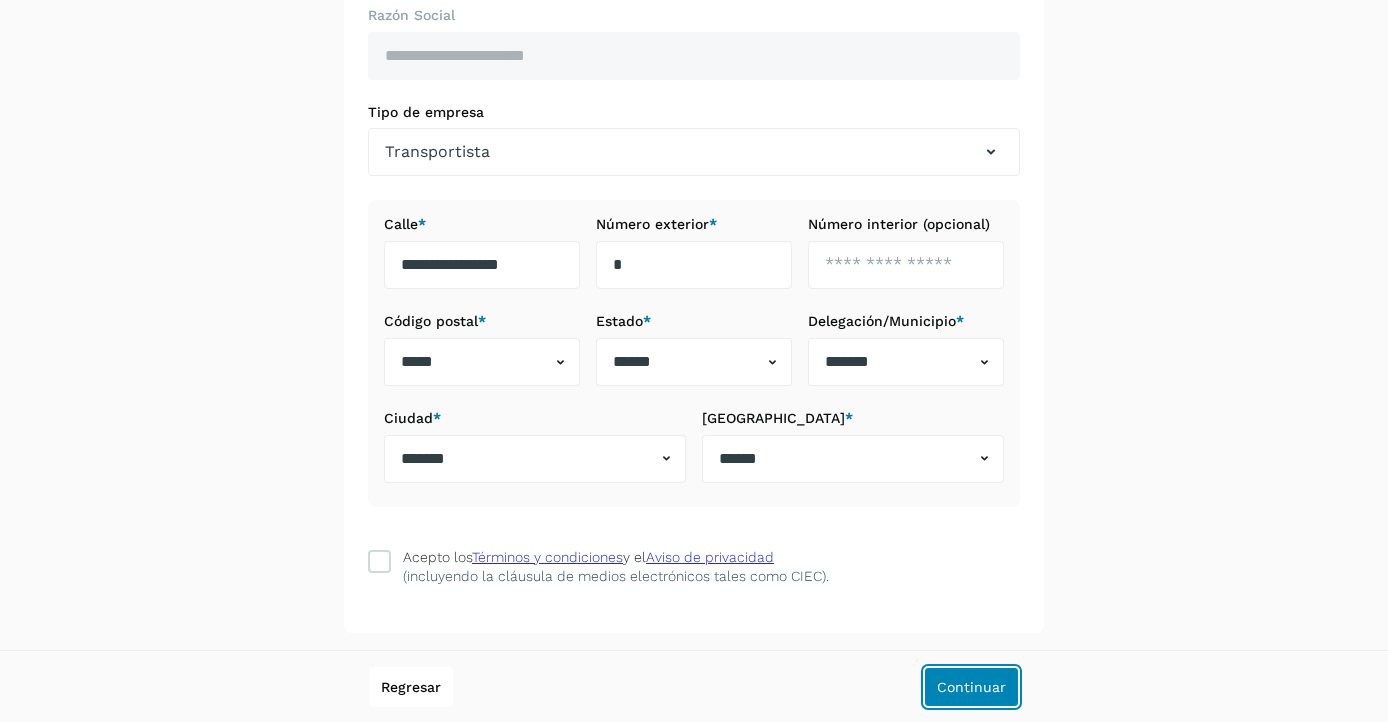 click on "Continuar" 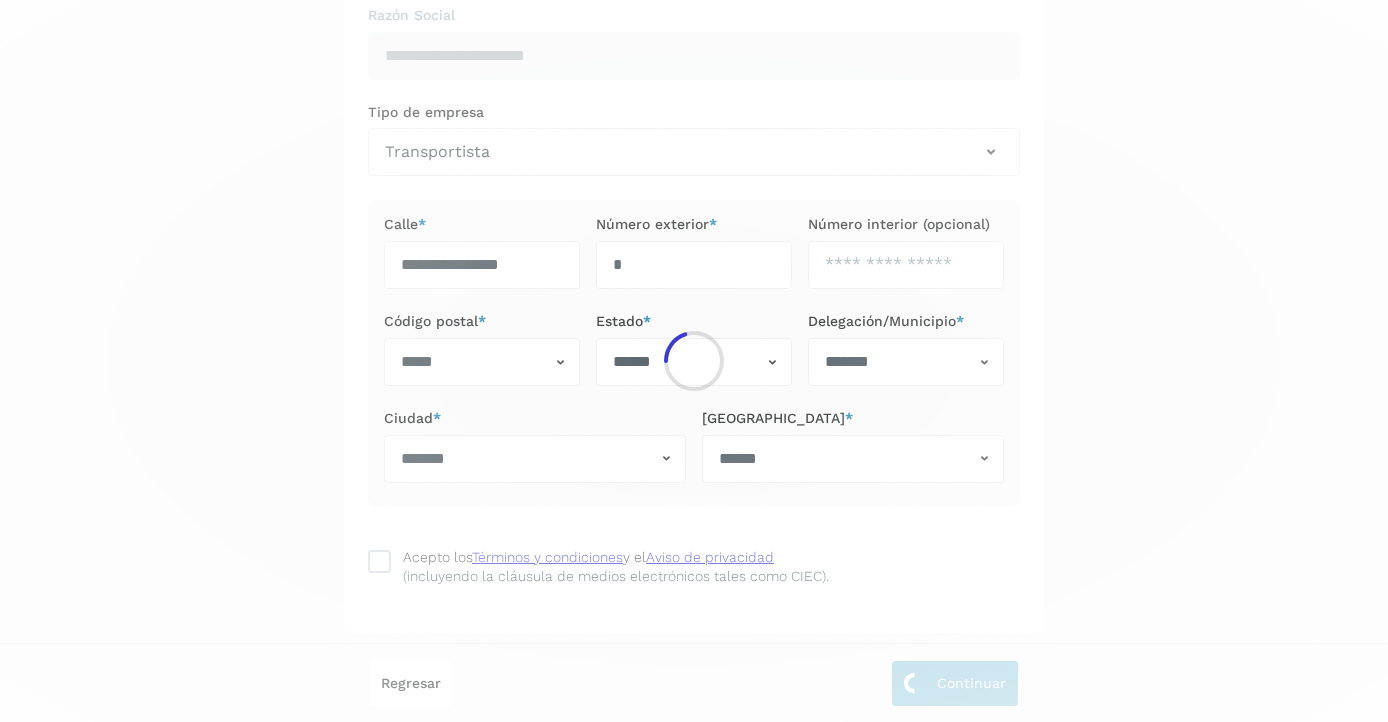 scroll, scrollTop: 0, scrollLeft: 0, axis: both 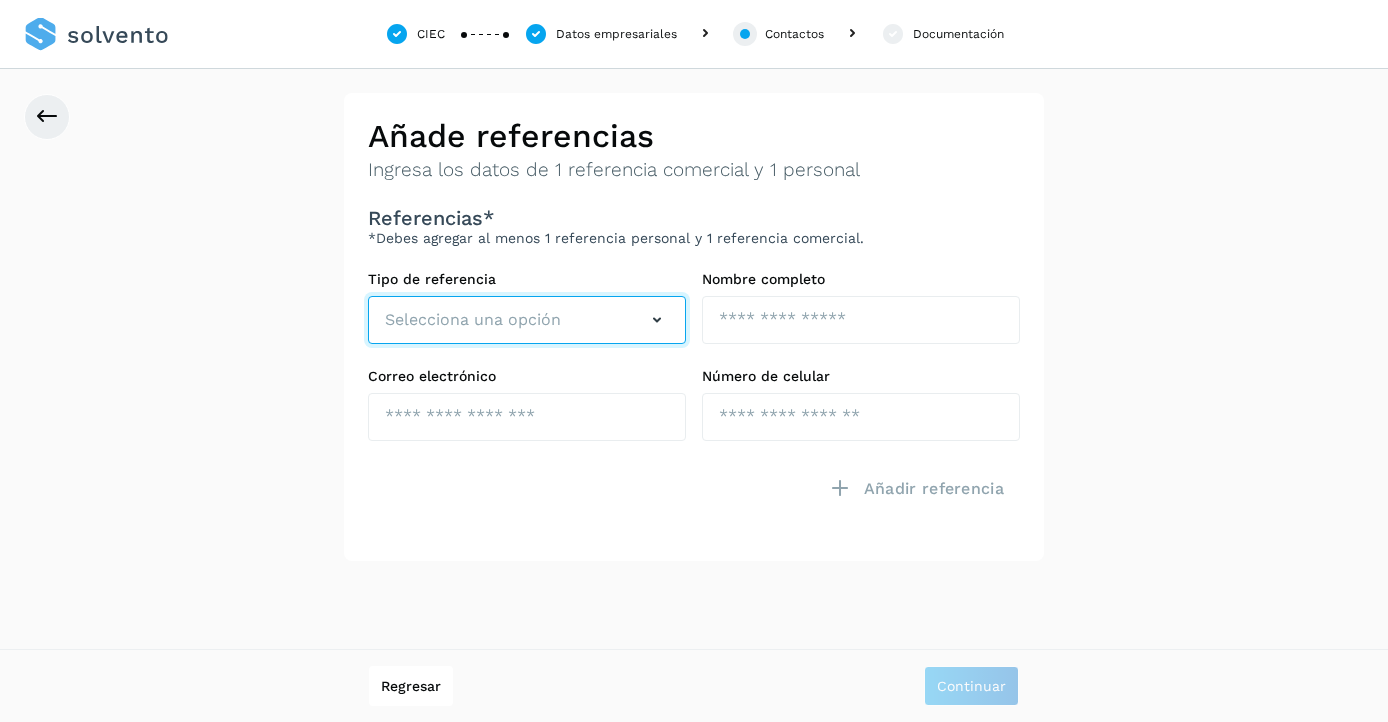 click at bounding box center [657, 320] 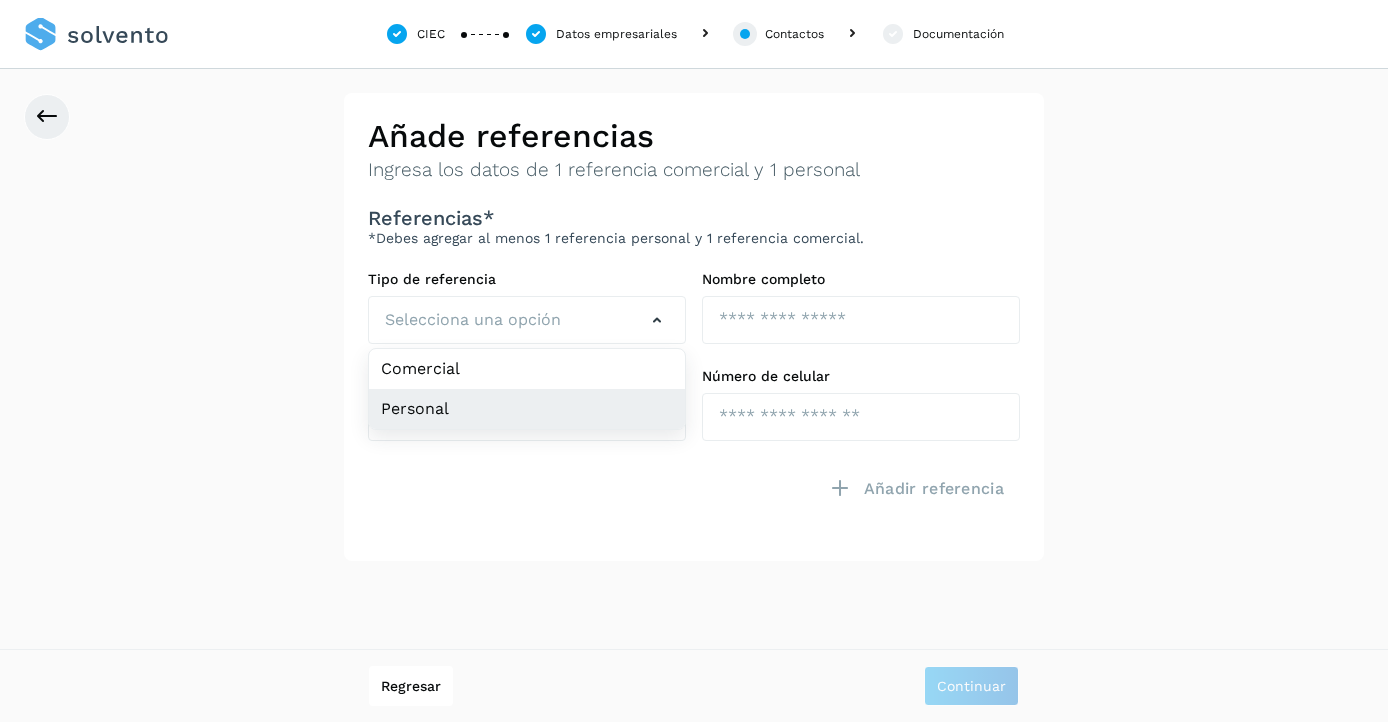 click on "Personal" 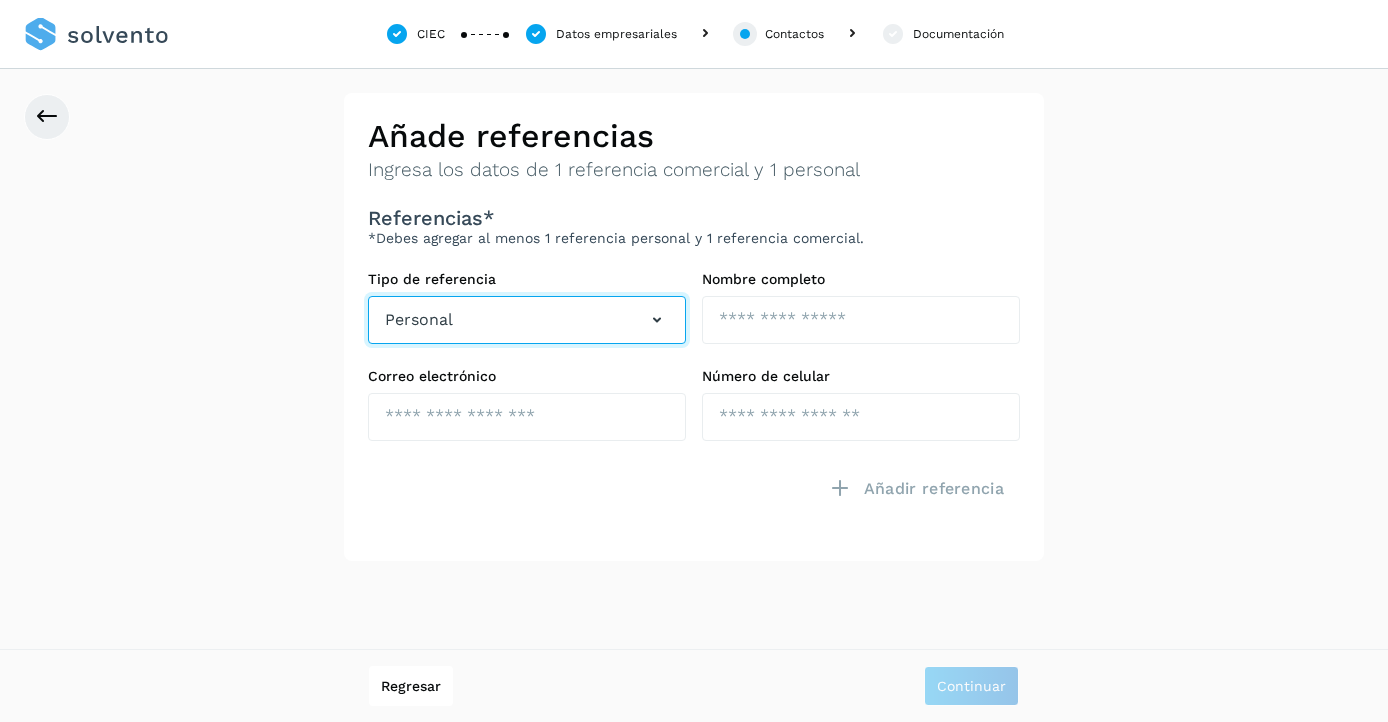 click at bounding box center (657, 320) 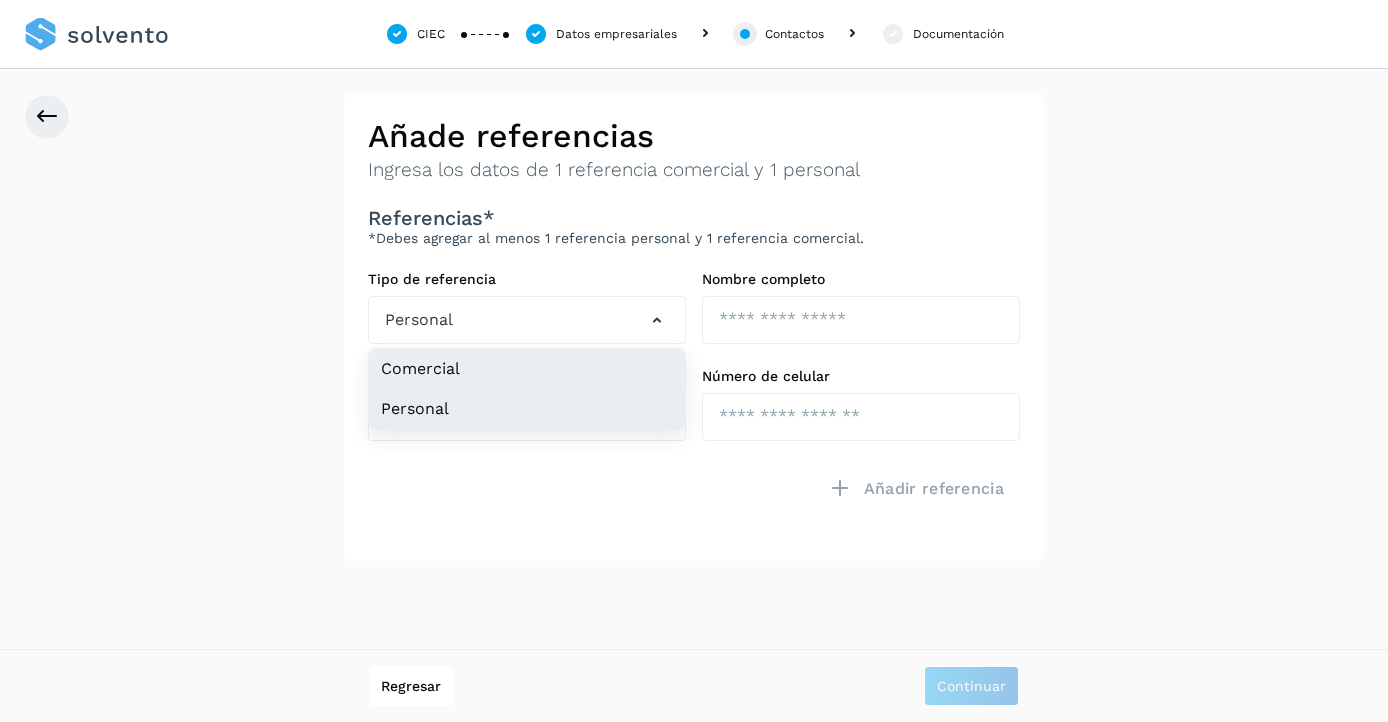 click on "Comercial" 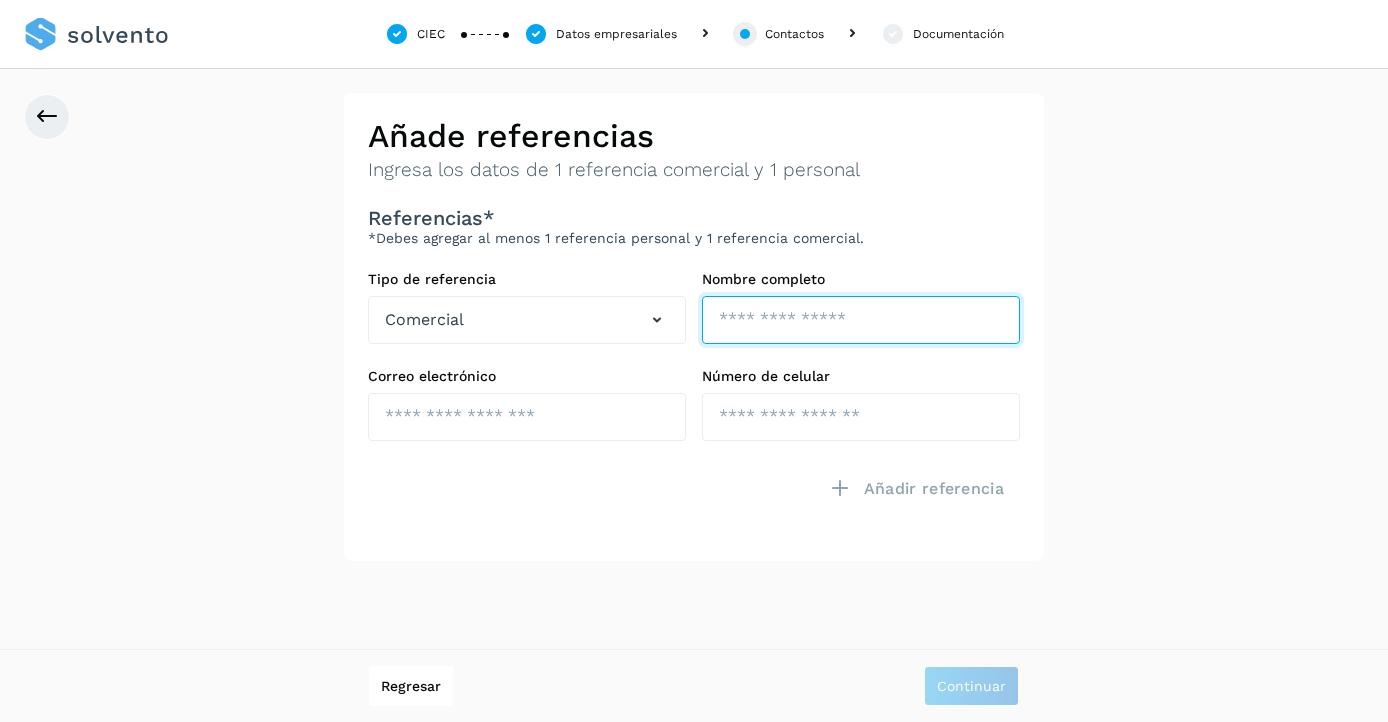 click at bounding box center (861, 320) 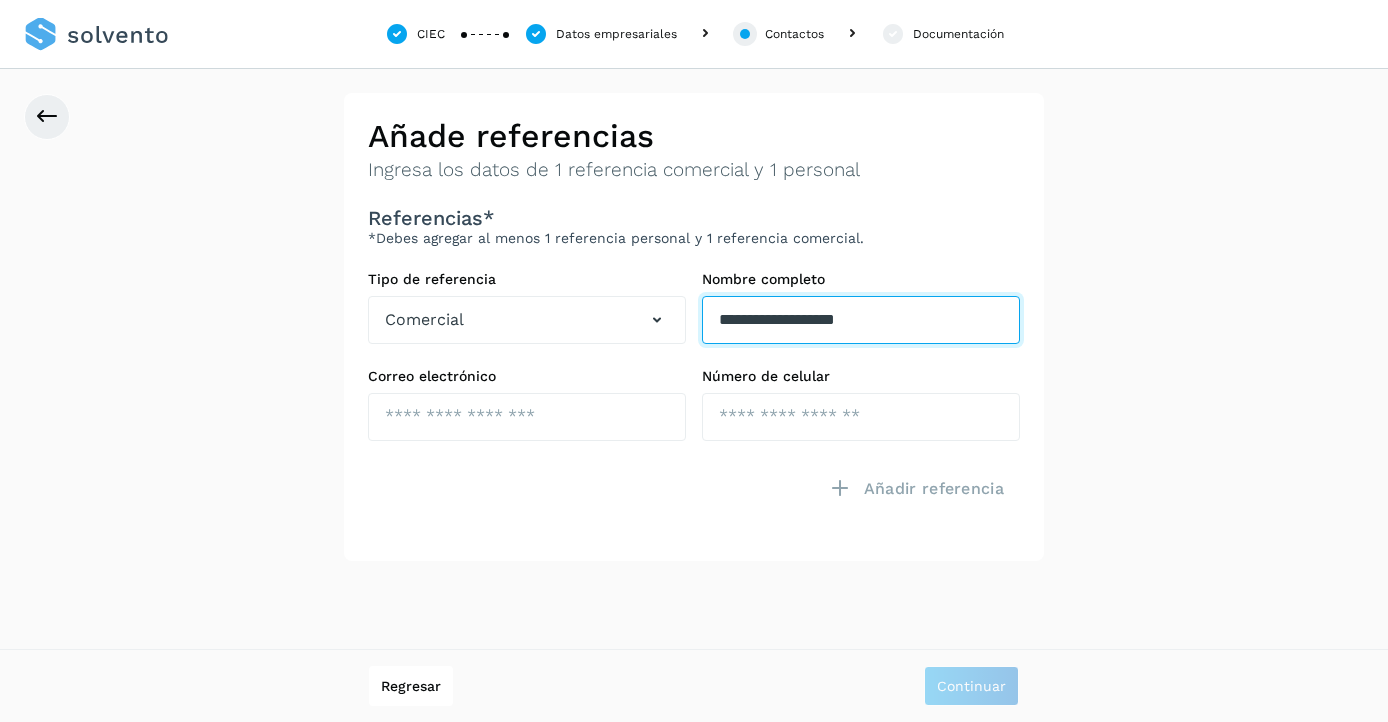 type on "**********" 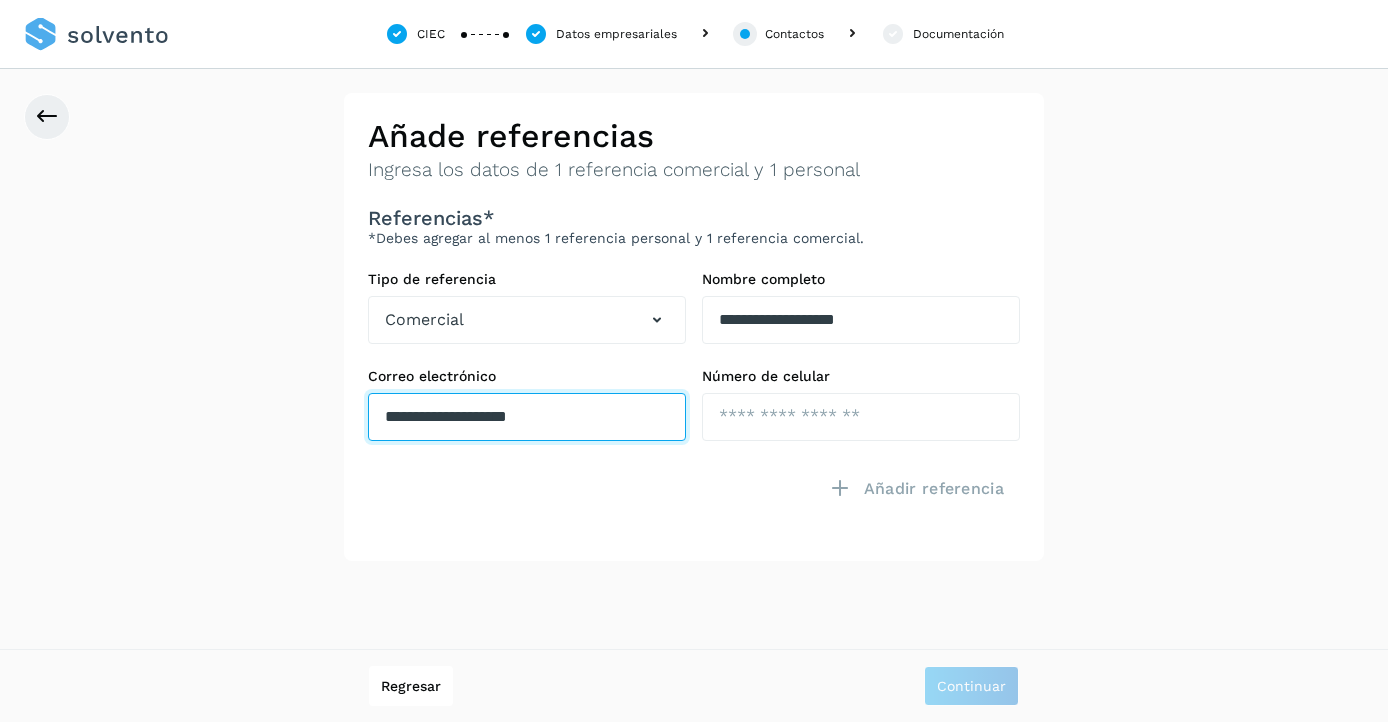 type on "**********" 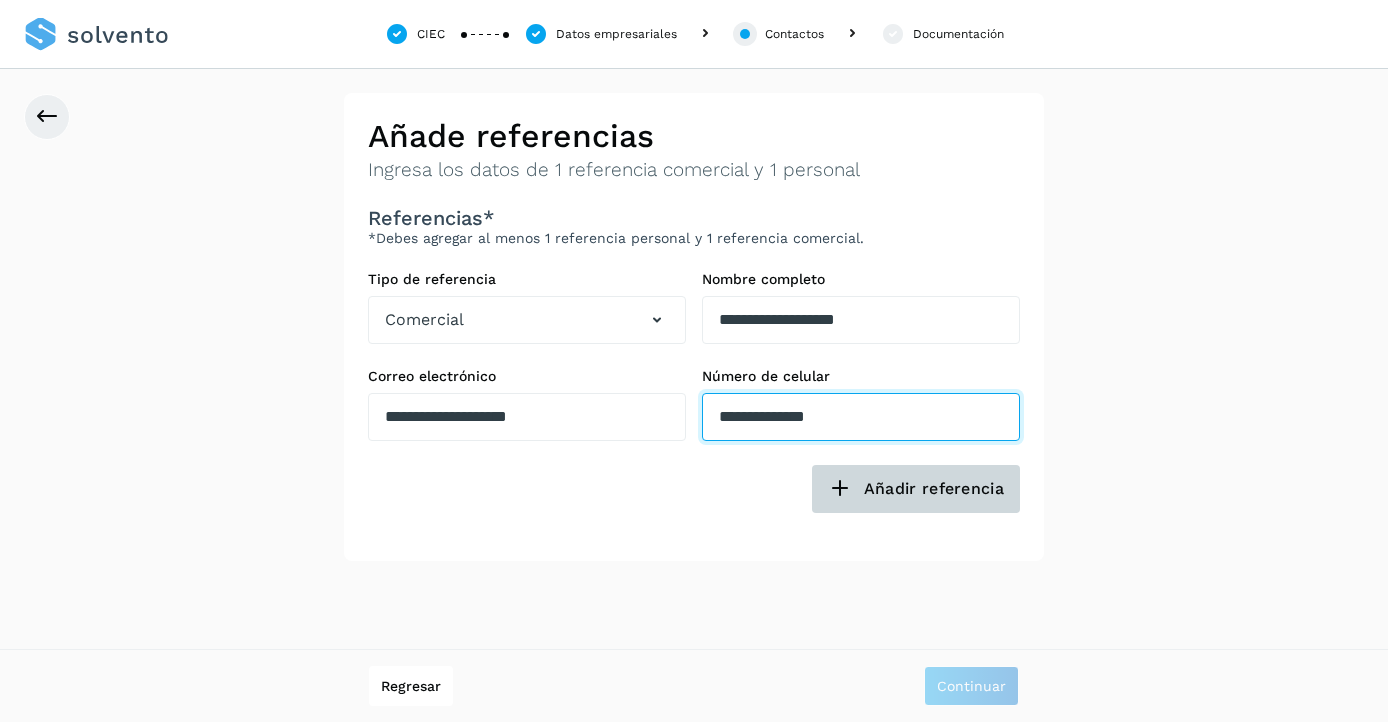 type on "**********" 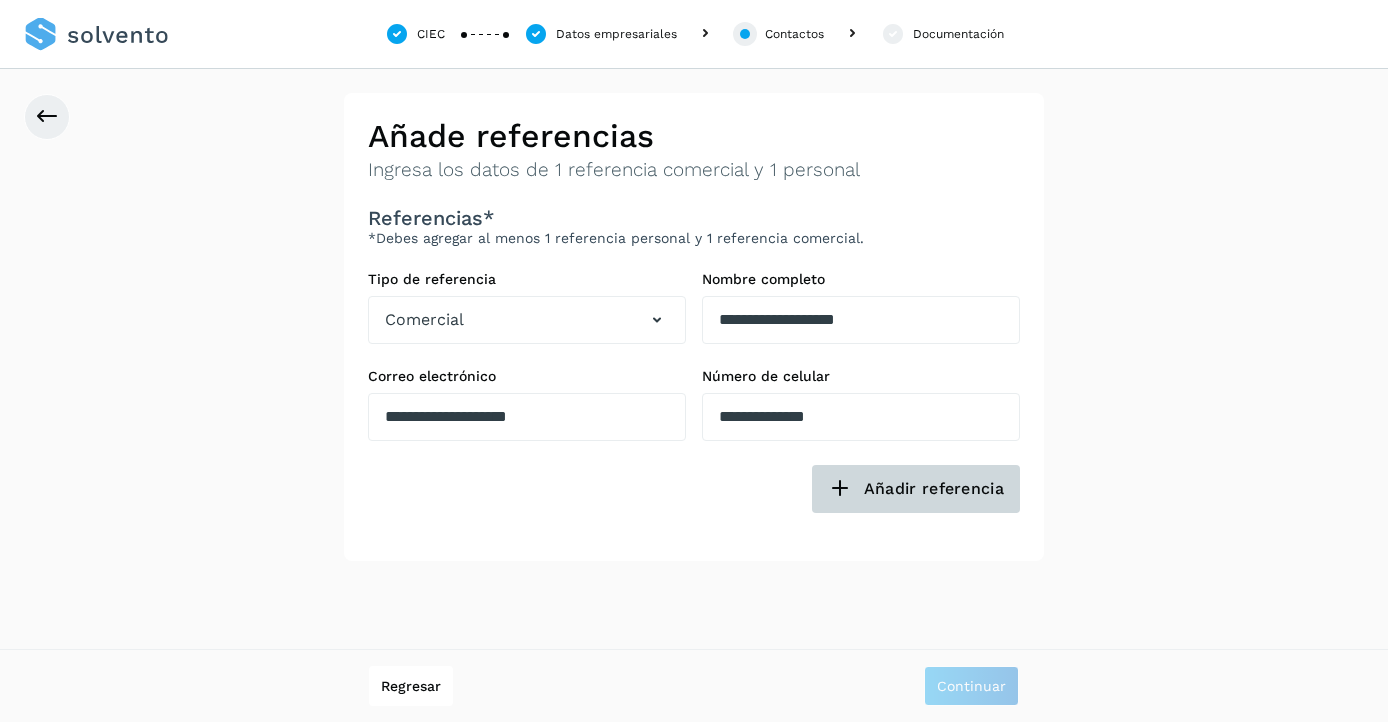 click on "Añadir referencia" 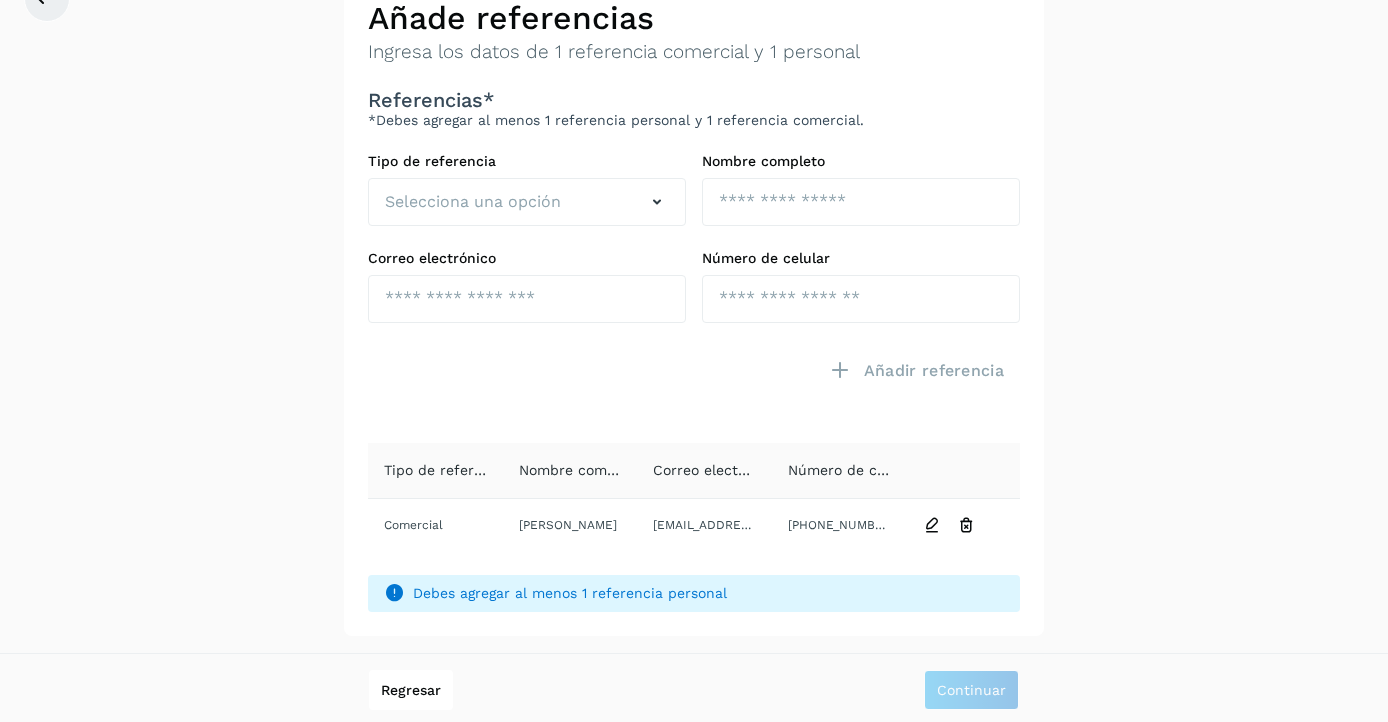 scroll, scrollTop: 121, scrollLeft: 0, axis: vertical 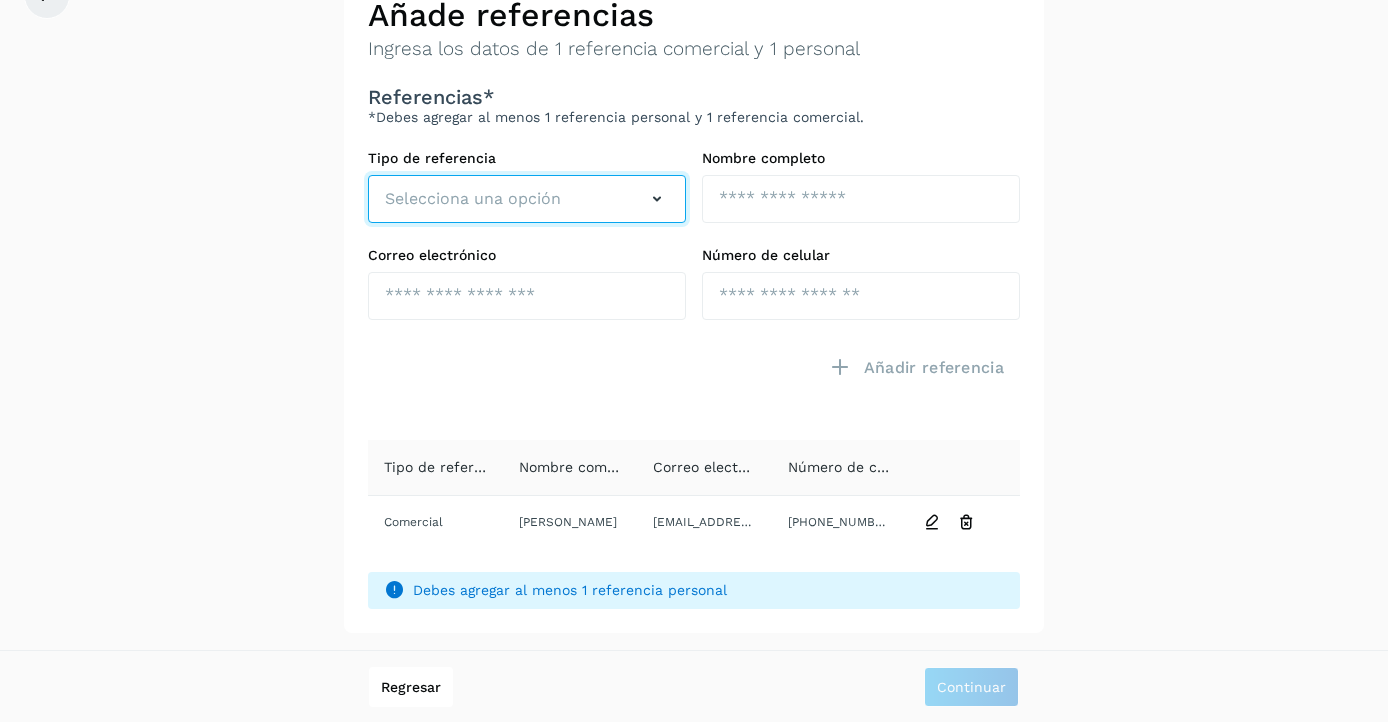 click on "Selecciona una opción" at bounding box center (473, 199) 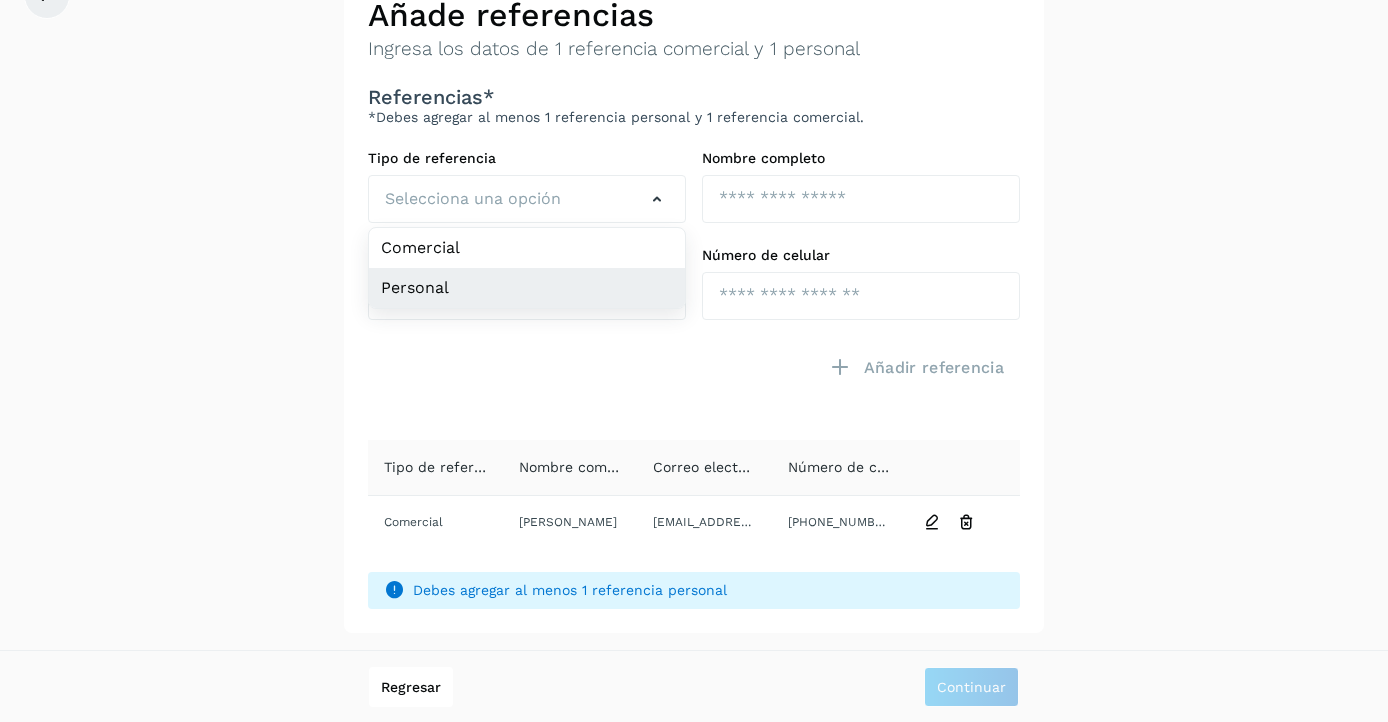 click on "Personal" 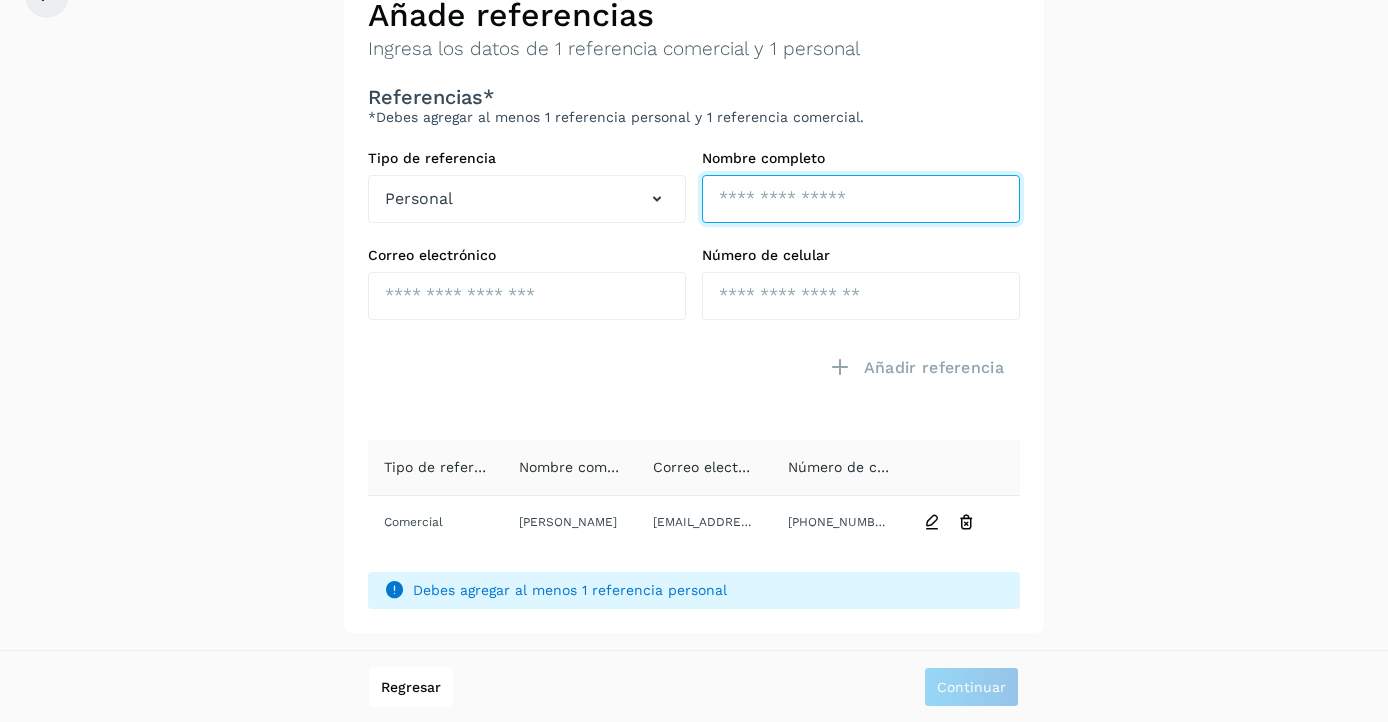 click at bounding box center [861, 199] 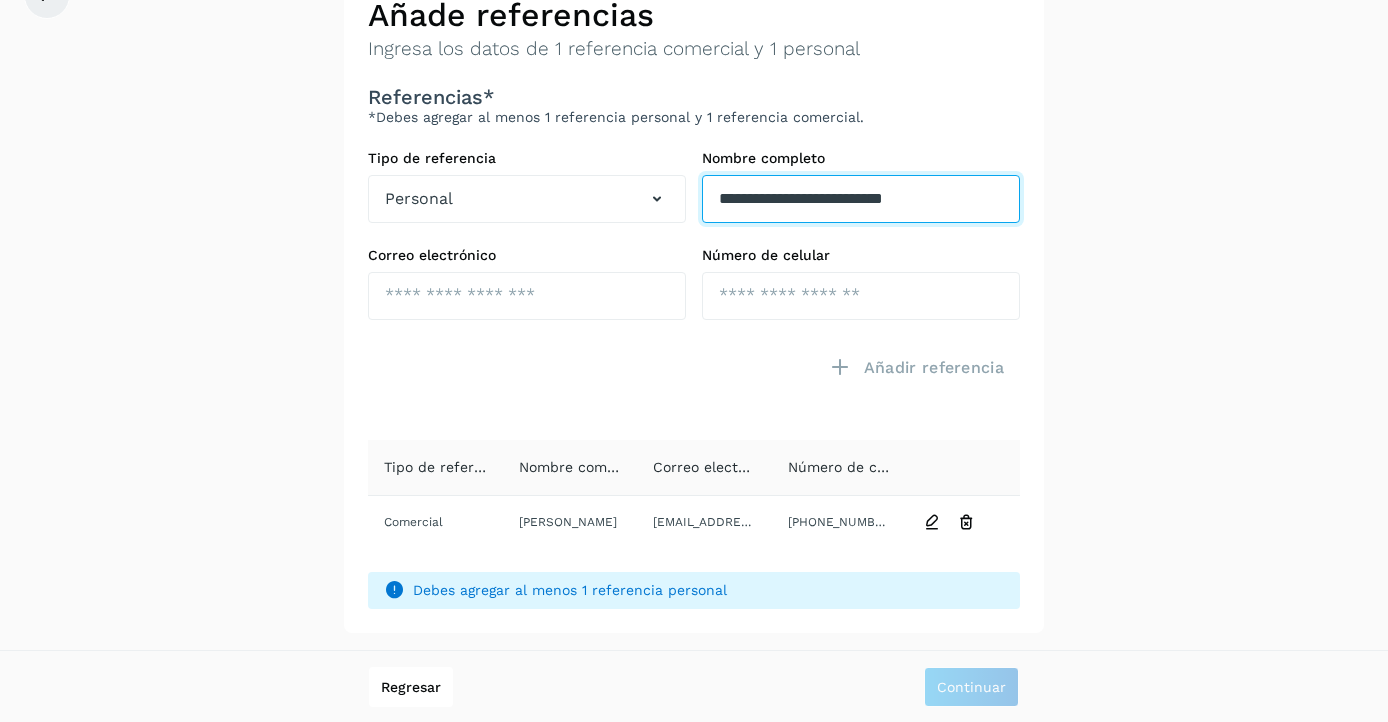 type on "**********" 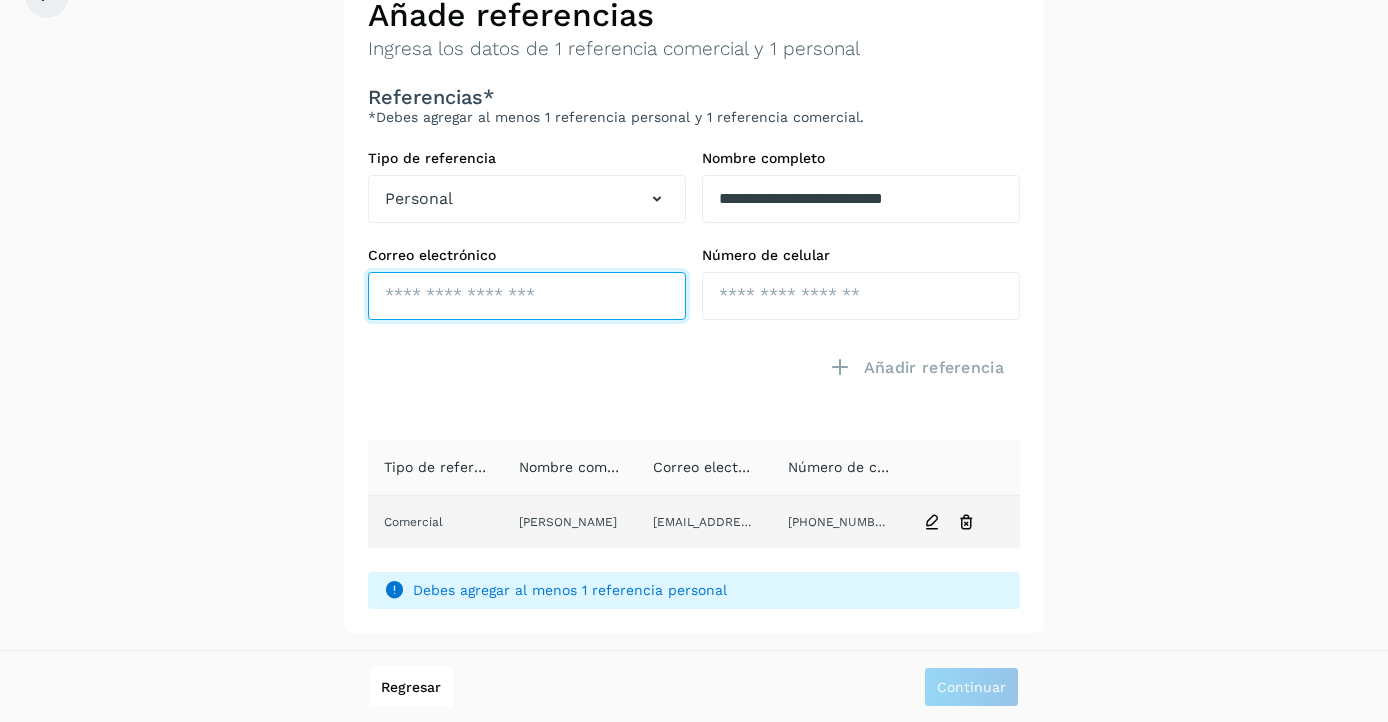 paste on "**********" 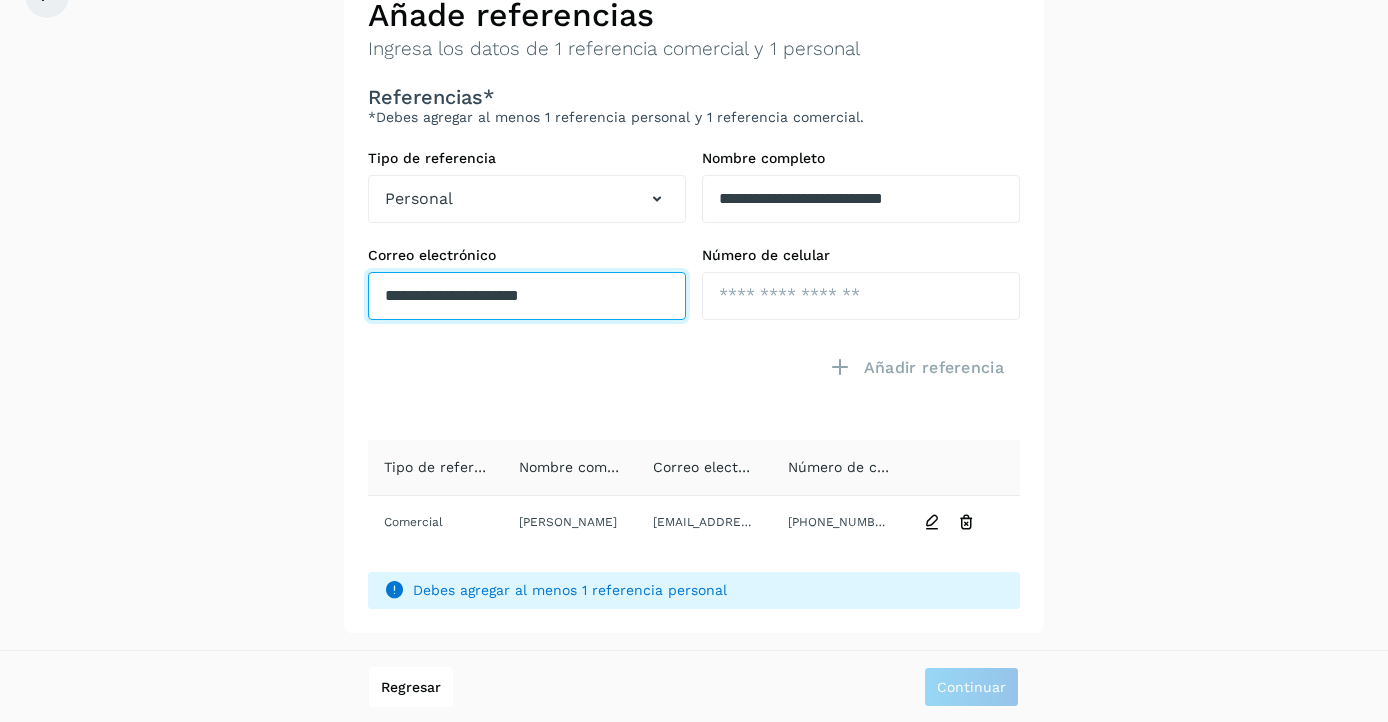 type on "**********" 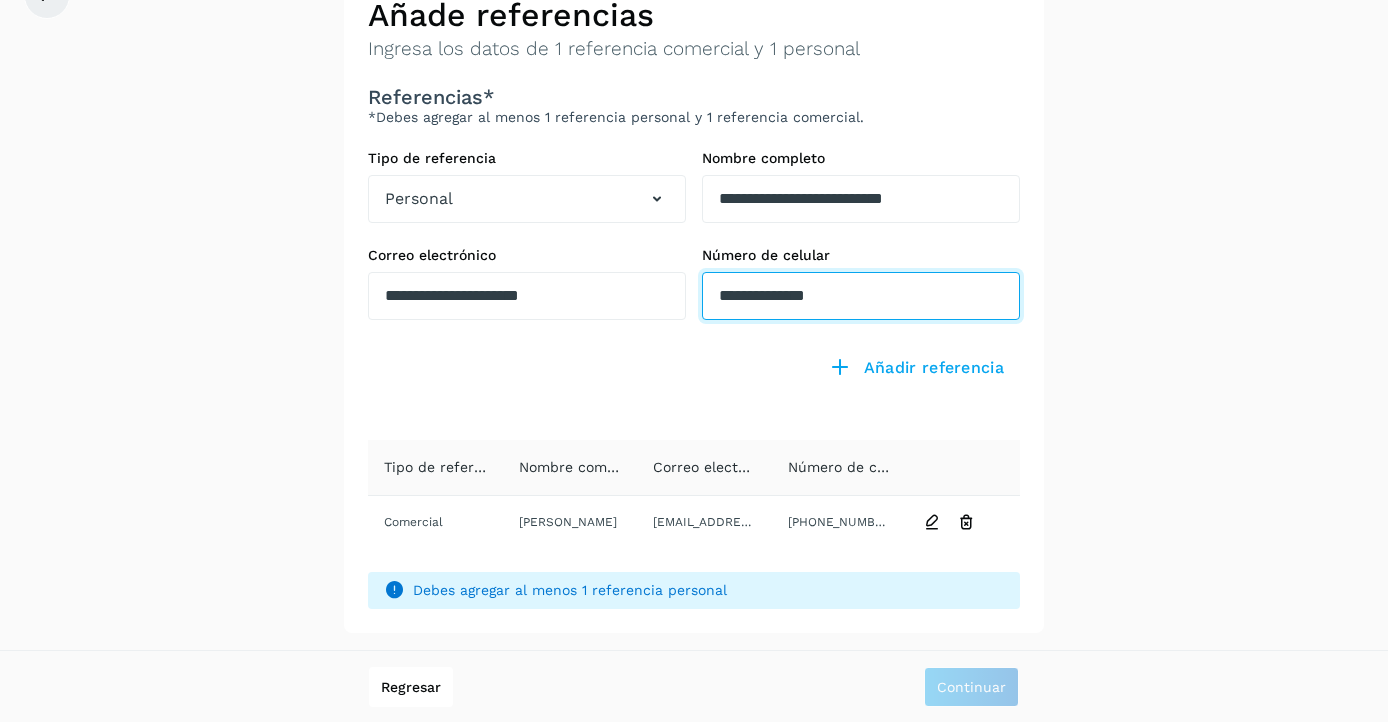 type on "**********" 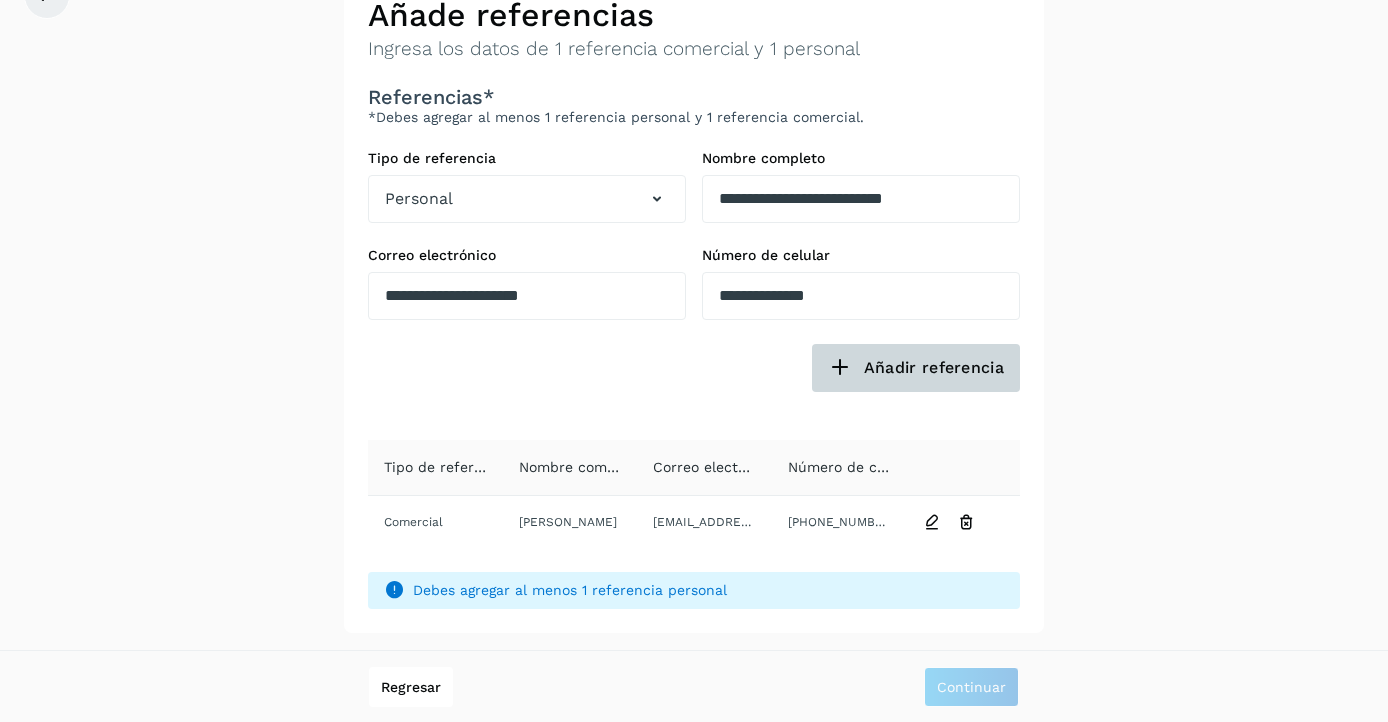 type 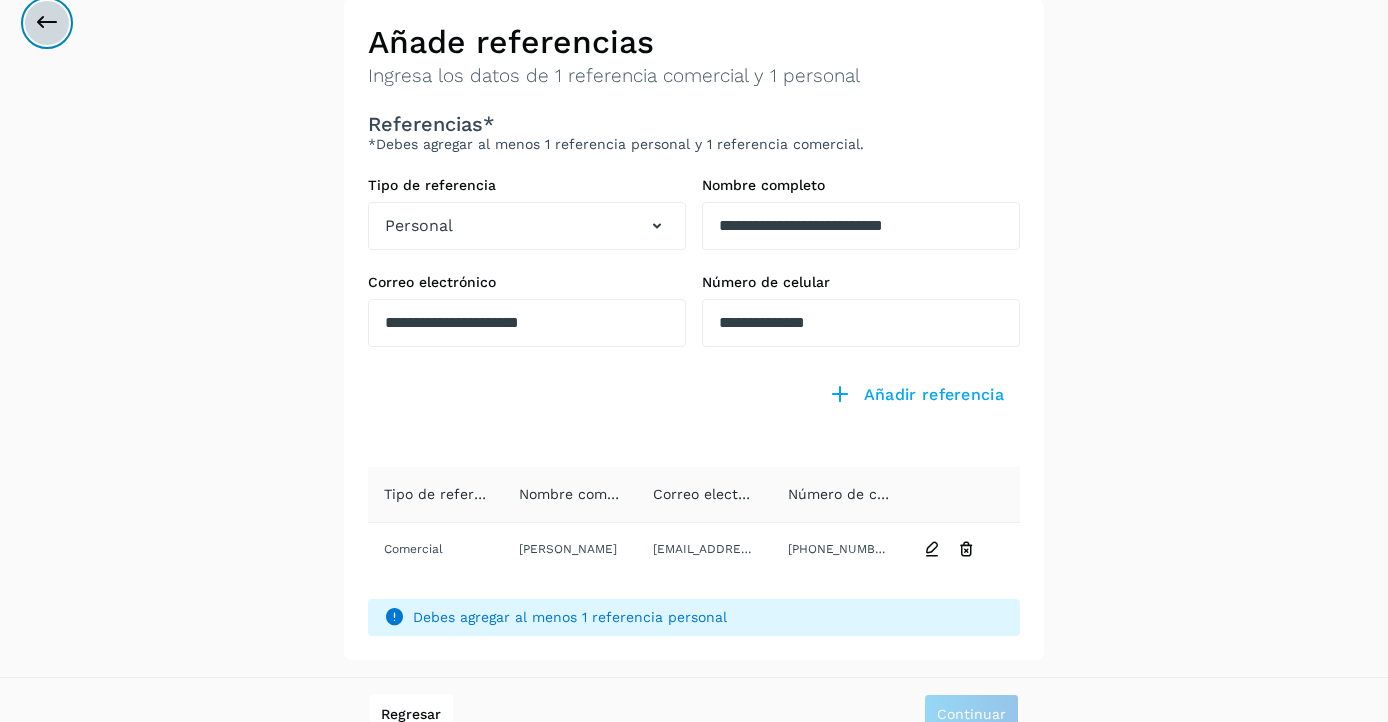 type 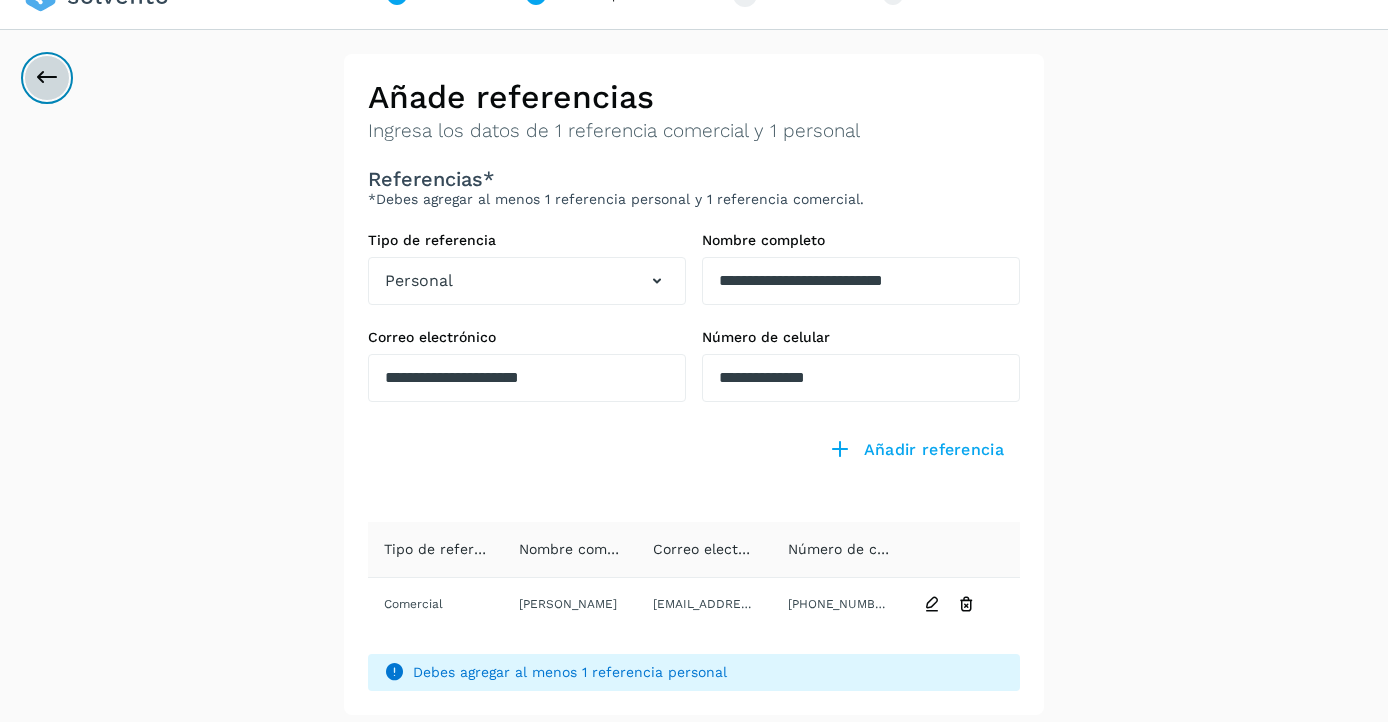 scroll, scrollTop: 121, scrollLeft: 0, axis: vertical 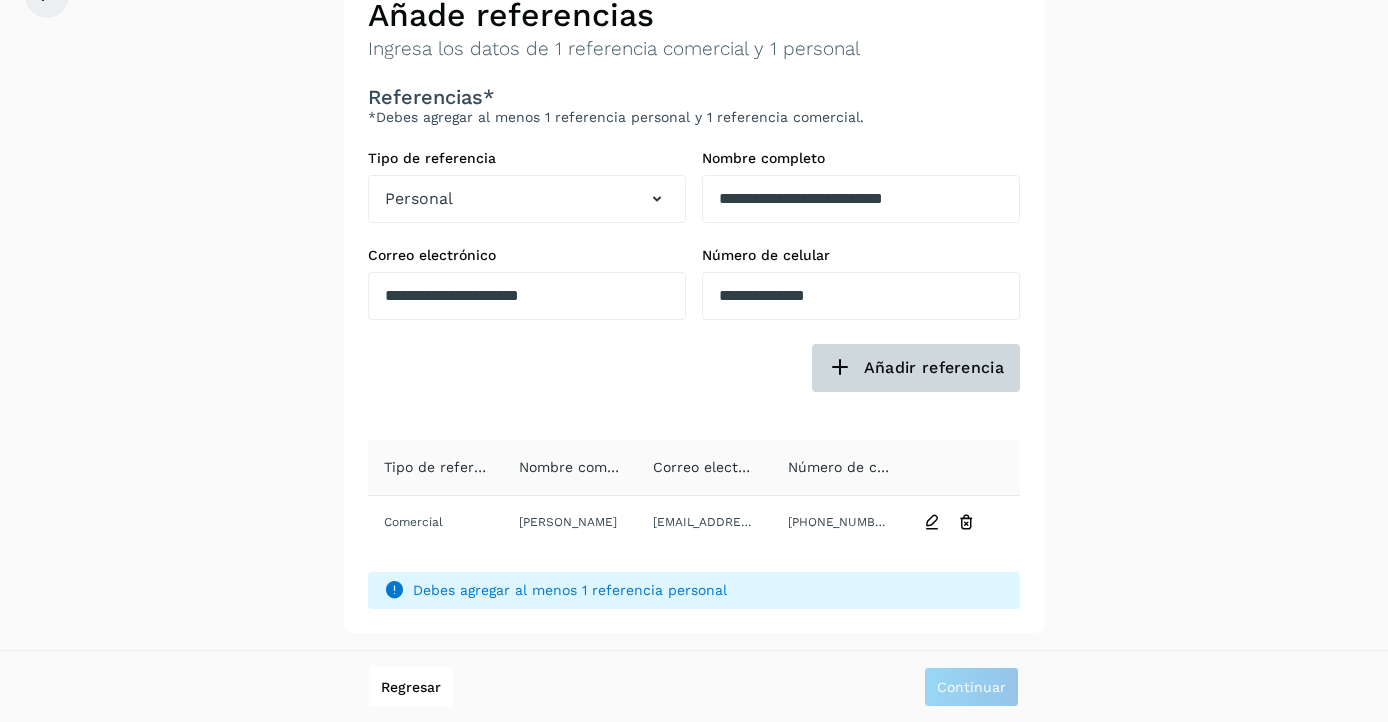 click on "Añadir referencia" 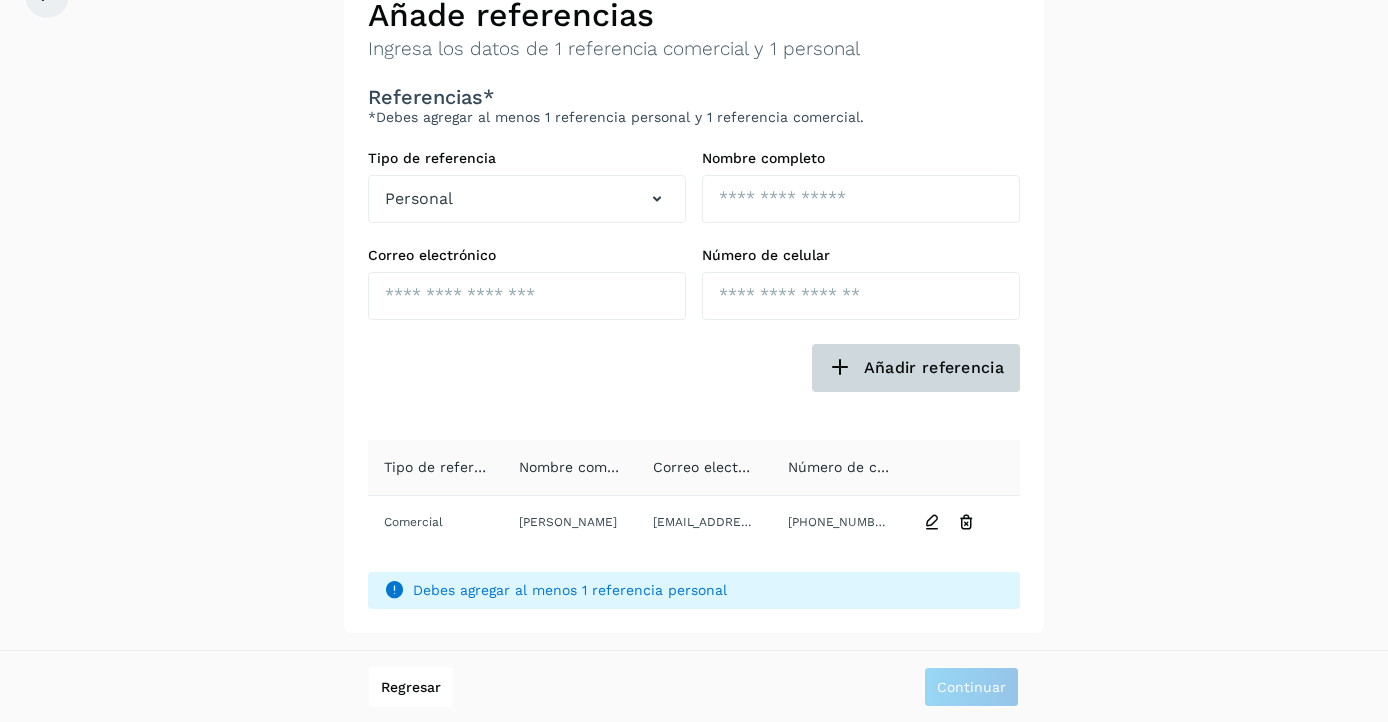 scroll, scrollTop: 112, scrollLeft: 0, axis: vertical 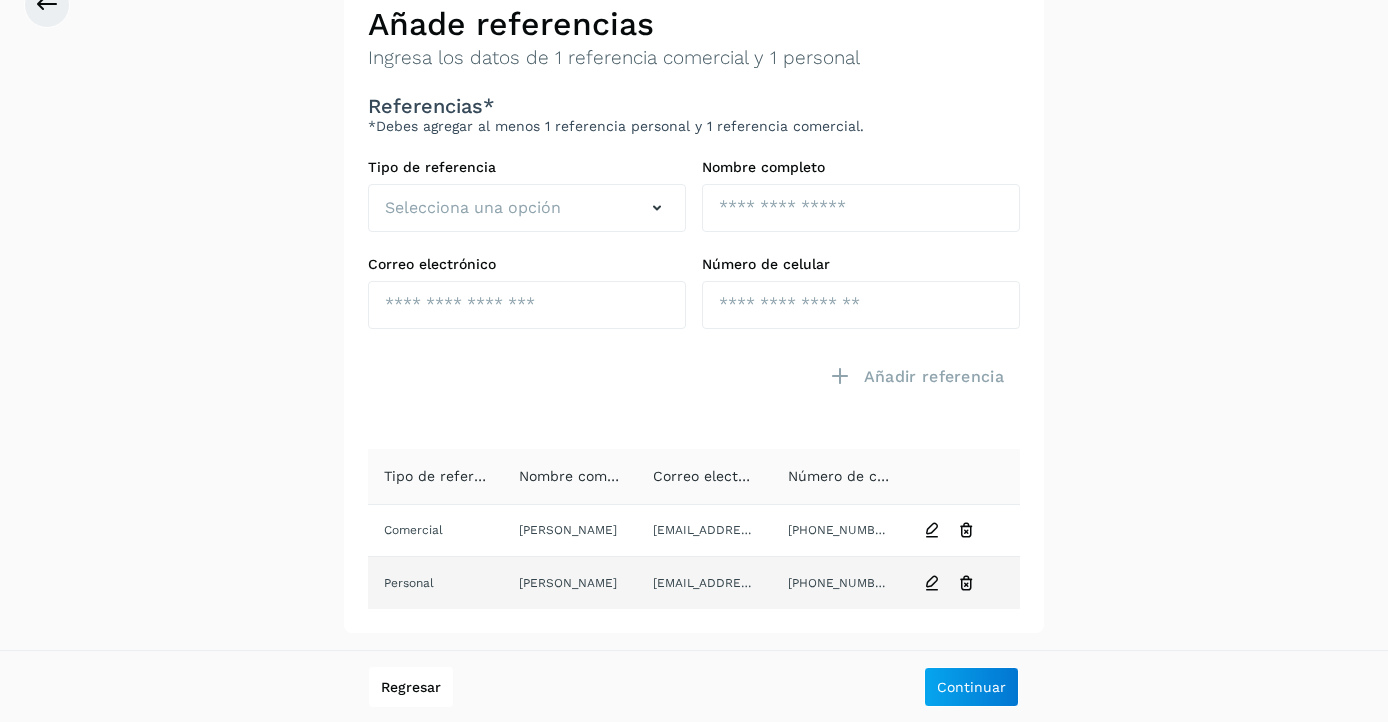 click at bounding box center [932, 583] 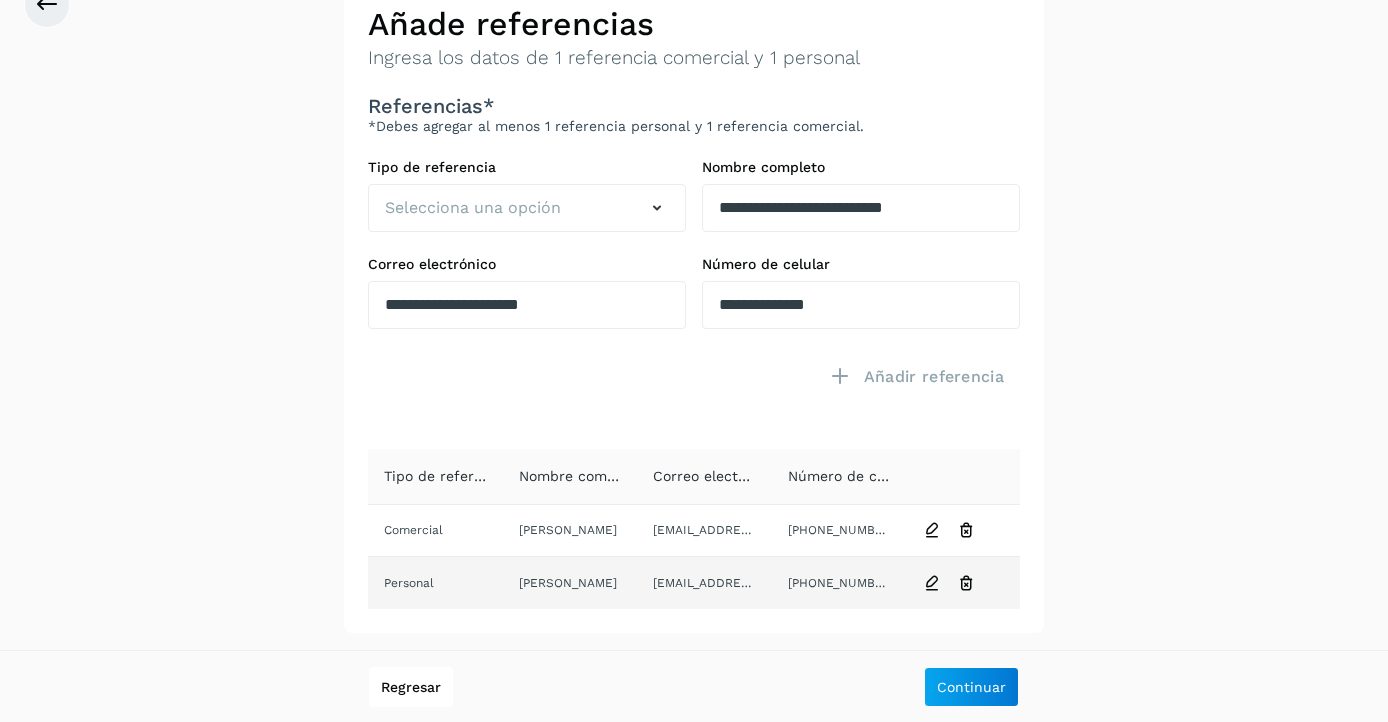 scroll, scrollTop: 114, scrollLeft: 0, axis: vertical 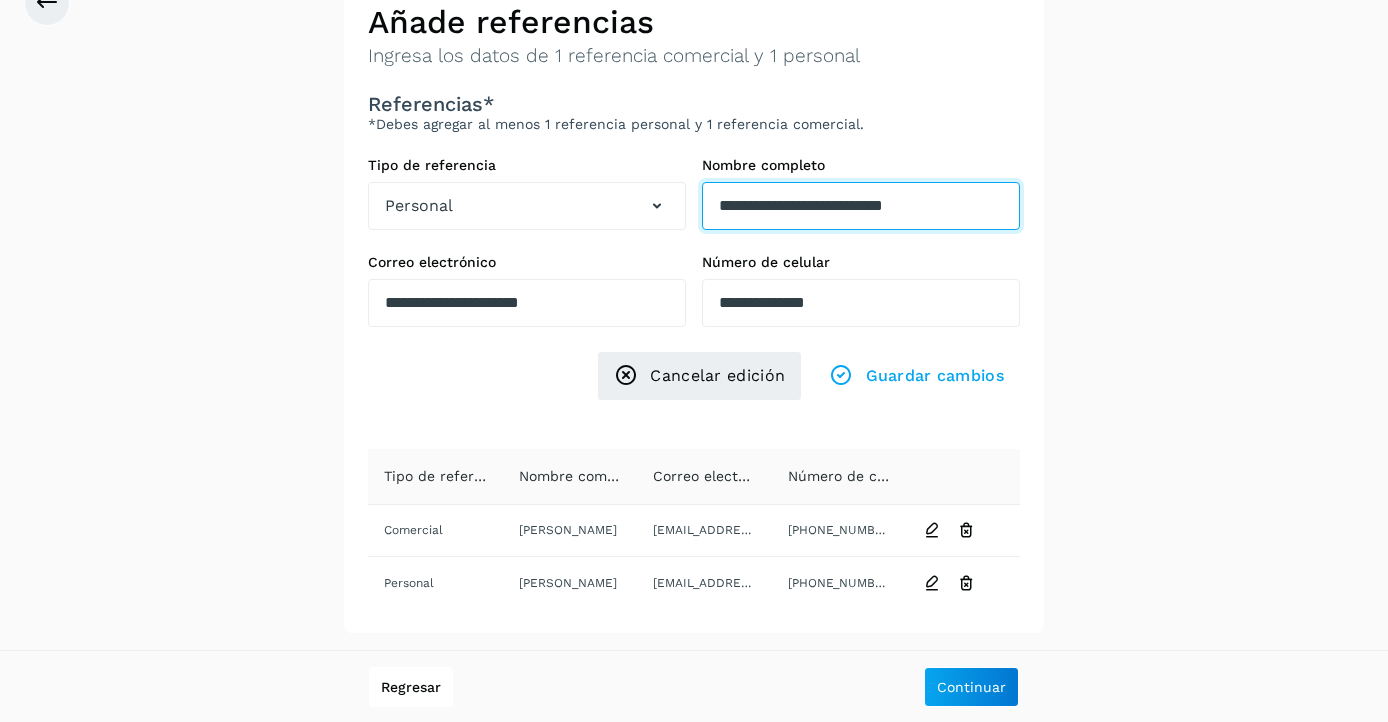 click on "**********" at bounding box center [861, 206] 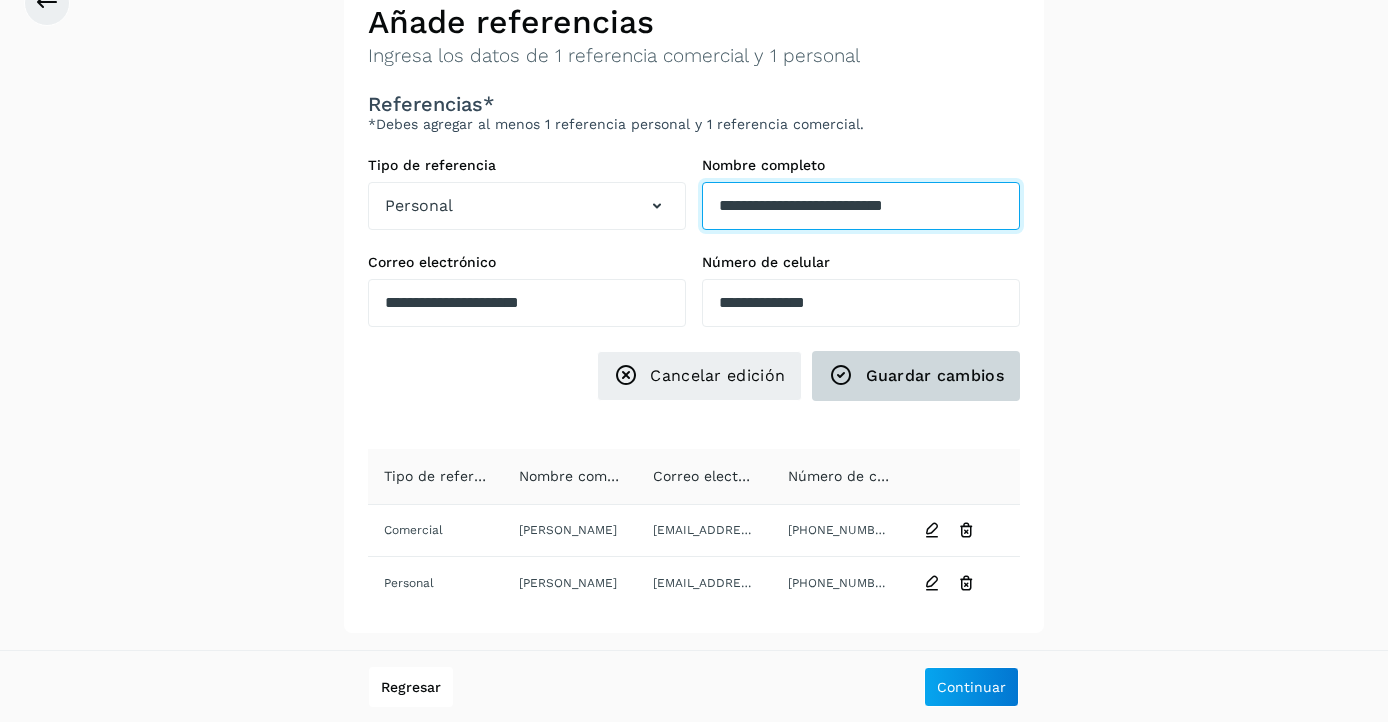 type on "**********" 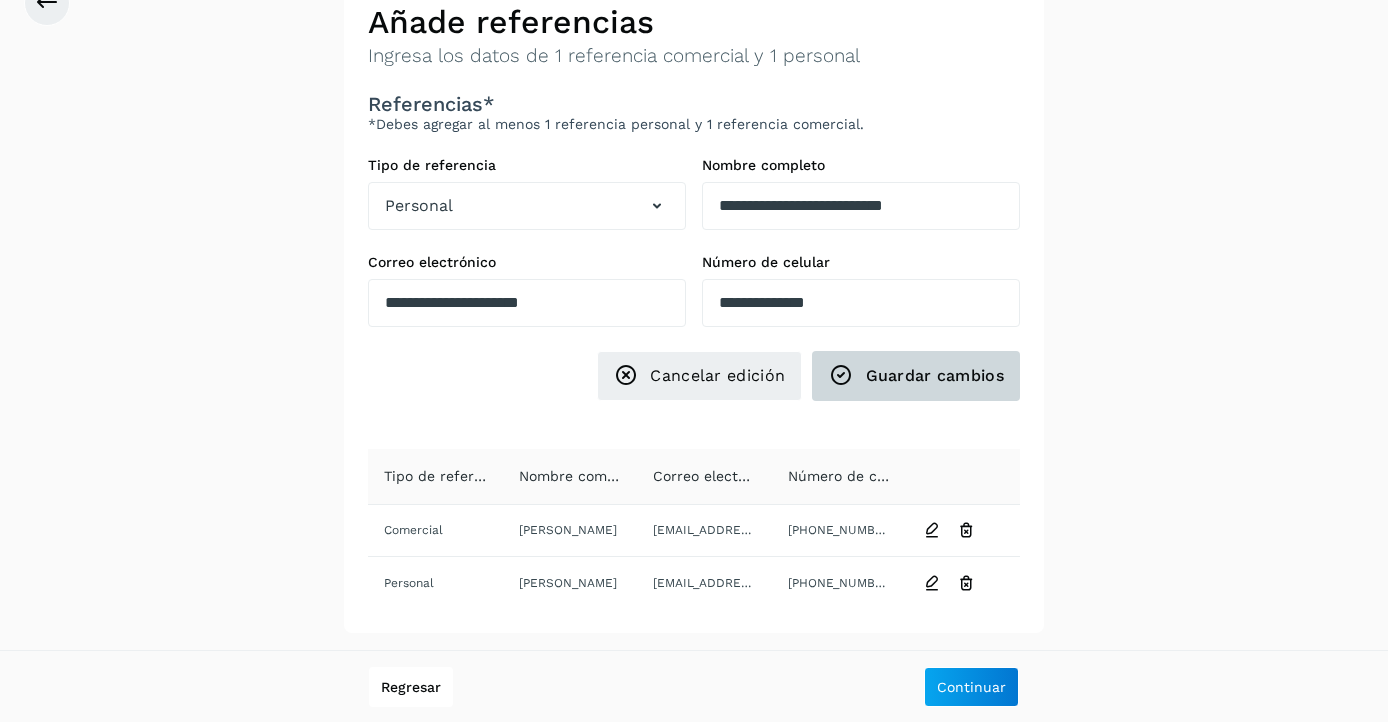 click on "Guardar cambios" 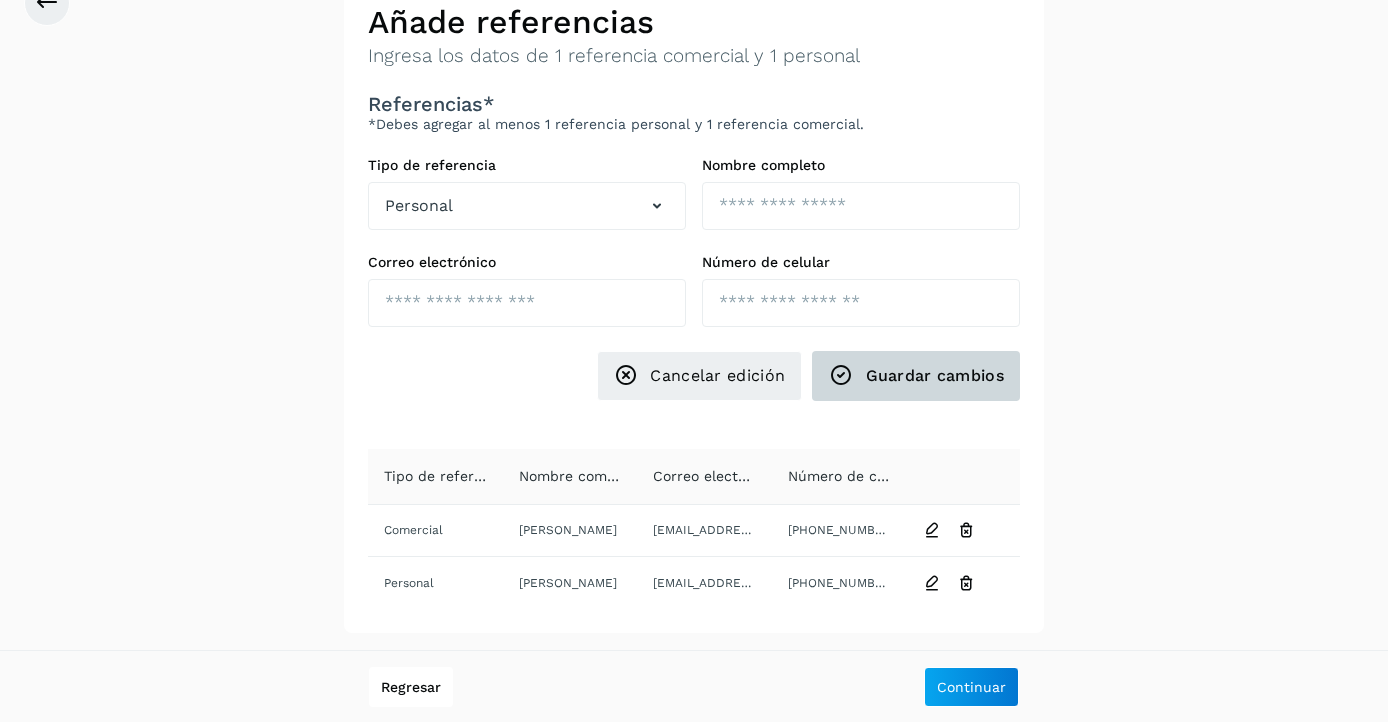 scroll, scrollTop: 112, scrollLeft: 0, axis: vertical 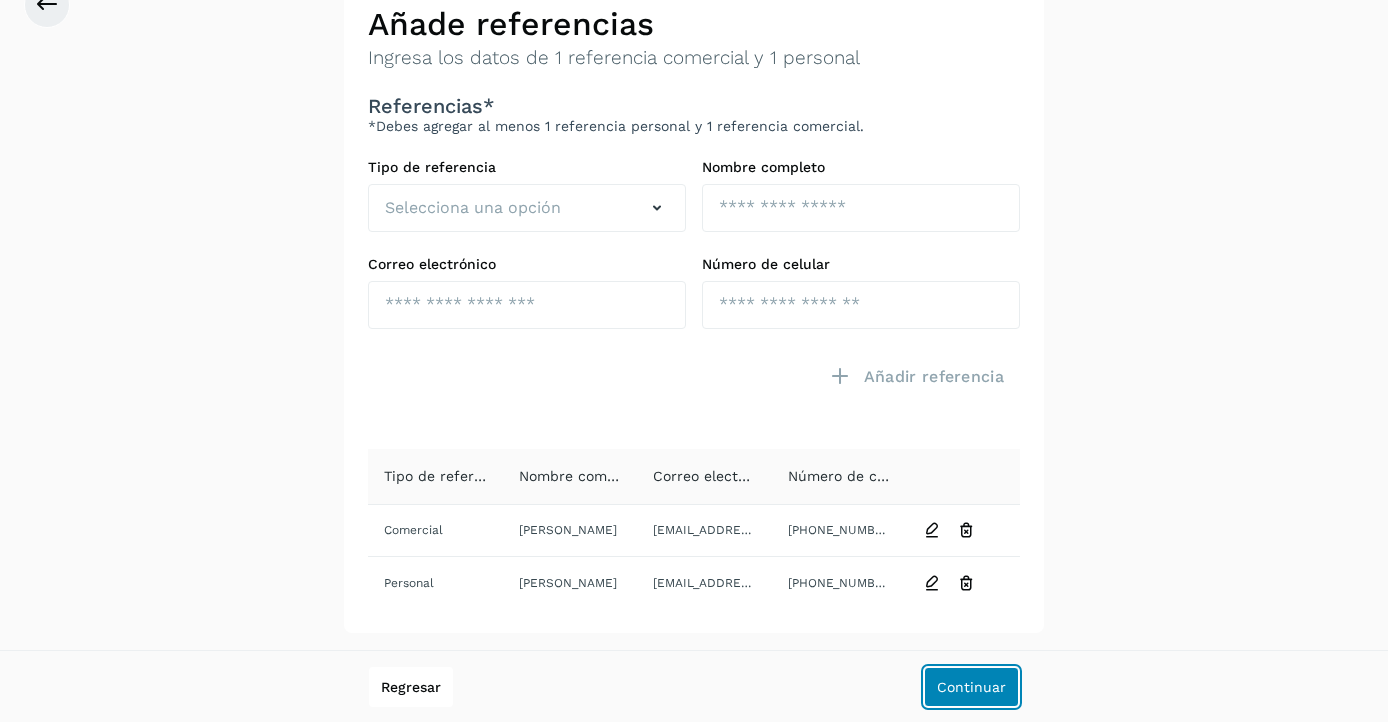 click on "Continuar" 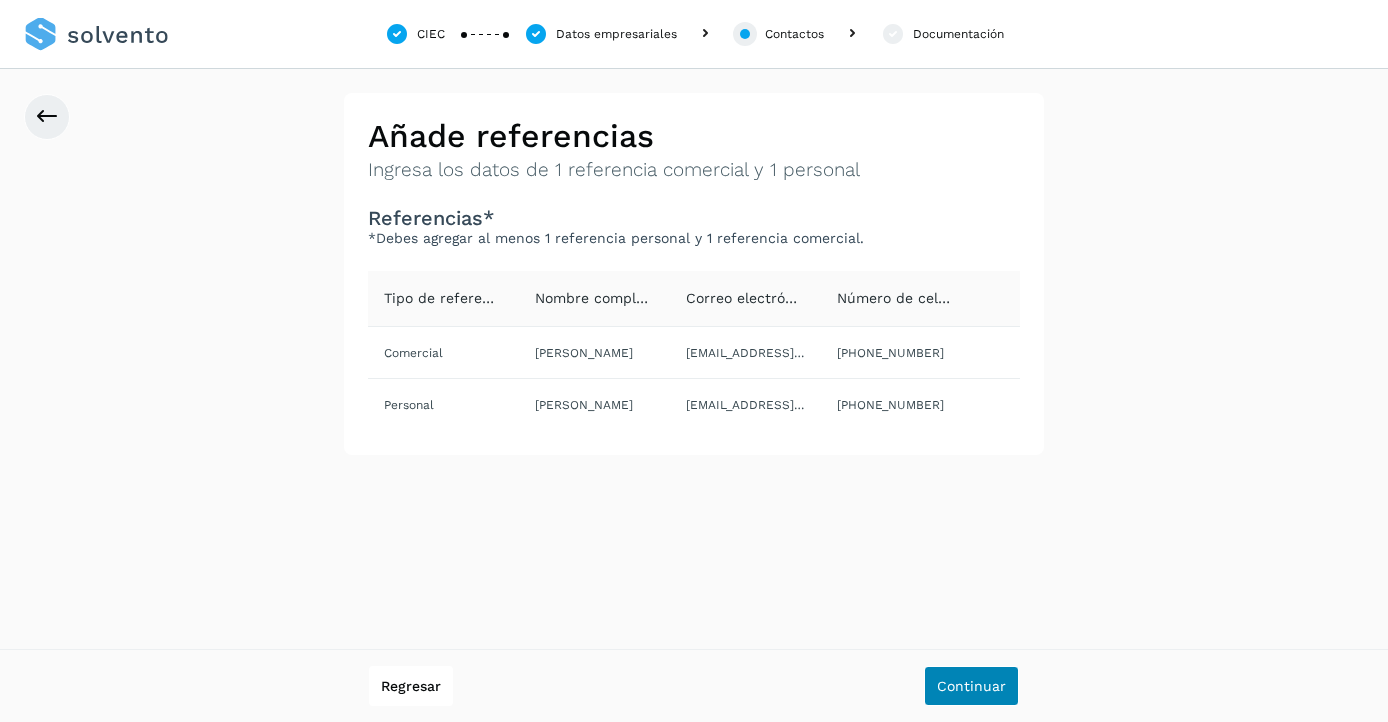 scroll, scrollTop: 0, scrollLeft: 0, axis: both 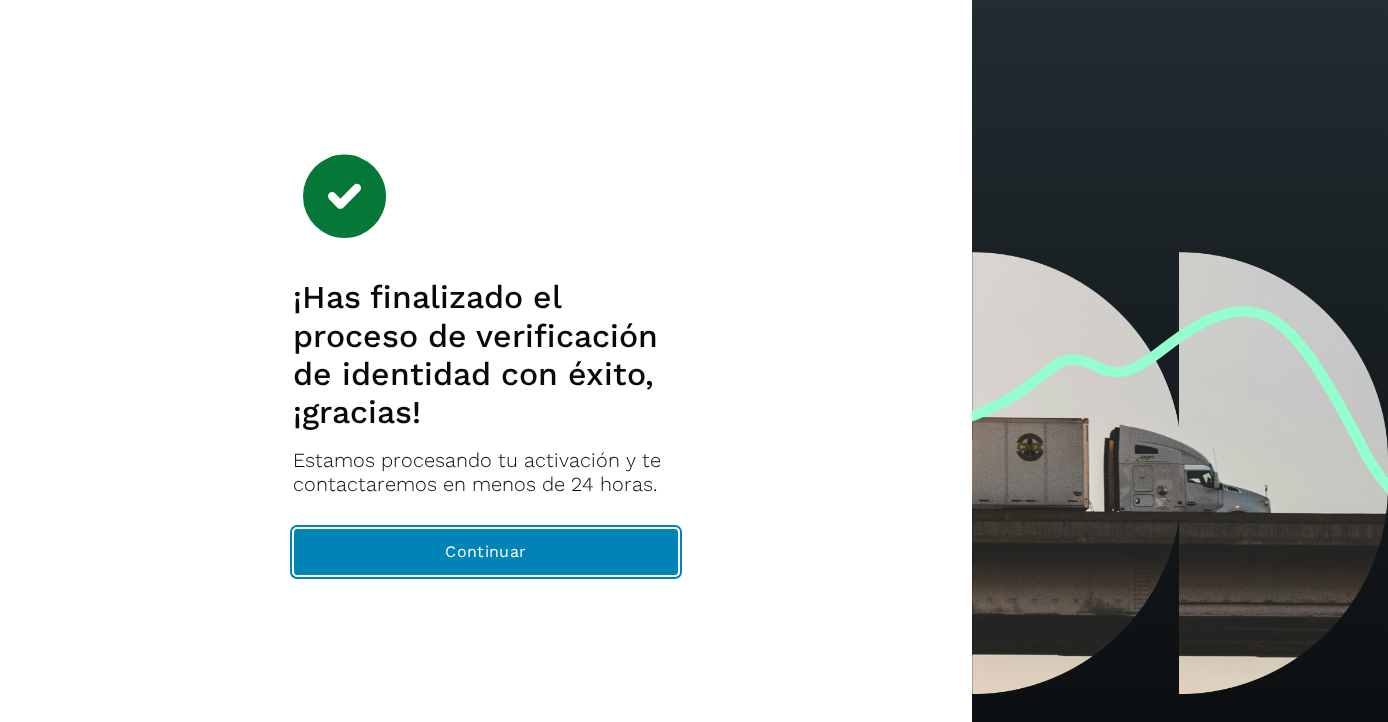 click on "Continuar" at bounding box center (486, 552) 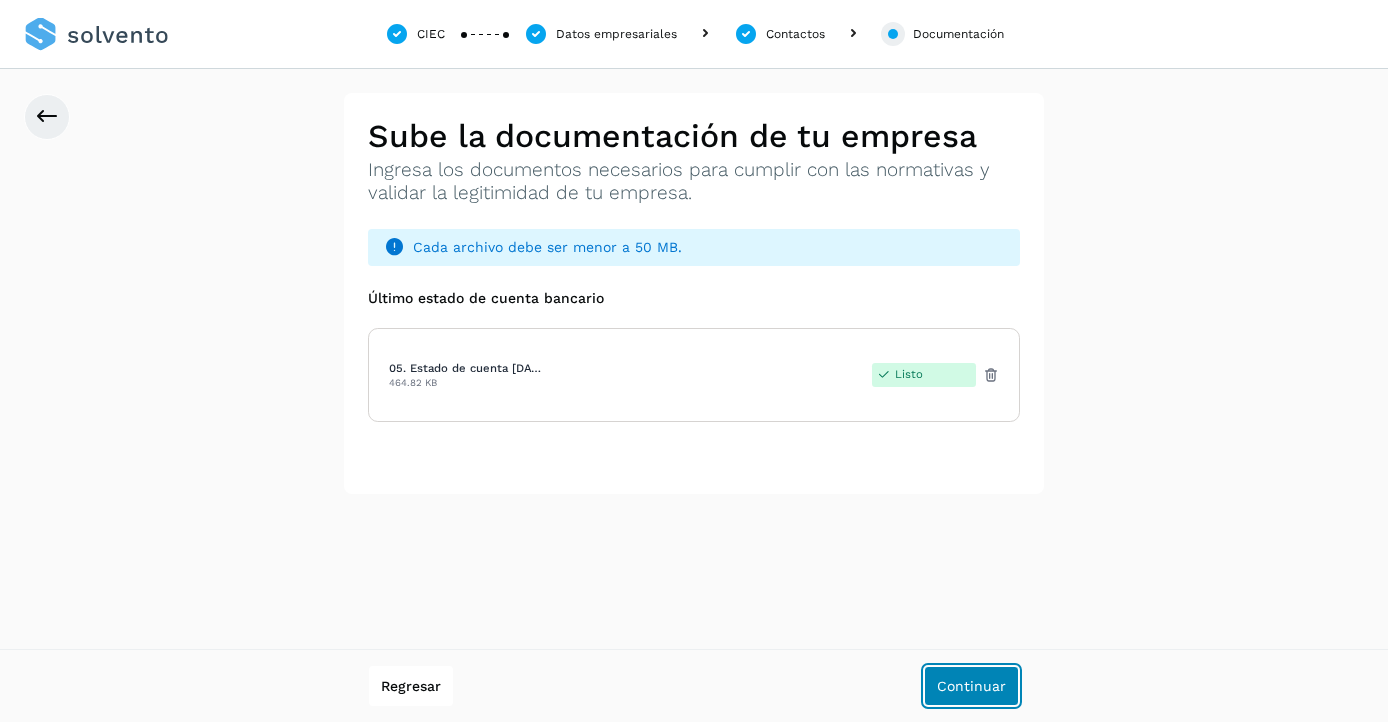 click on "Continuar" 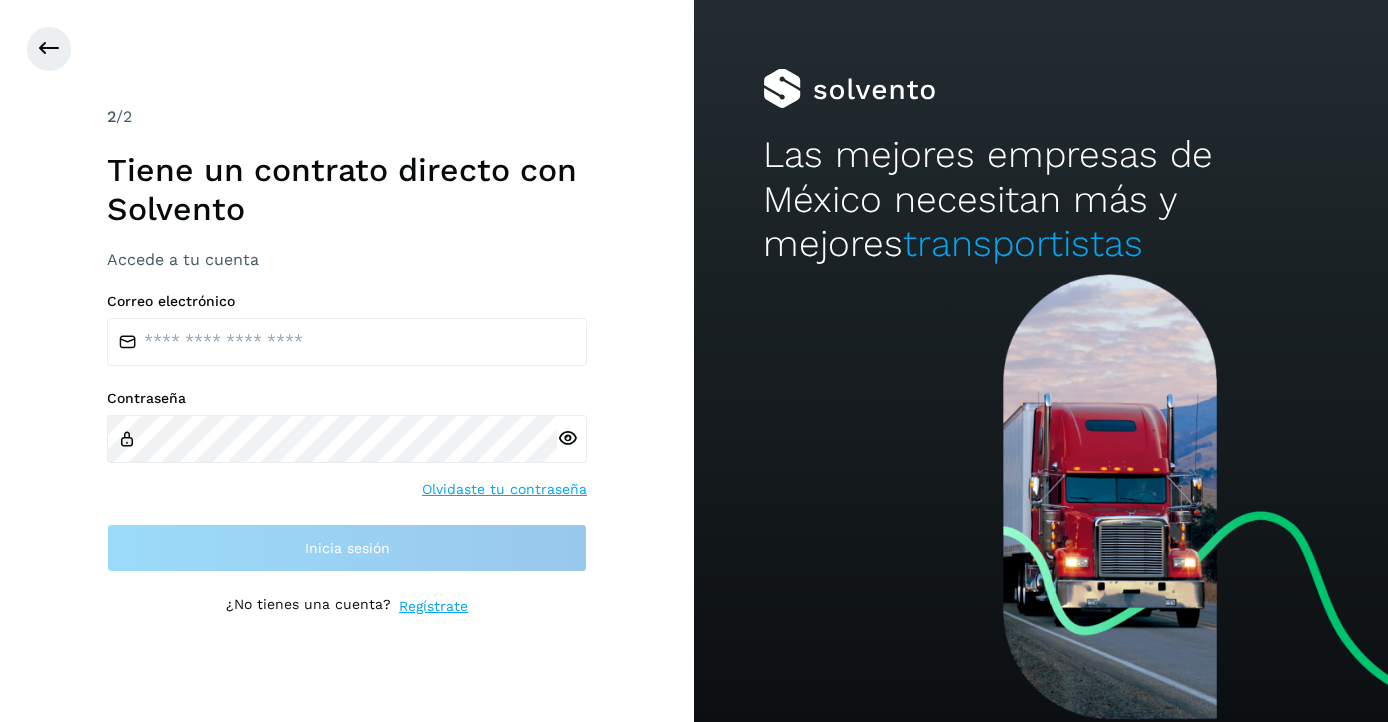 click on "¿No tienes una cuenta?" at bounding box center (308, 606) 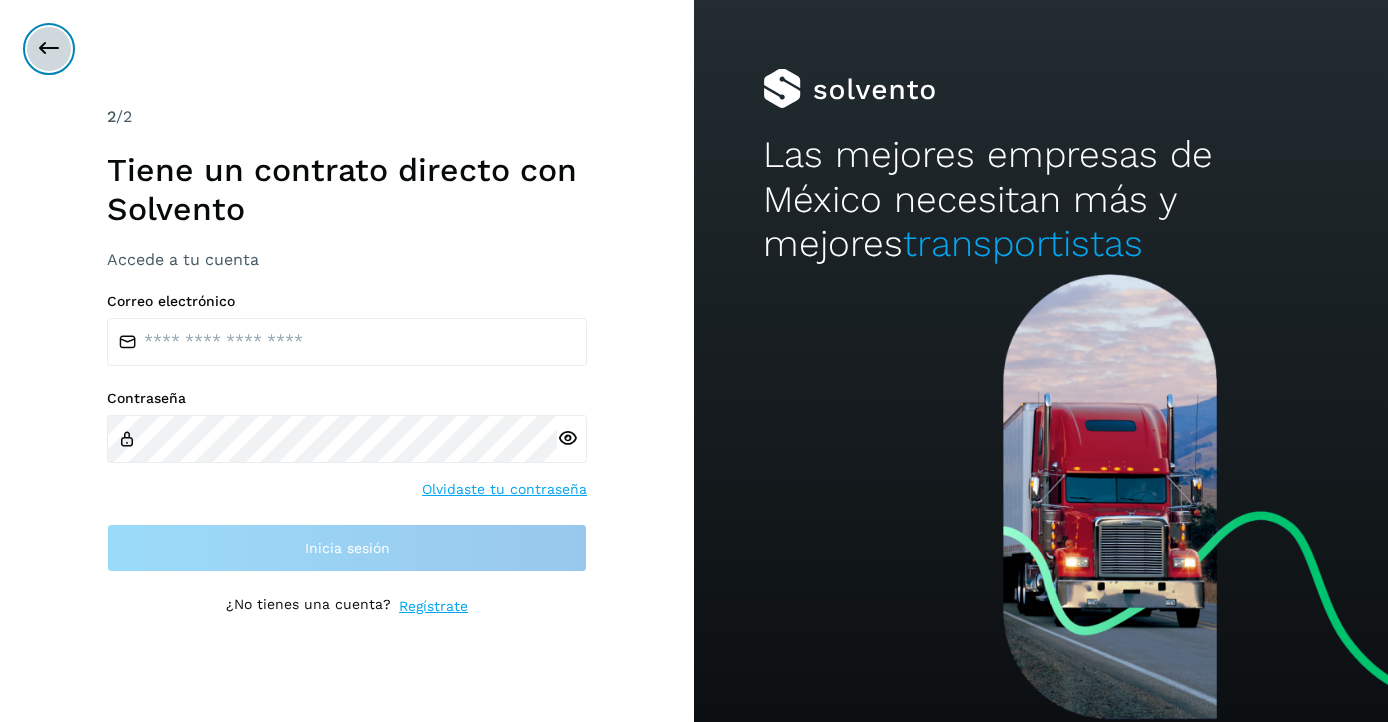 click at bounding box center [49, 49] 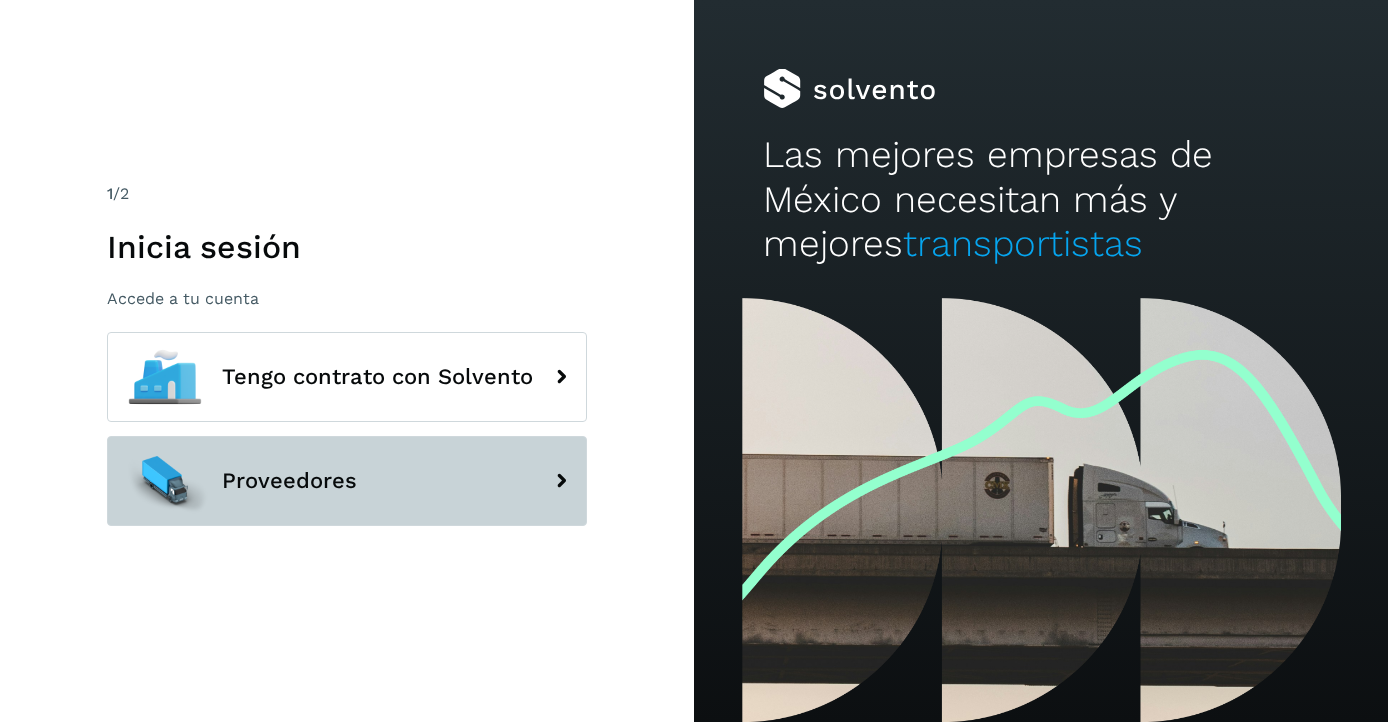 click on "Proveedores" 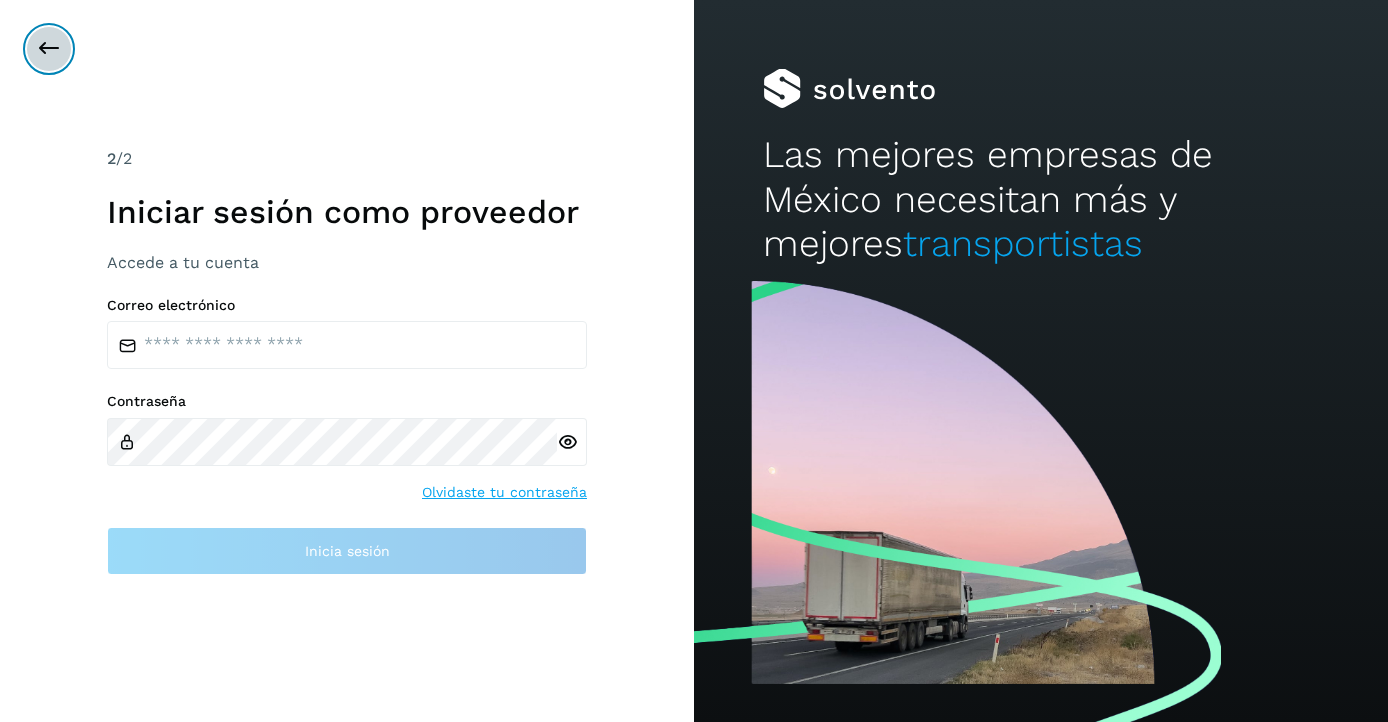 click at bounding box center (49, 49) 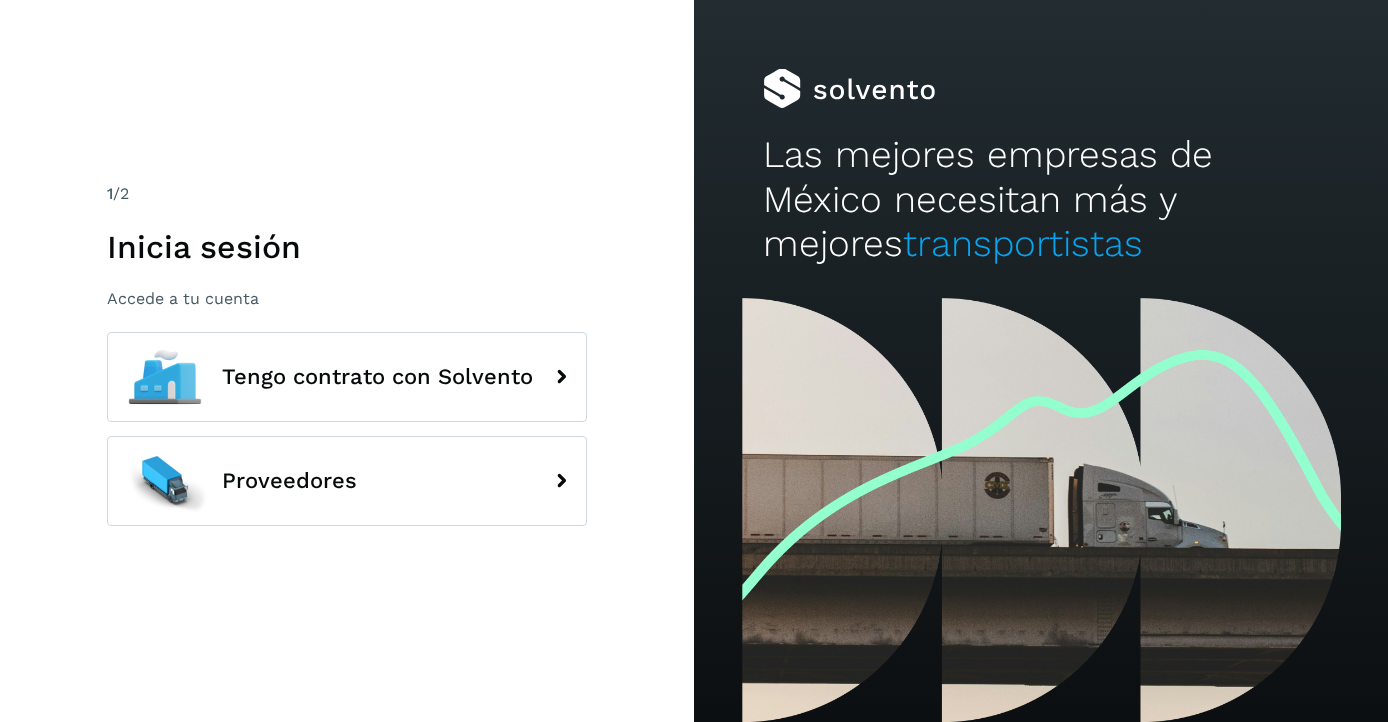 click on "1 /2 Inicia sesión Accede a tu cuenta Tengo contrato con Solvento Proveedores" at bounding box center [347, 361] 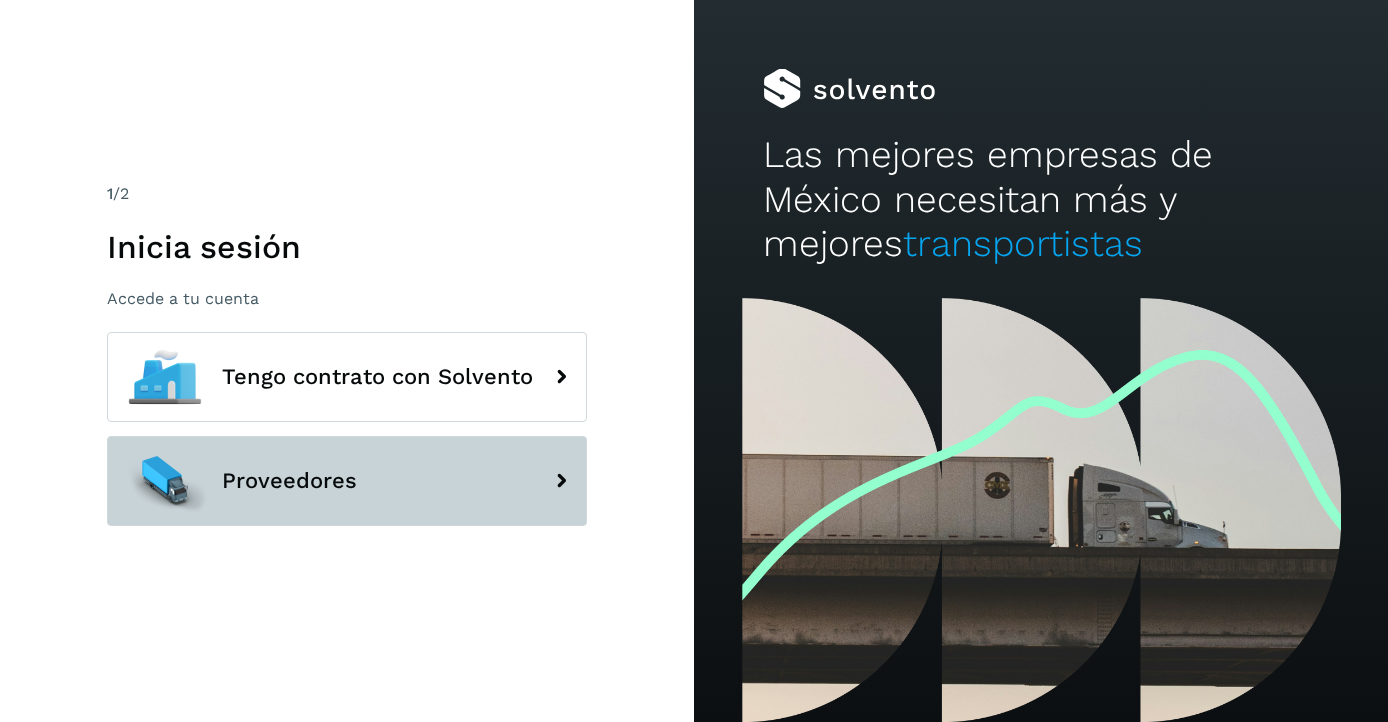click on "Proveedores" 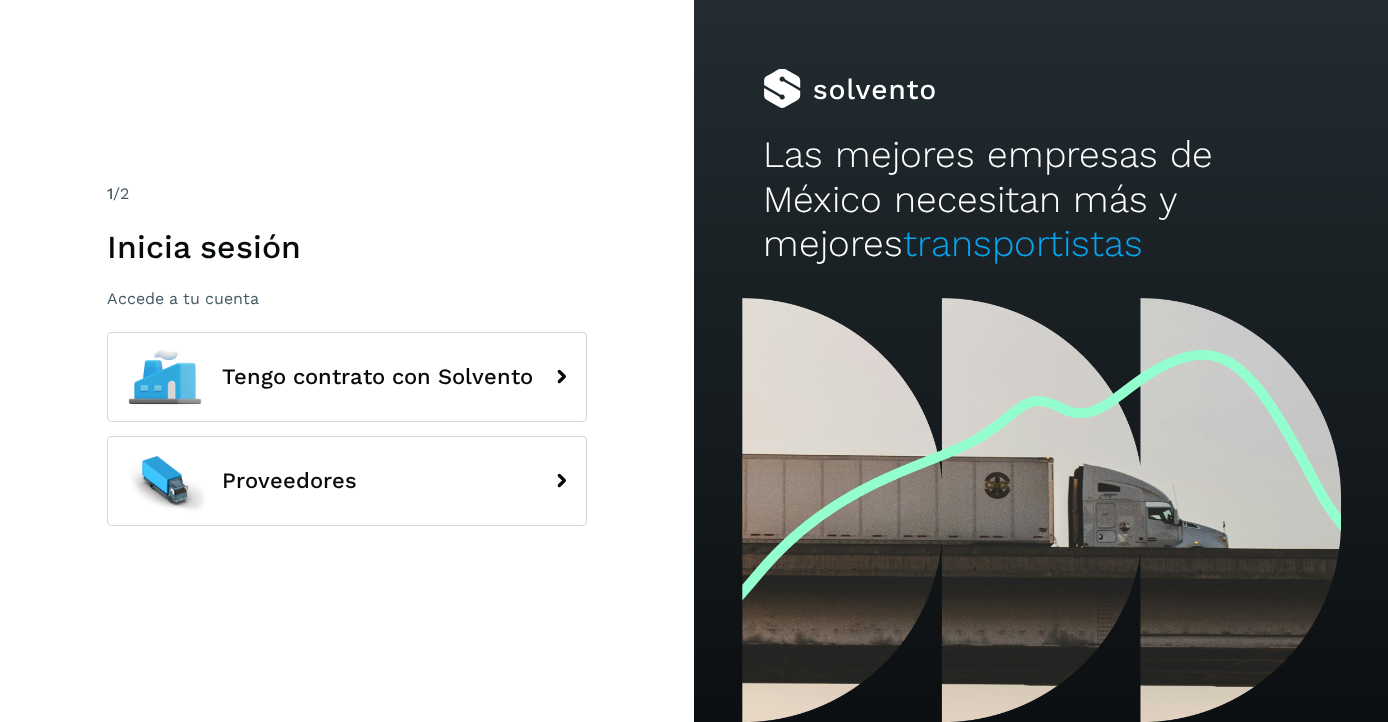 scroll, scrollTop: 0, scrollLeft: 0, axis: both 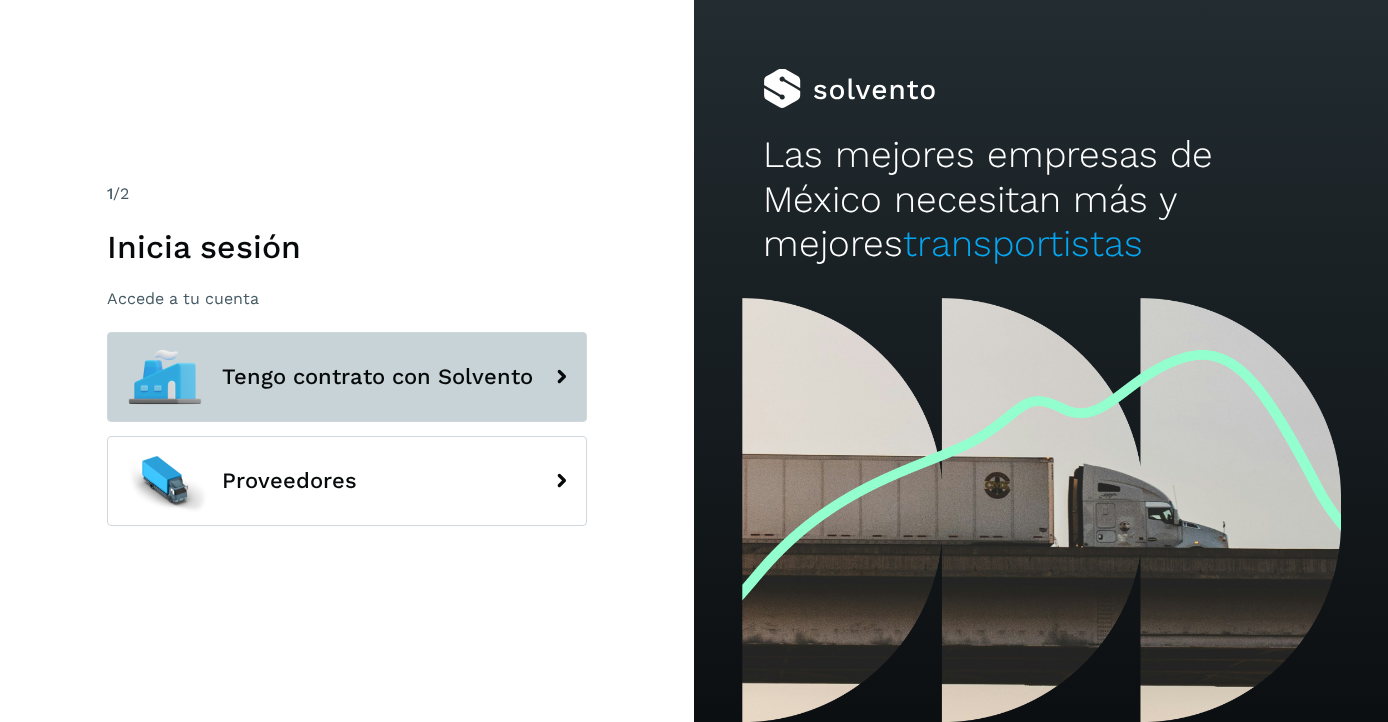 click on "Tengo contrato con Solvento" 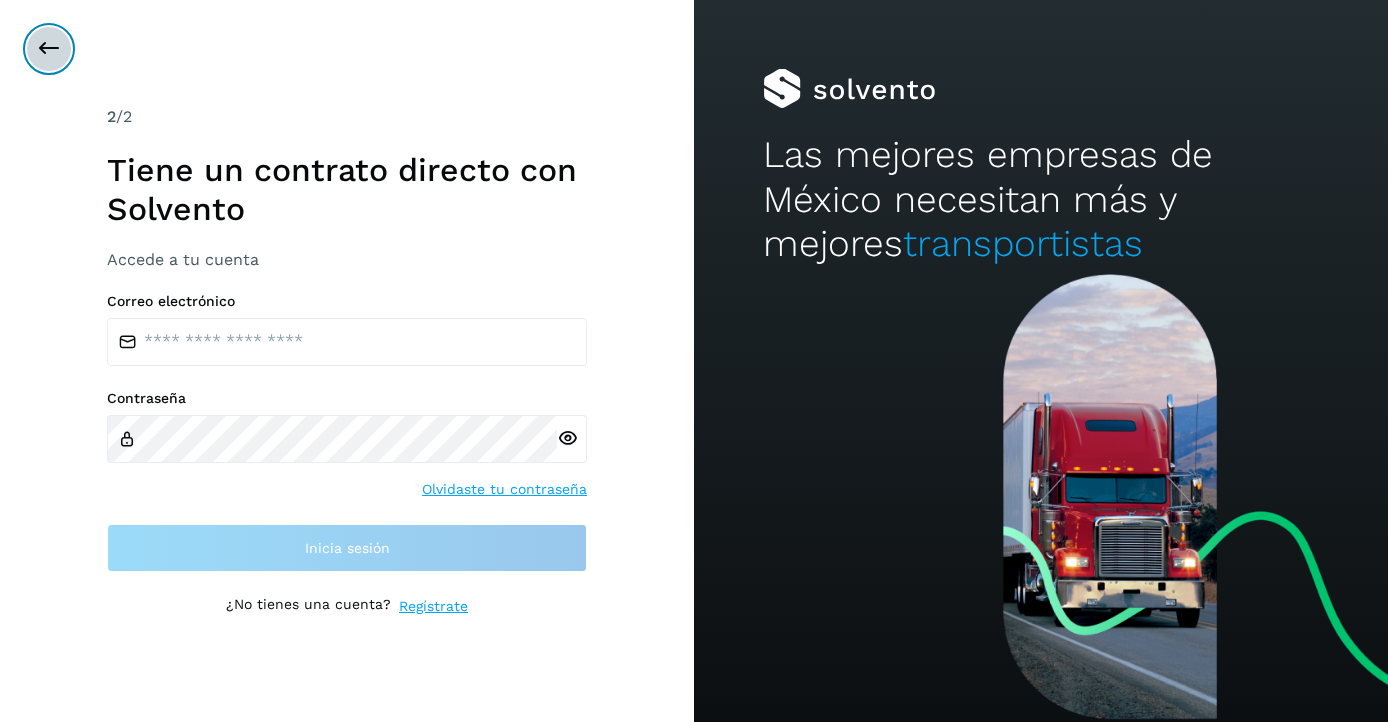 click at bounding box center (49, 49) 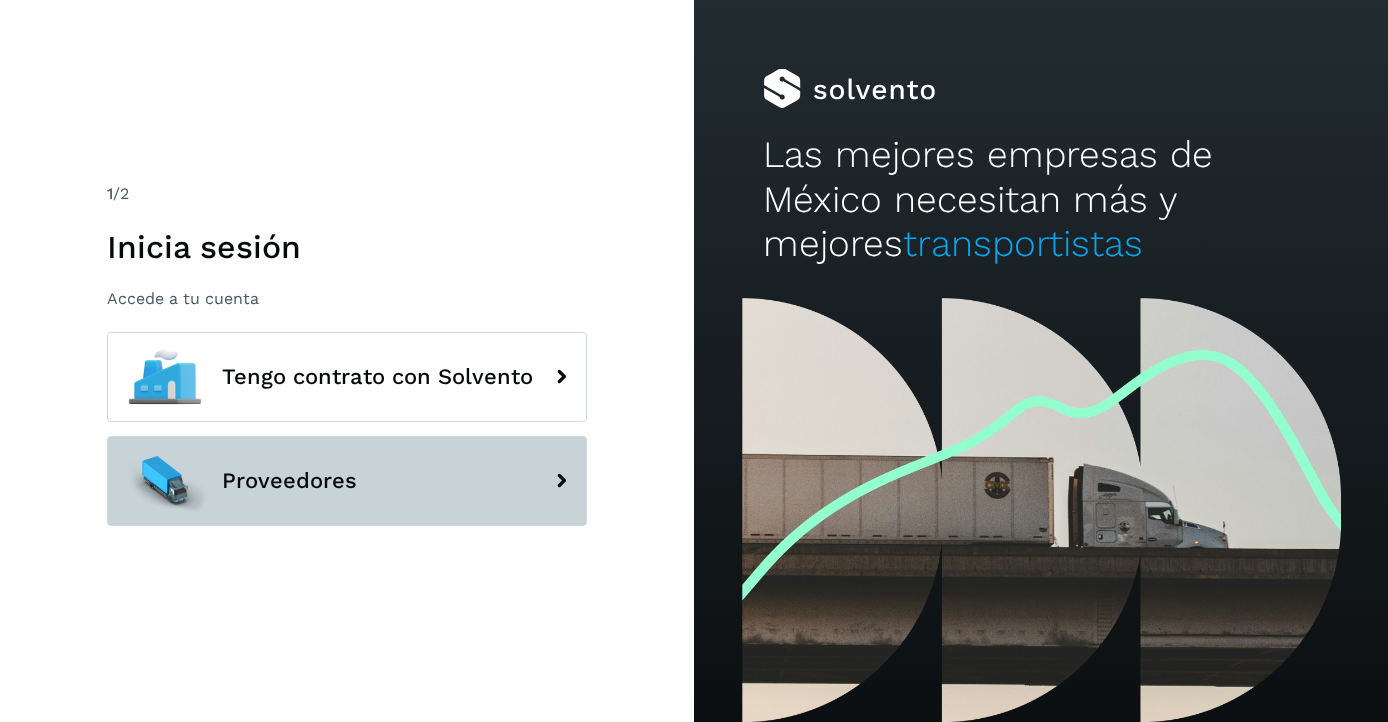 click on "Proveedores" 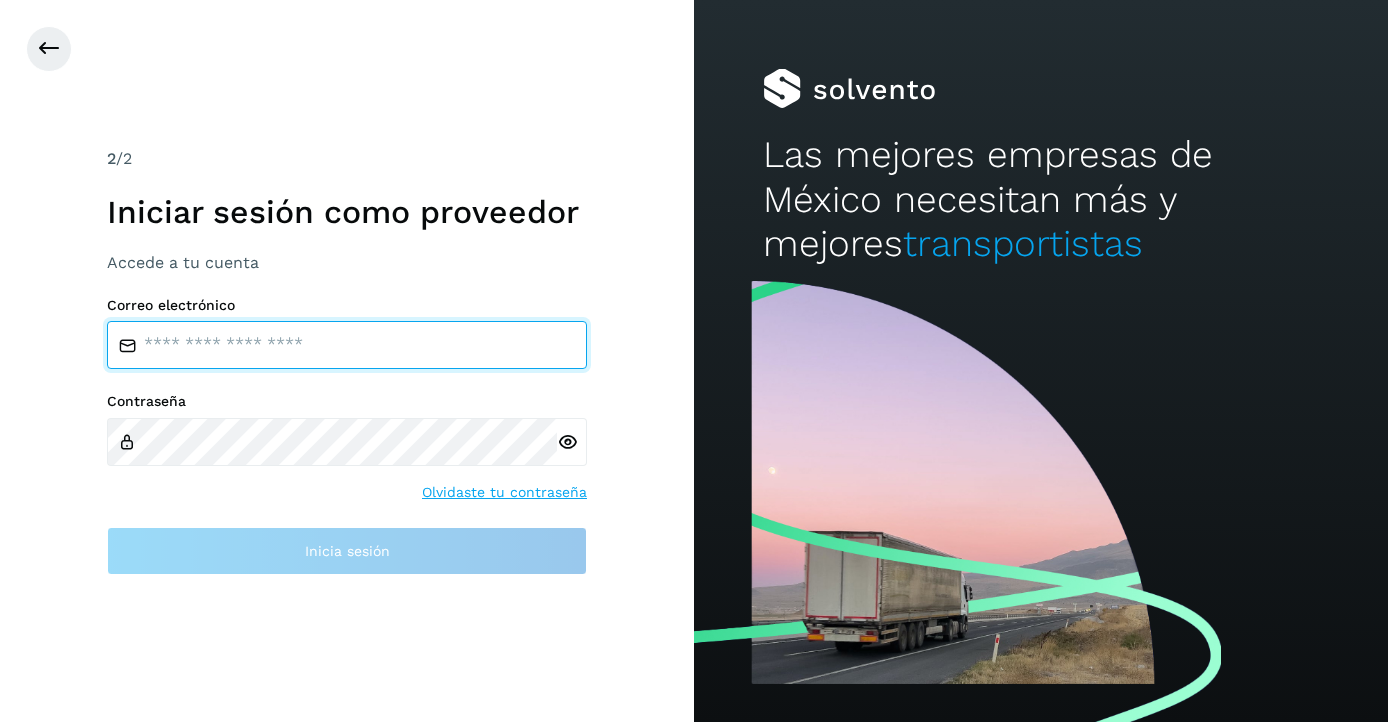click at bounding box center (347, 345) 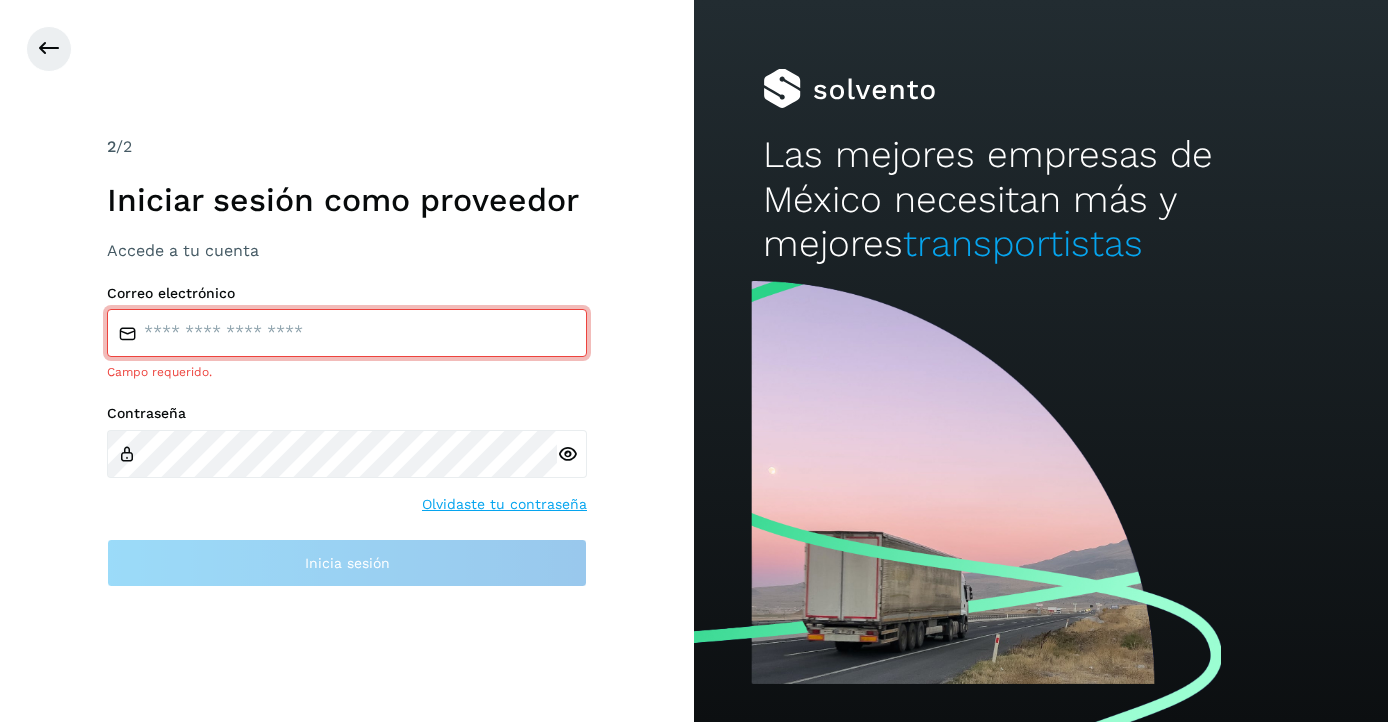 type on "****" 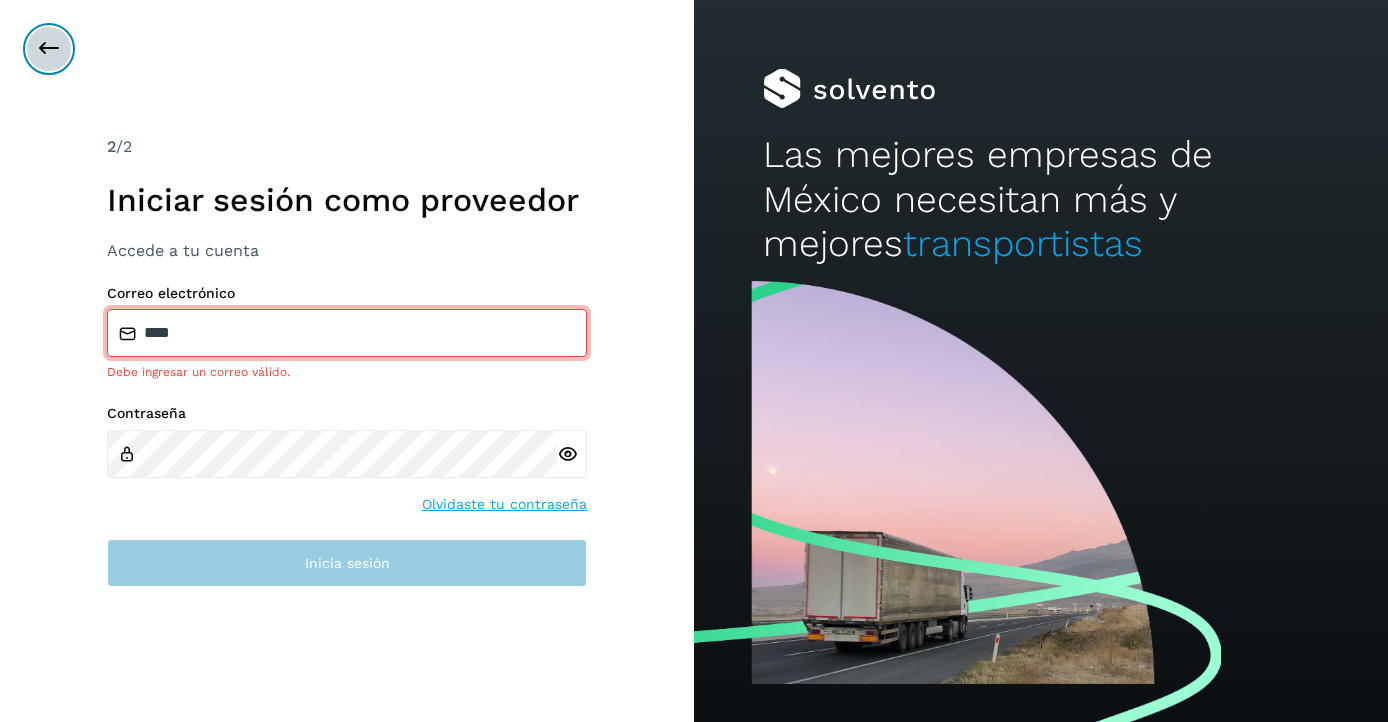 type 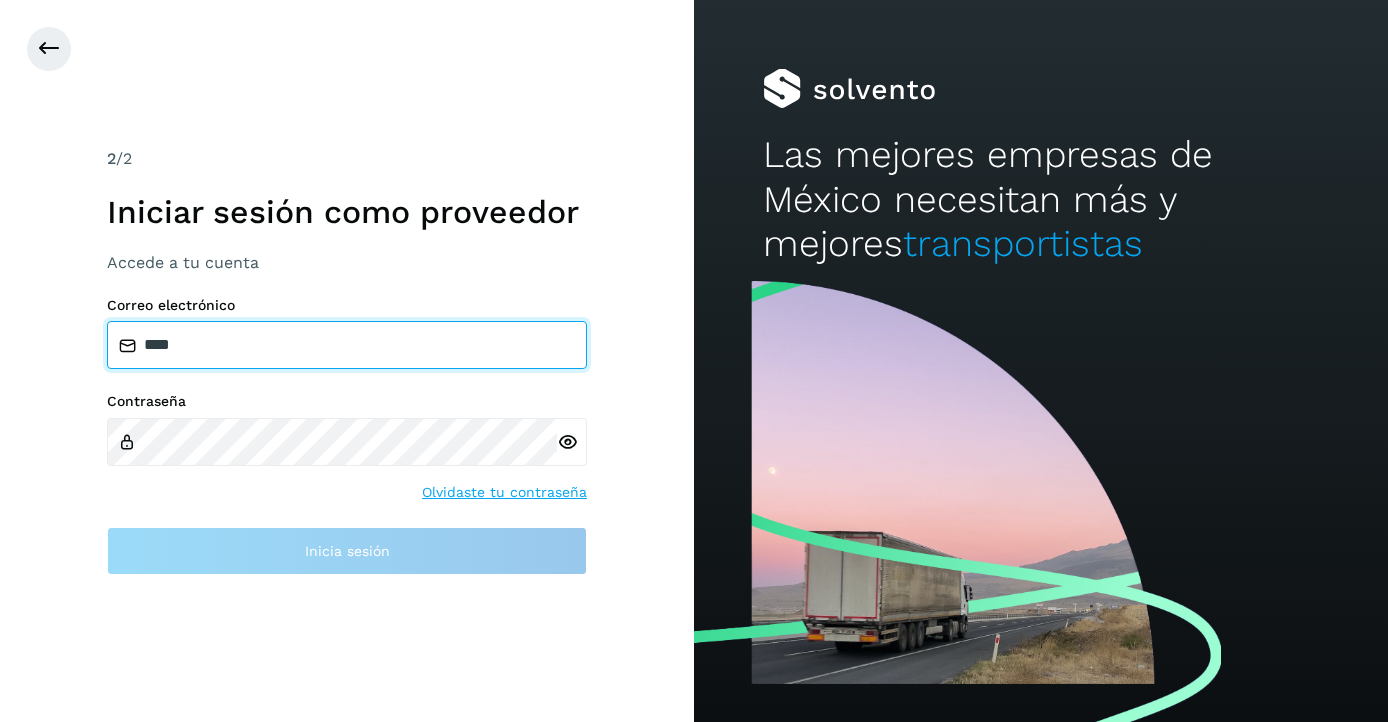 click on "****" at bounding box center [347, 345] 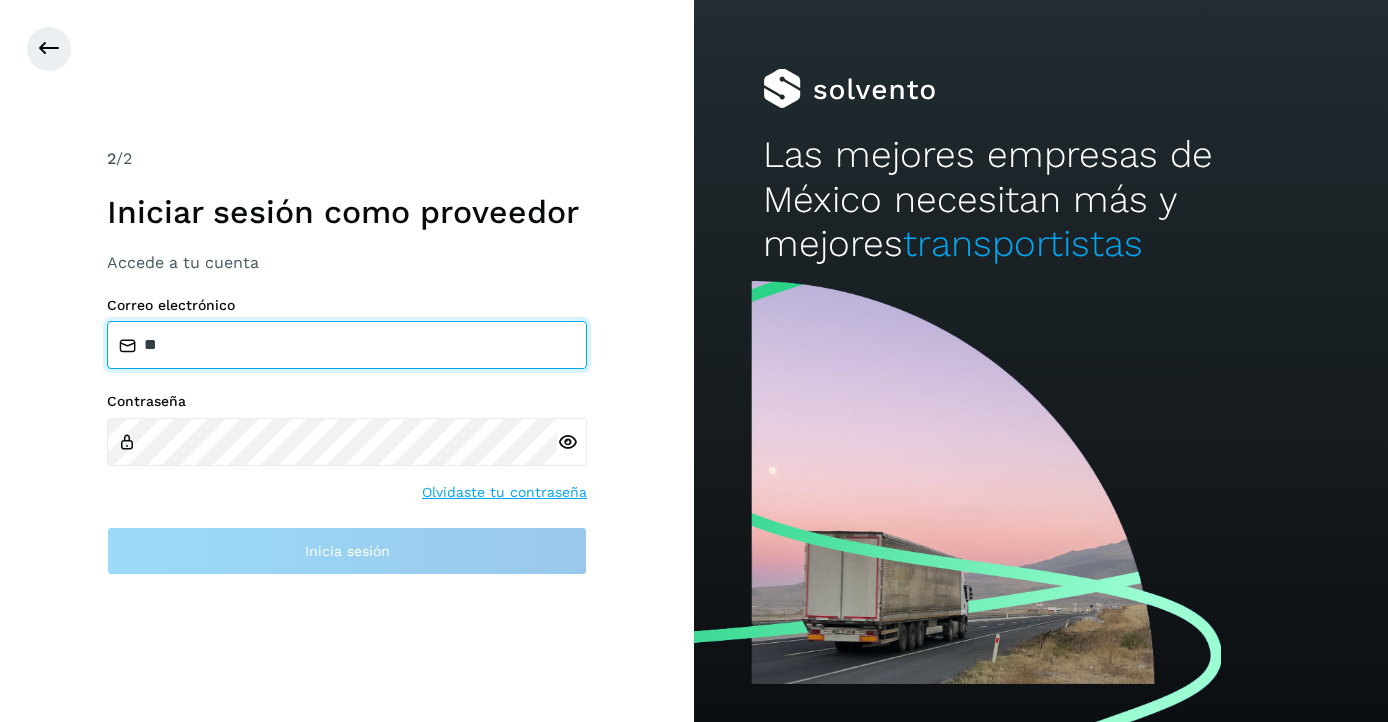 type on "*" 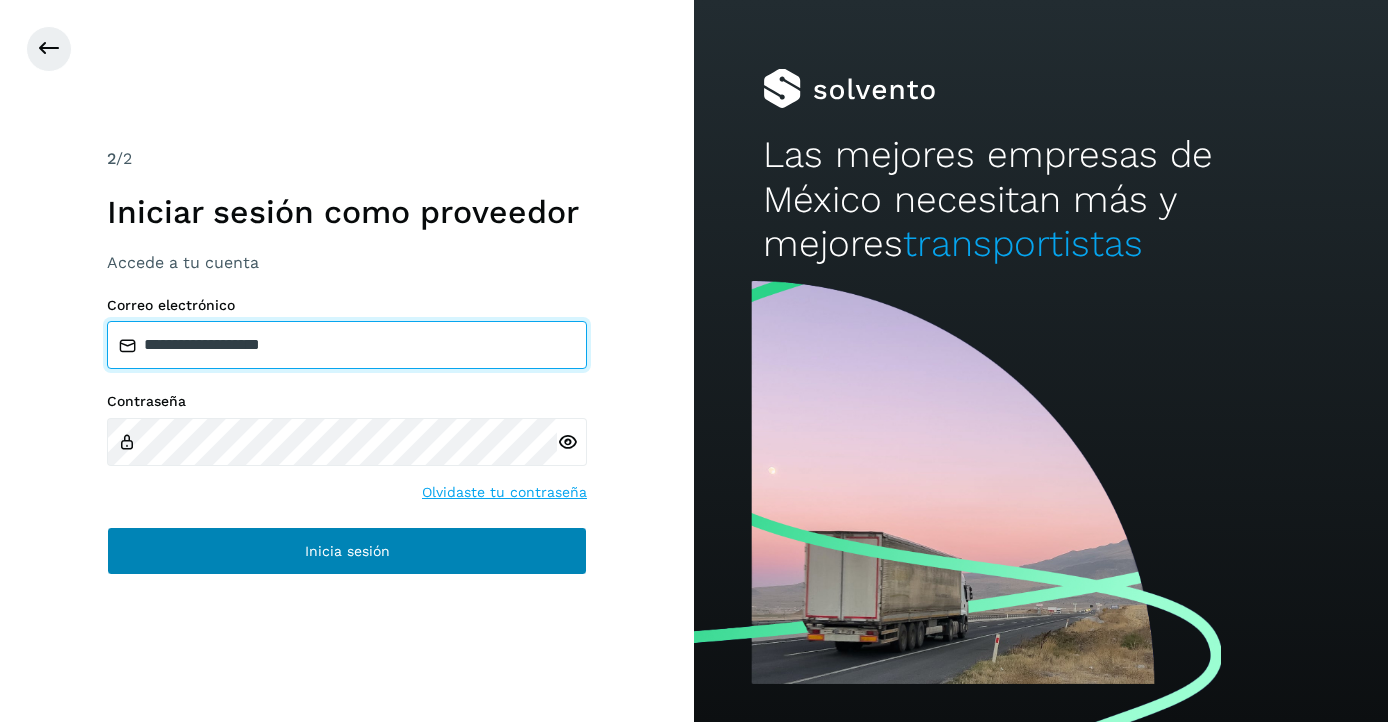 type on "**********" 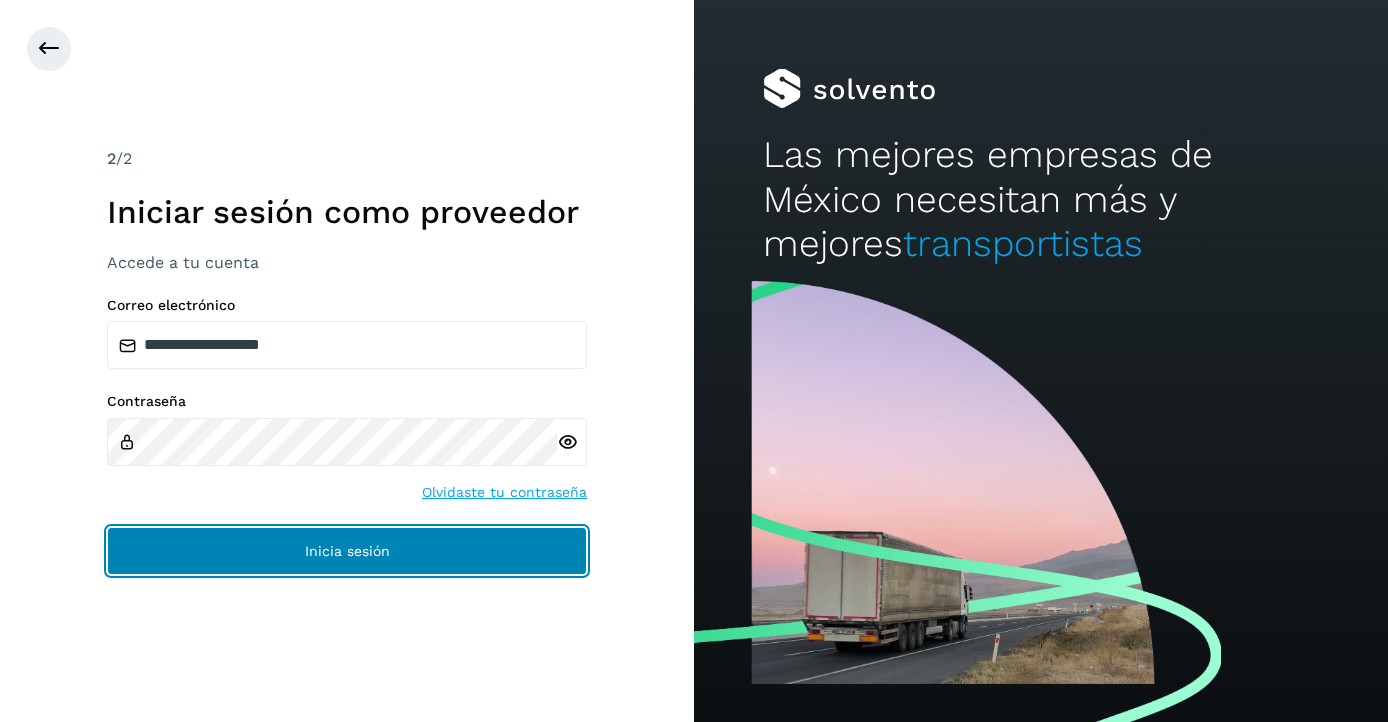 click on "Inicia sesión" at bounding box center (347, 551) 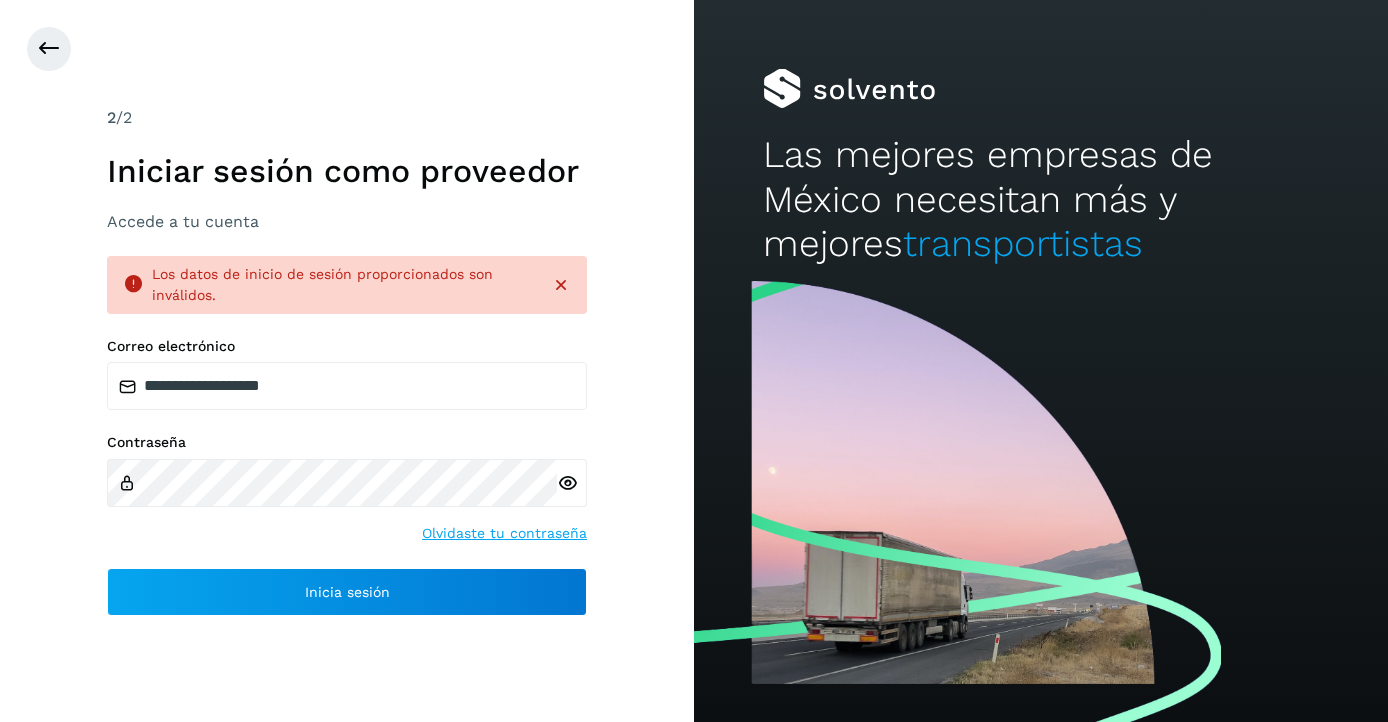 click at bounding box center (567, 483) 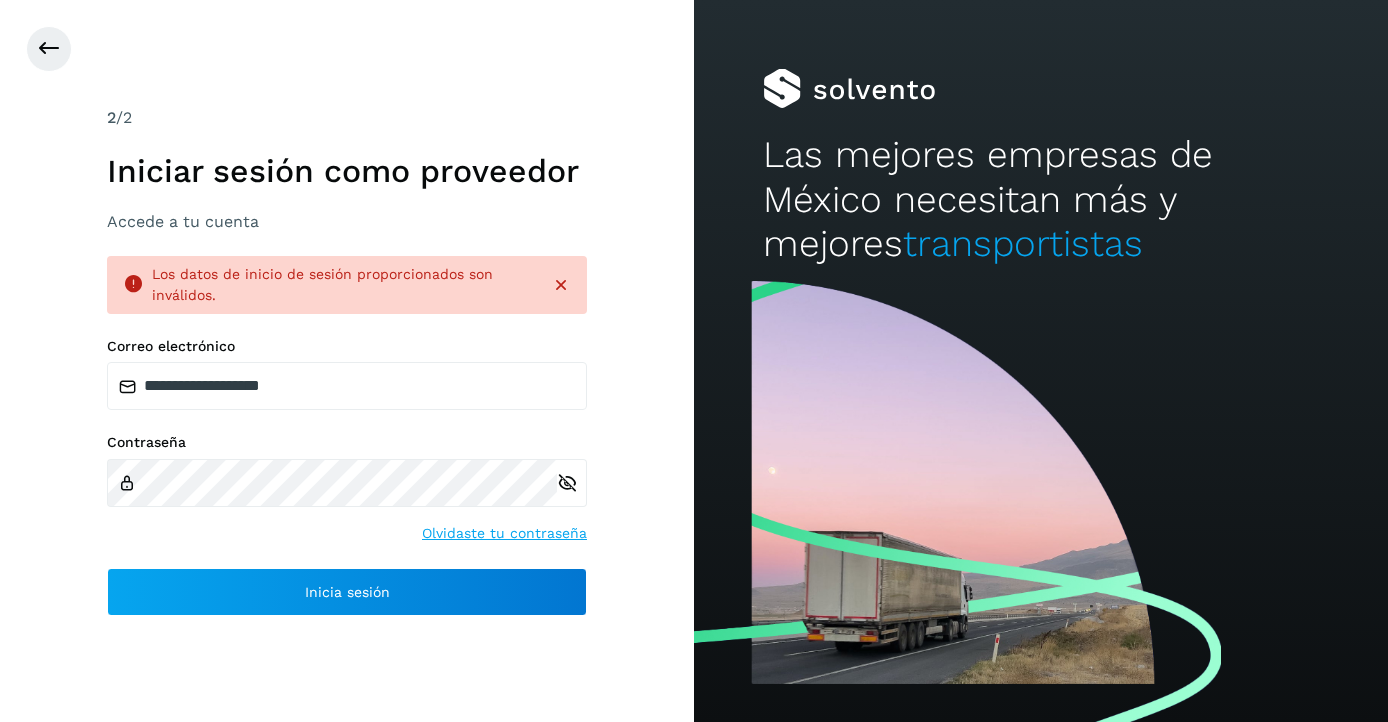 click on "Olvidaste tu contraseña" at bounding box center [504, 533] 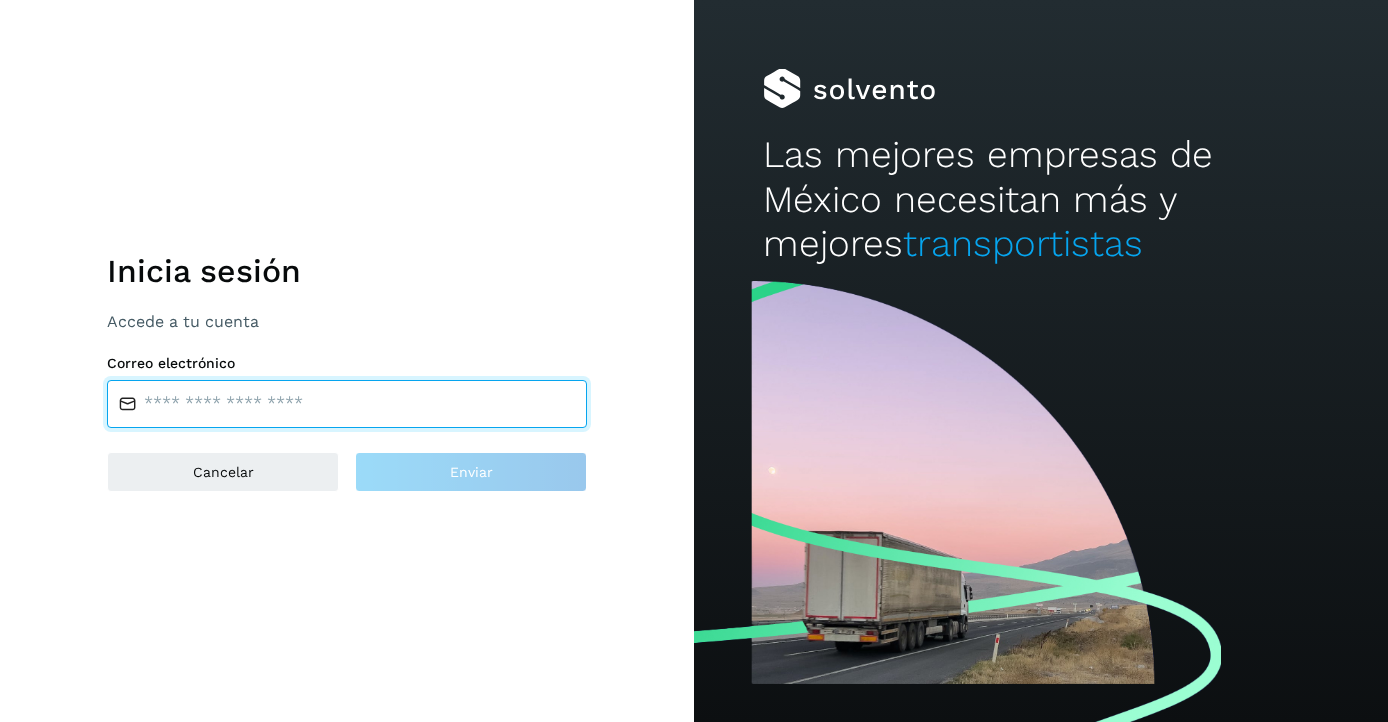 click at bounding box center [347, 404] 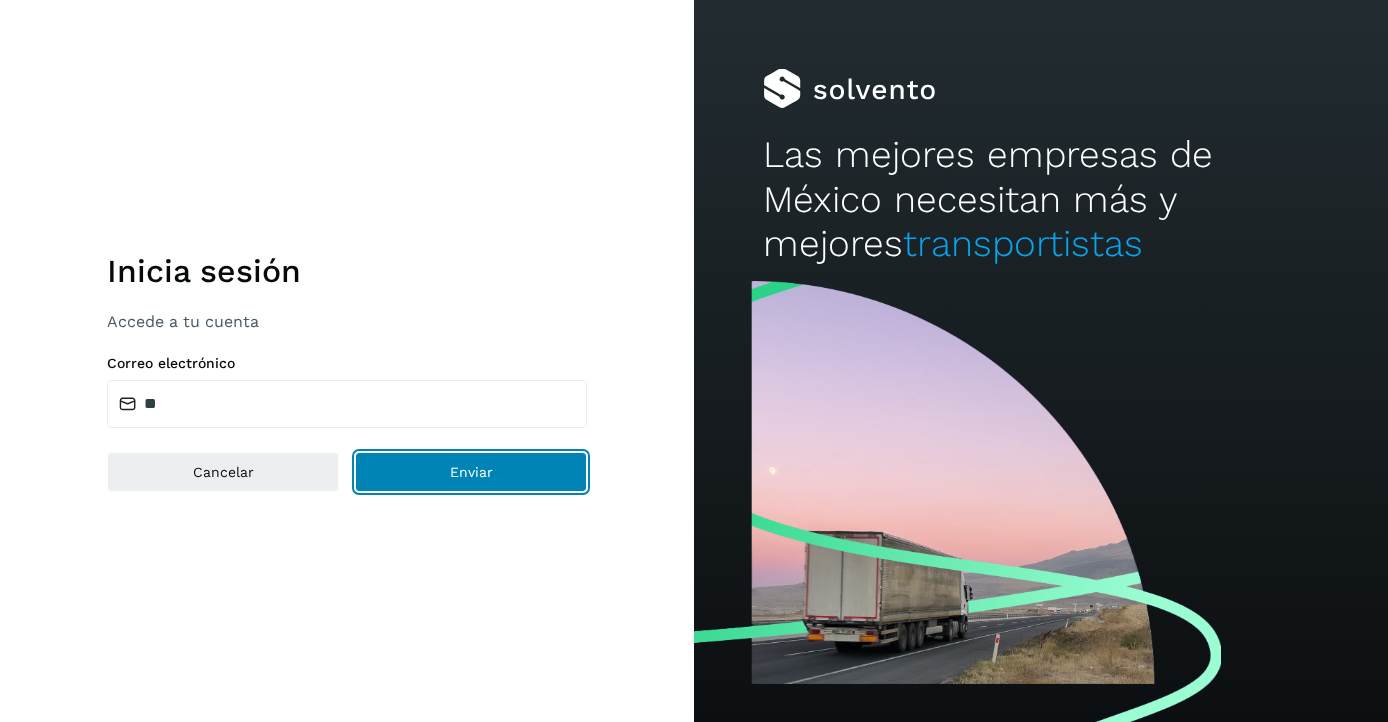 click on "Enviar" at bounding box center (471, 472) 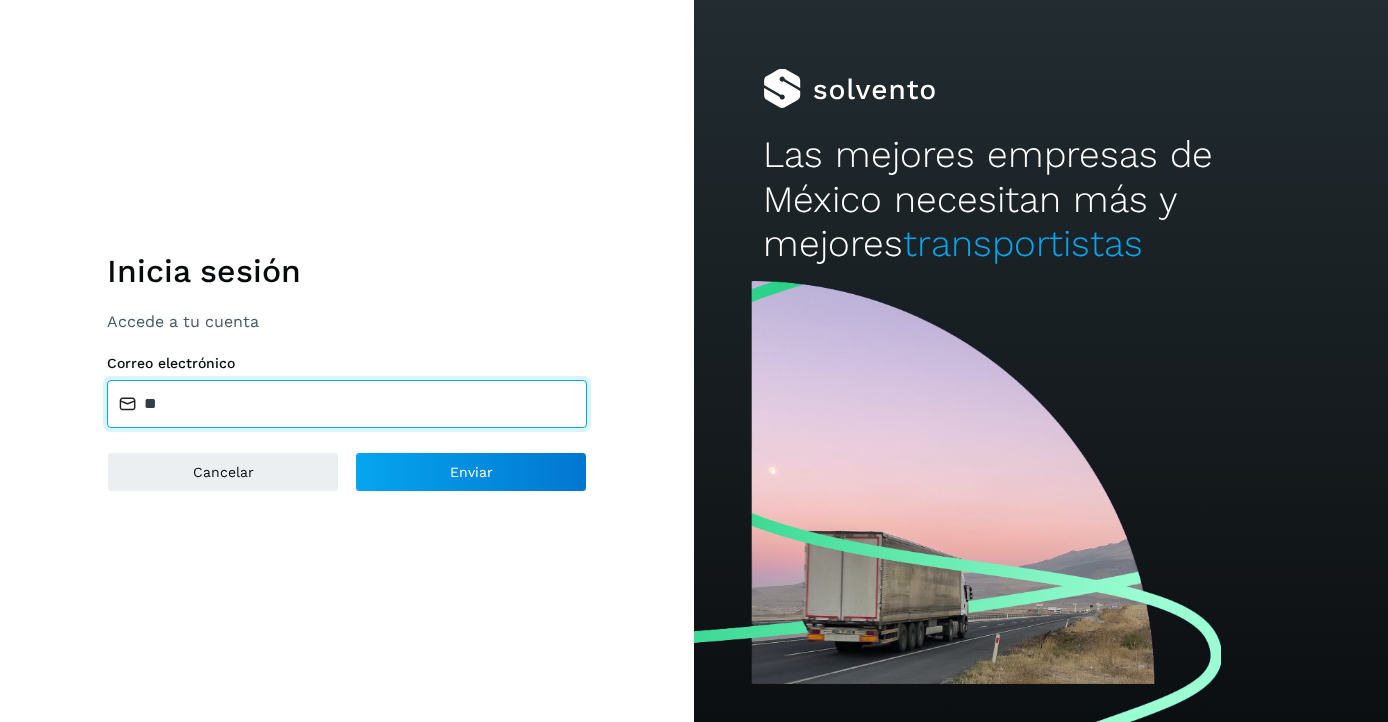 click on "**" at bounding box center [347, 404] 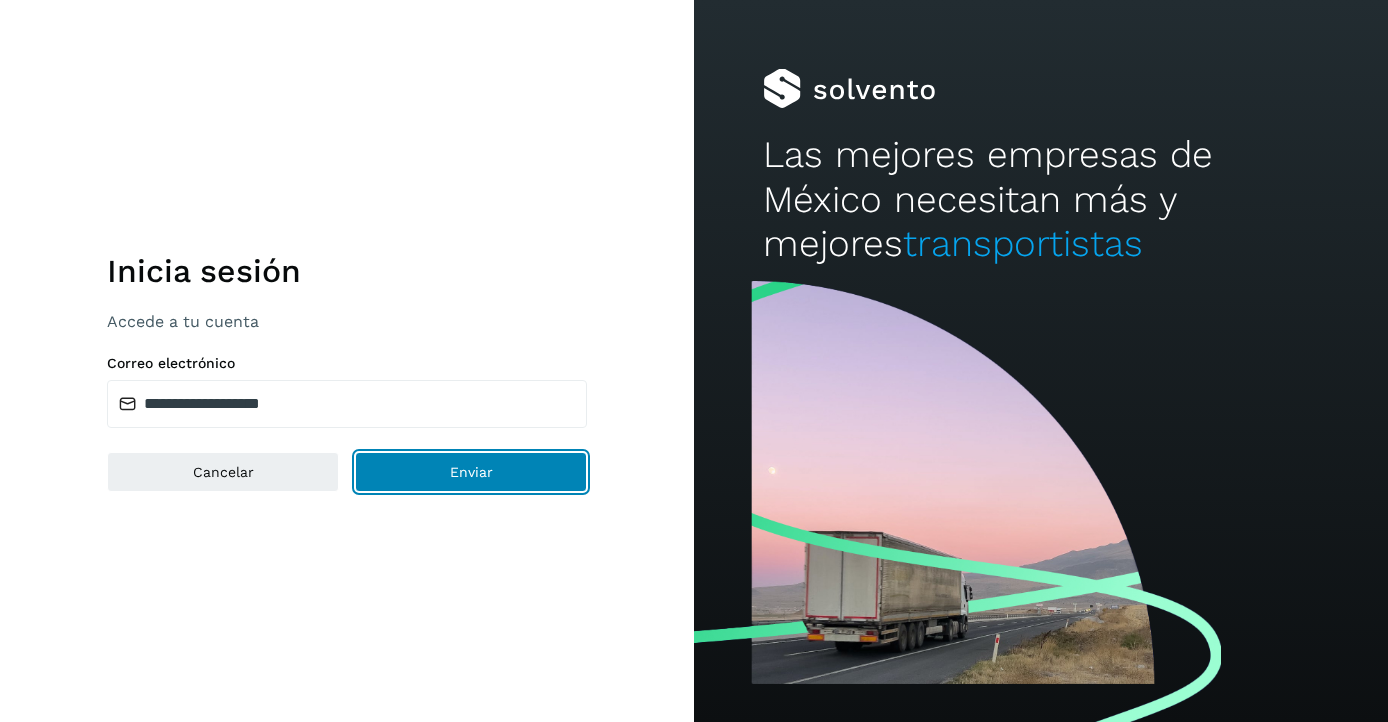 click on "Enviar" at bounding box center (471, 472) 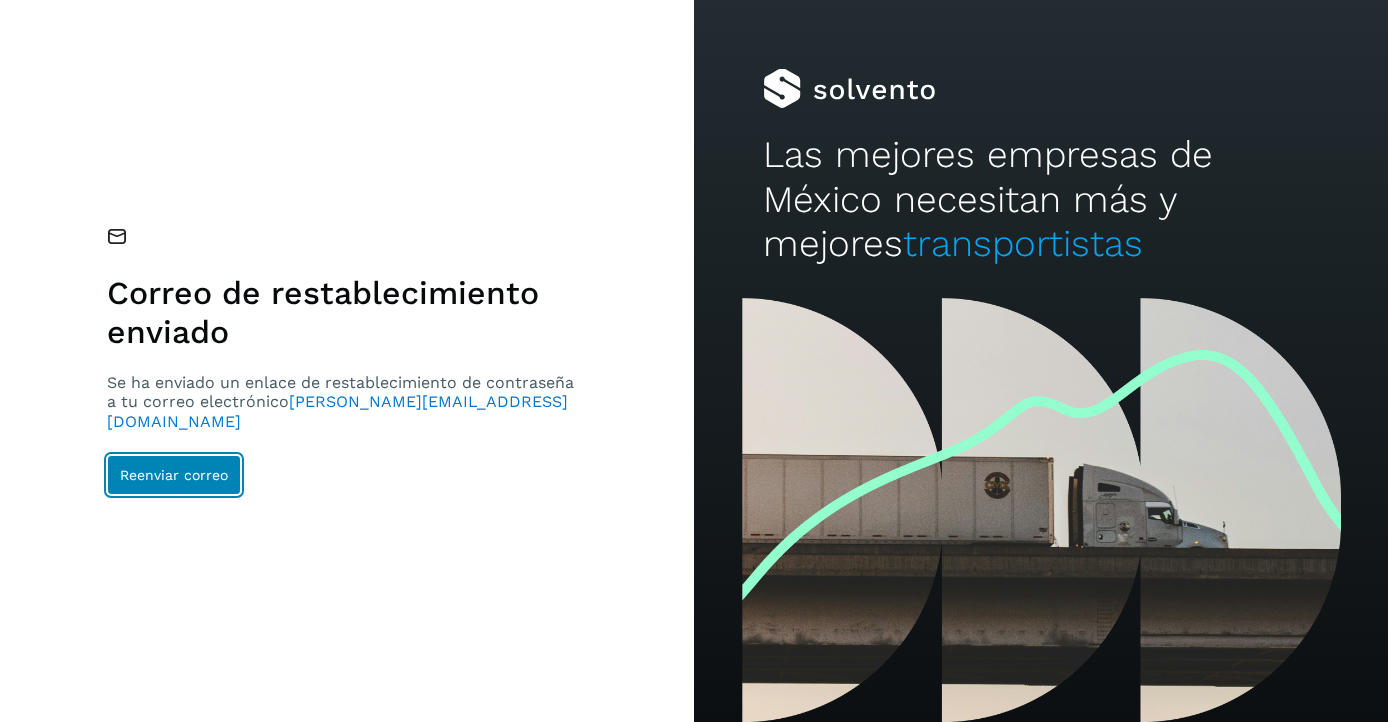 click on "Reenviar correo" 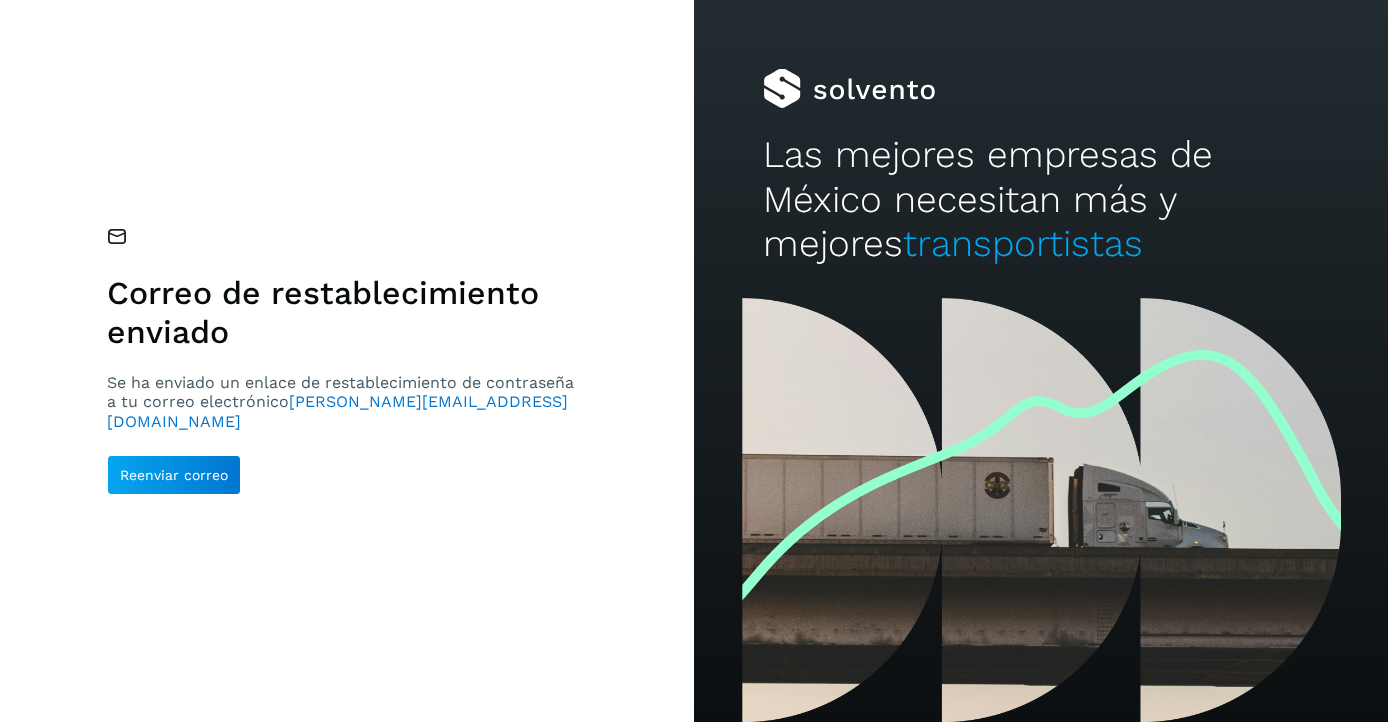 scroll, scrollTop: 0, scrollLeft: 0, axis: both 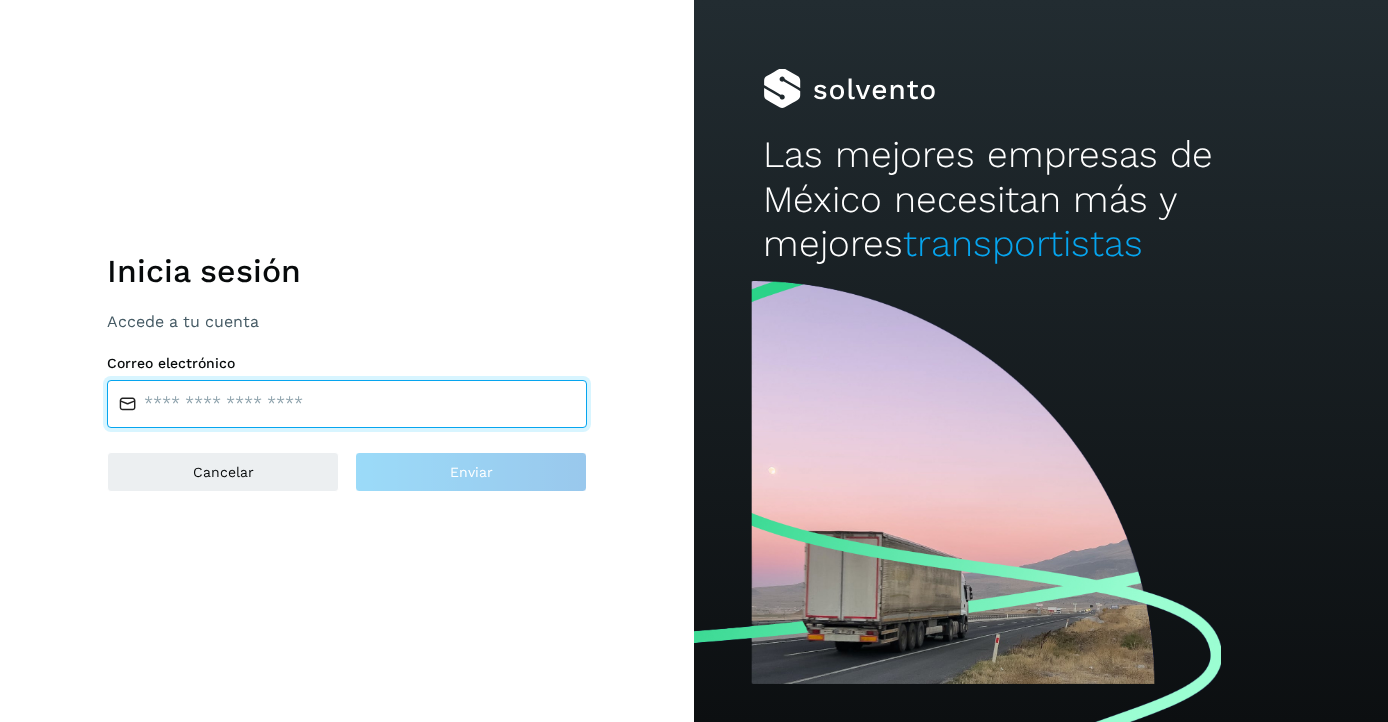 click at bounding box center [347, 404] 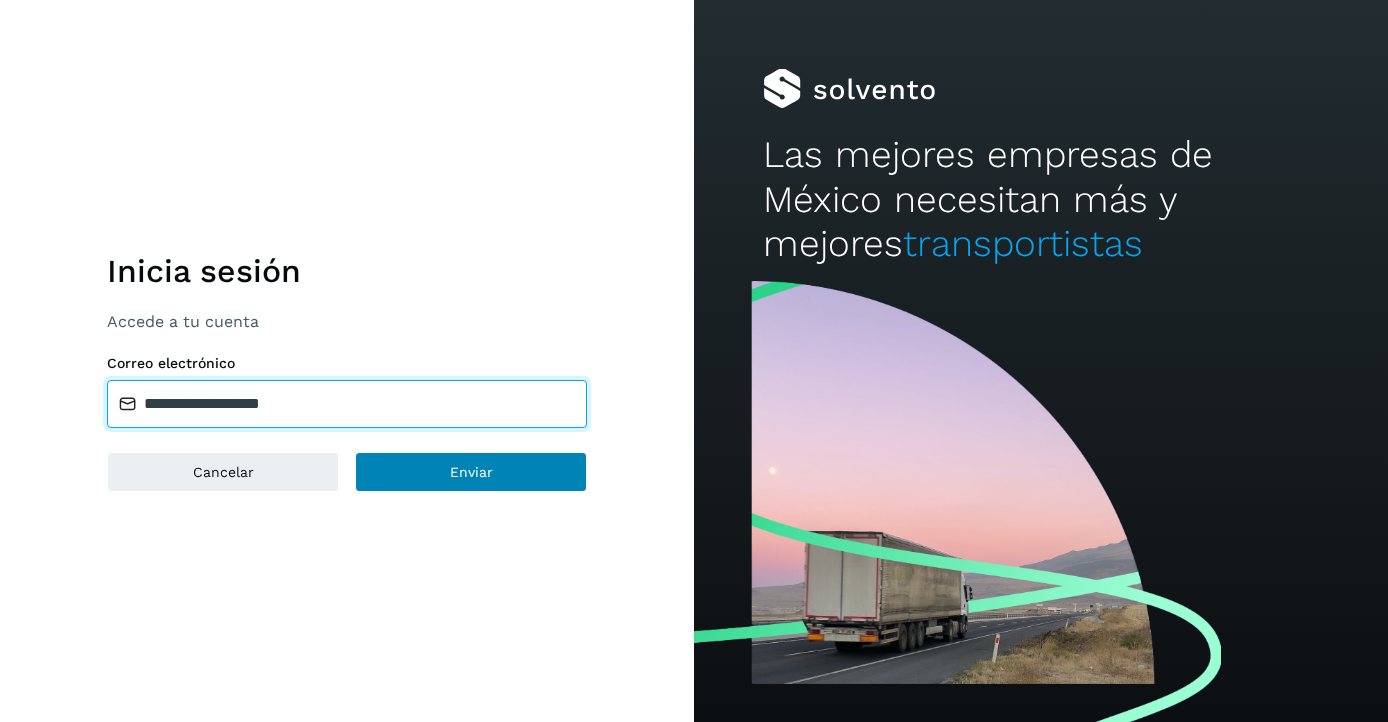 type on "**********" 